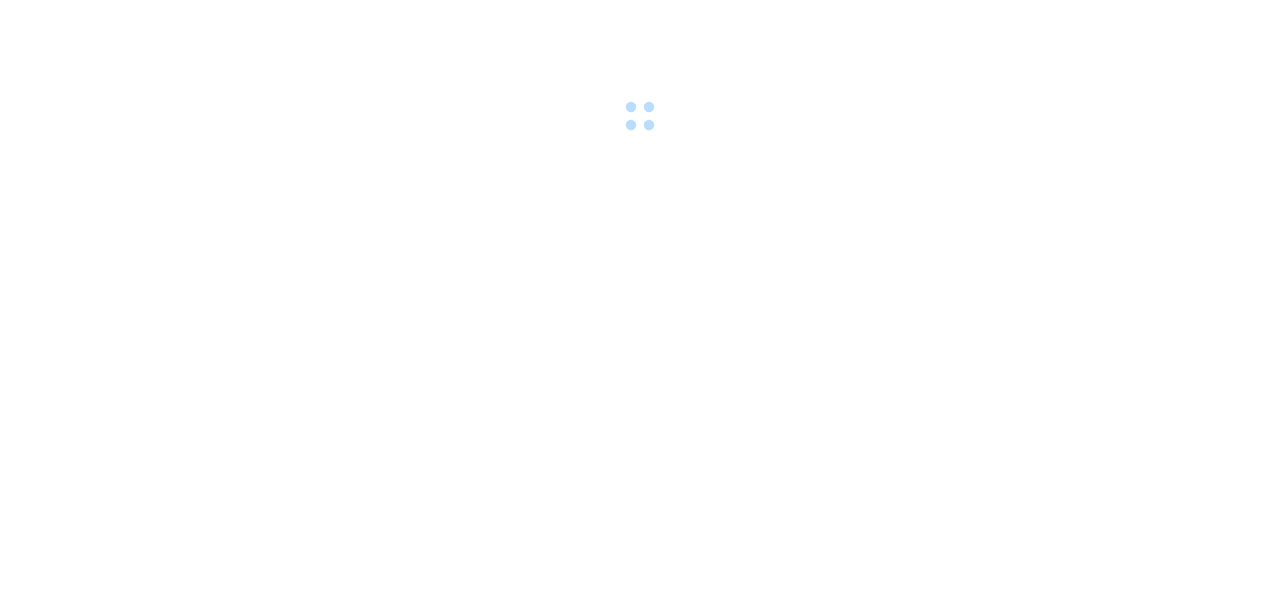 scroll, scrollTop: 0, scrollLeft: 0, axis: both 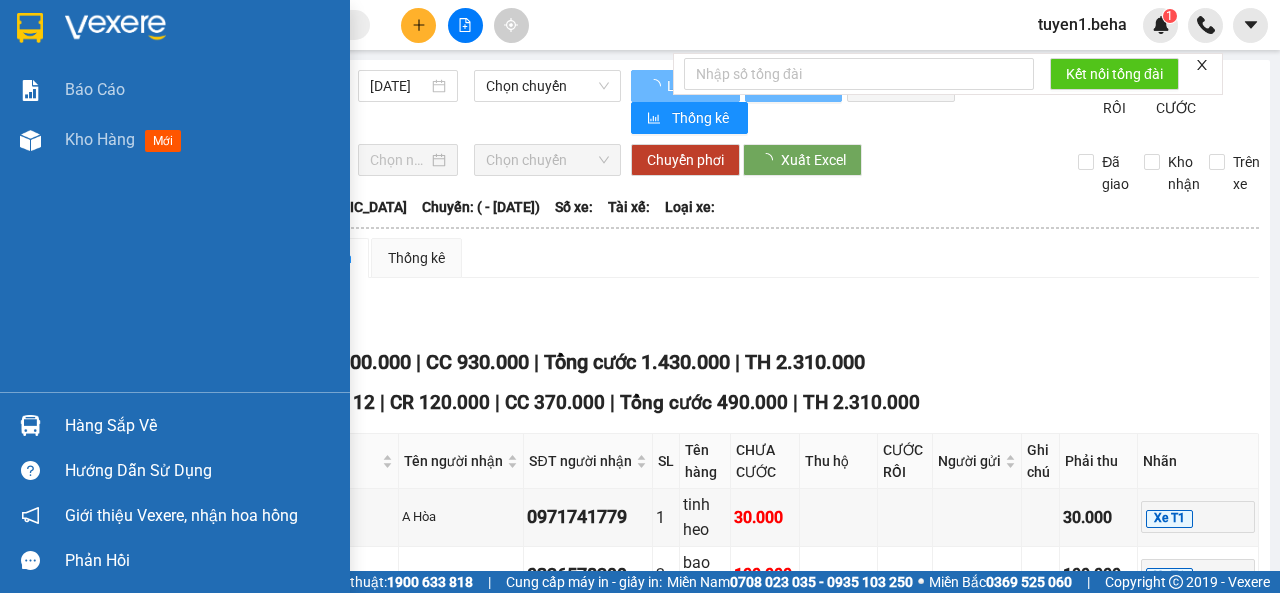 type on "25/03/2025" 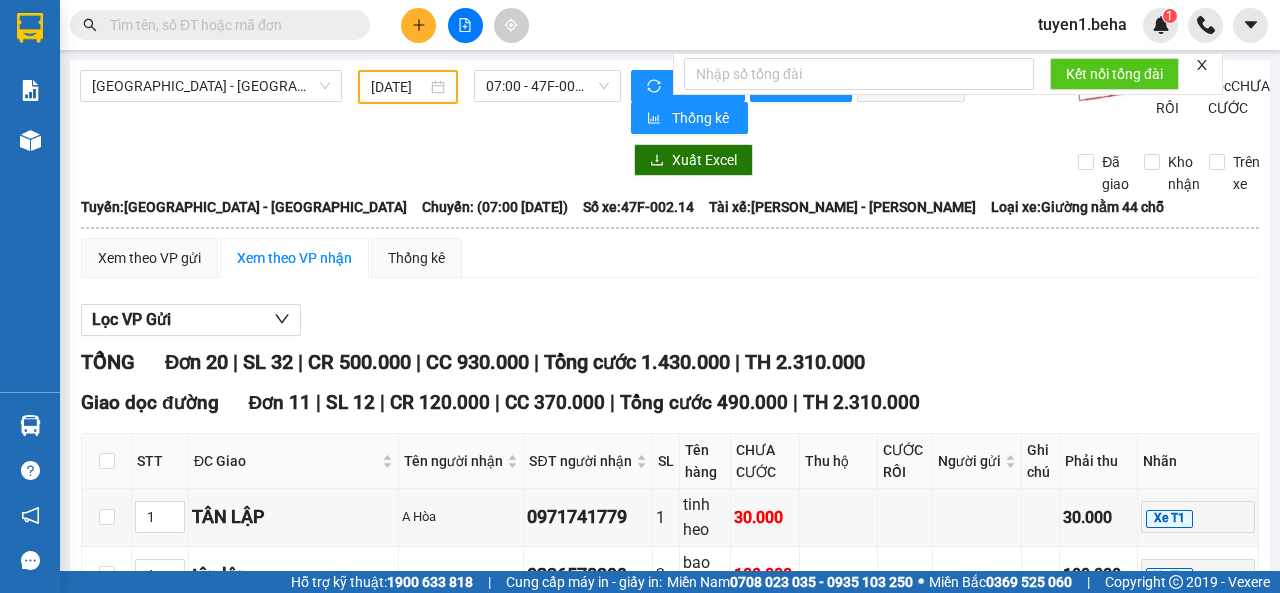click at bounding box center (350, 160) 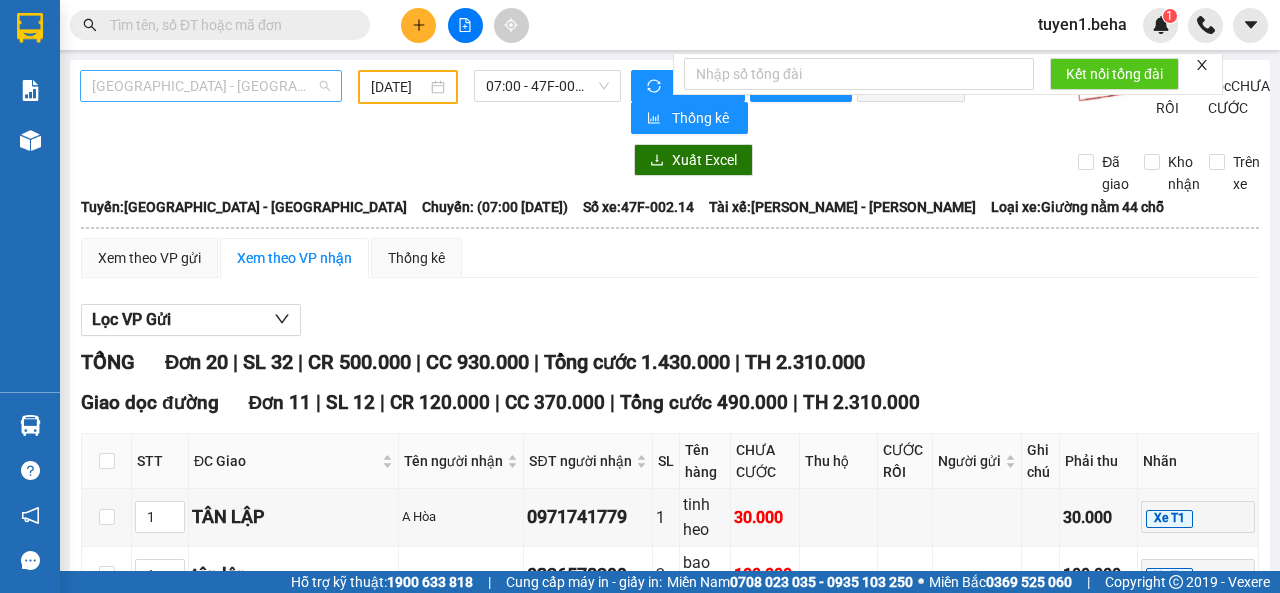 click on "Đắk Lắk - Phú Yên" at bounding box center [211, 86] 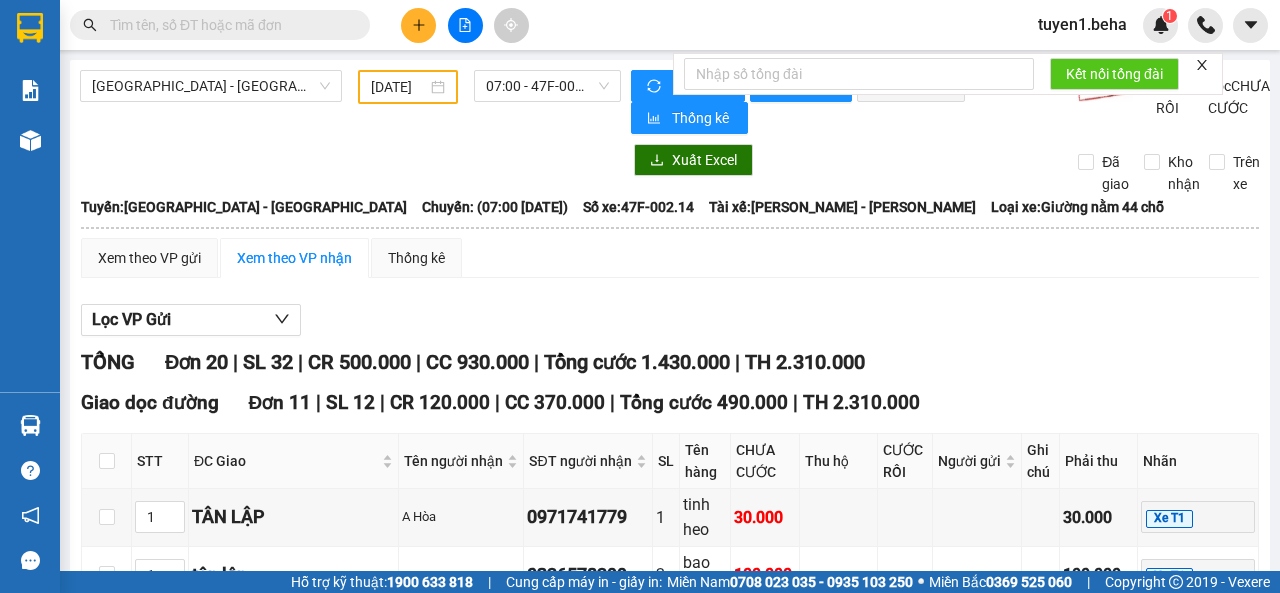 drag, startPoint x: 471, startPoint y: 167, endPoint x: 14, endPoint y: 152, distance: 457.2461 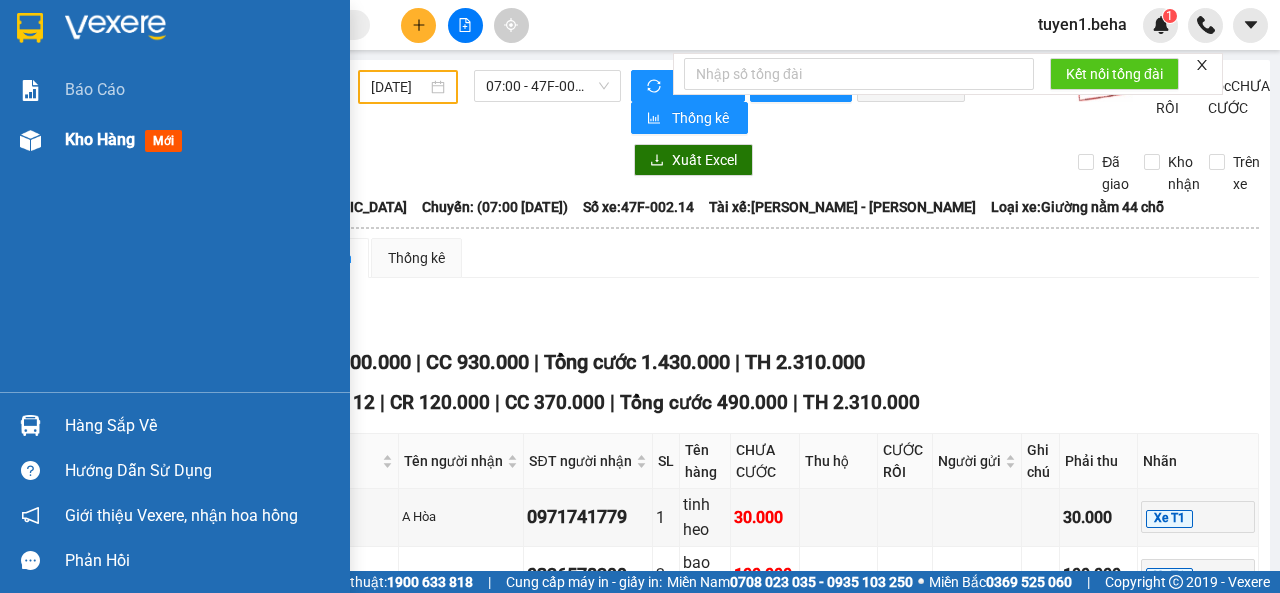 click on "Kho hàng" at bounding box center (100, 139) 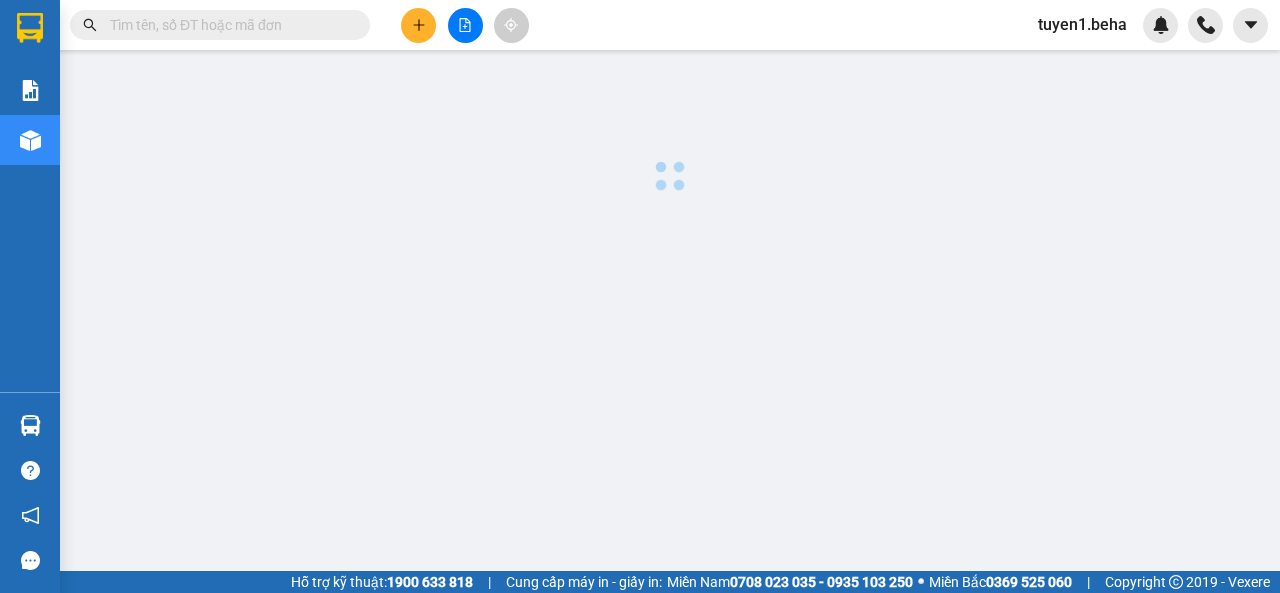 scroll, scrollTop: 0, scrollLeft: 0, axis: both 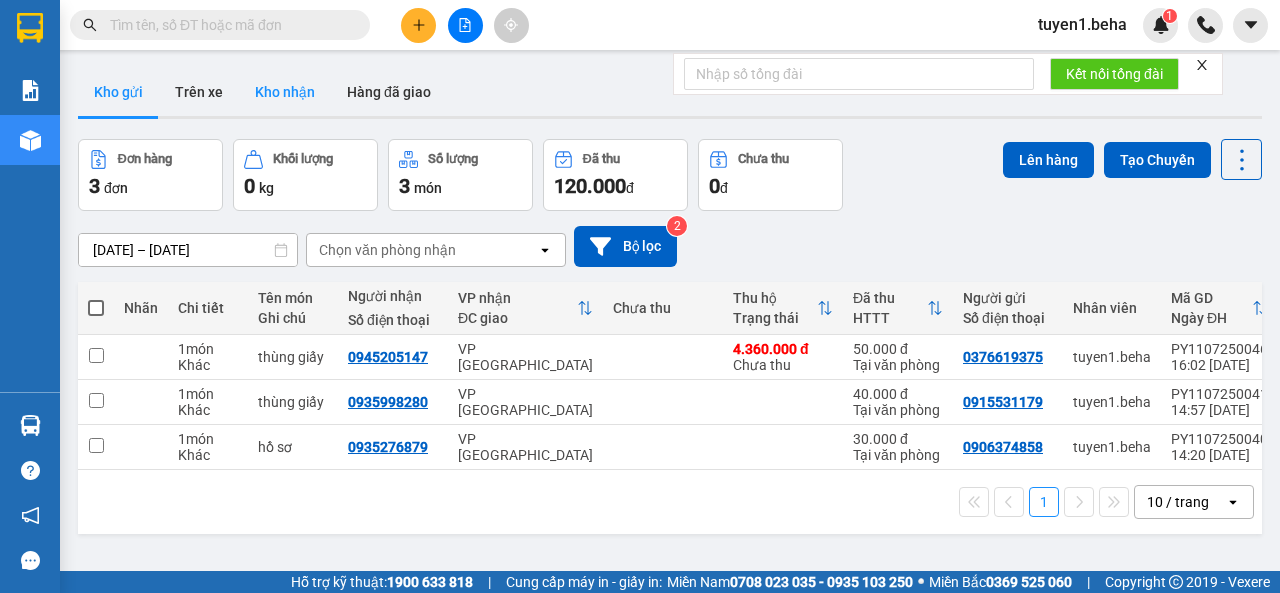 click on "Kho nhận" at bounding box center (285, 92) 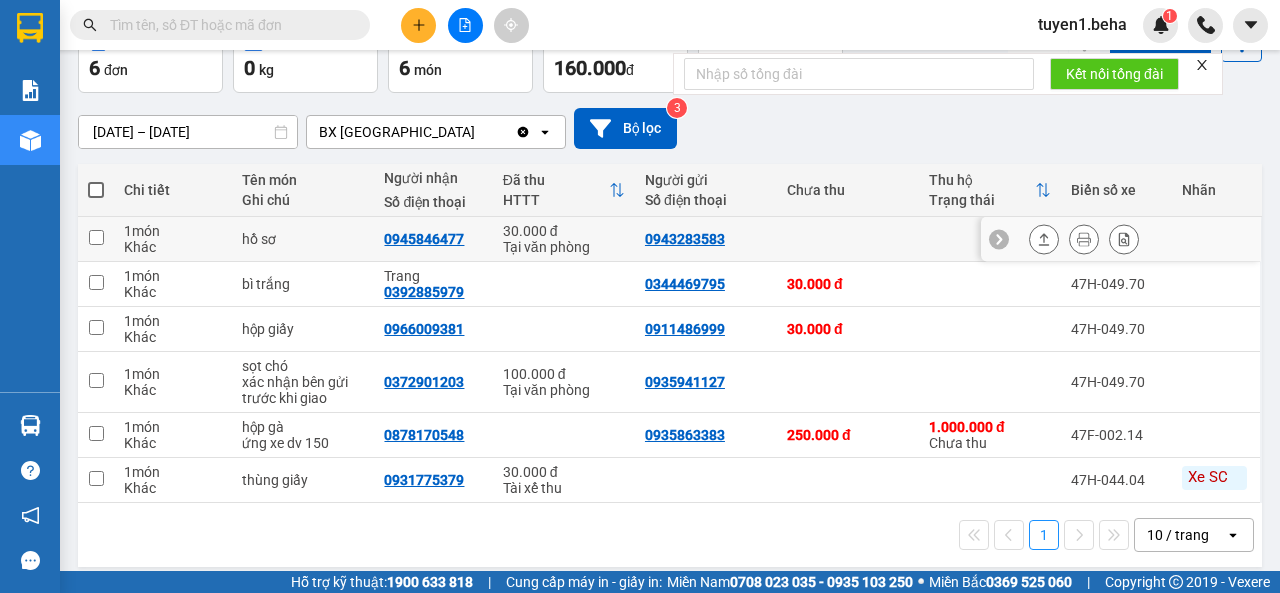 scroll, scrollTop: 132, scrollLeft: 0, axis: vertical 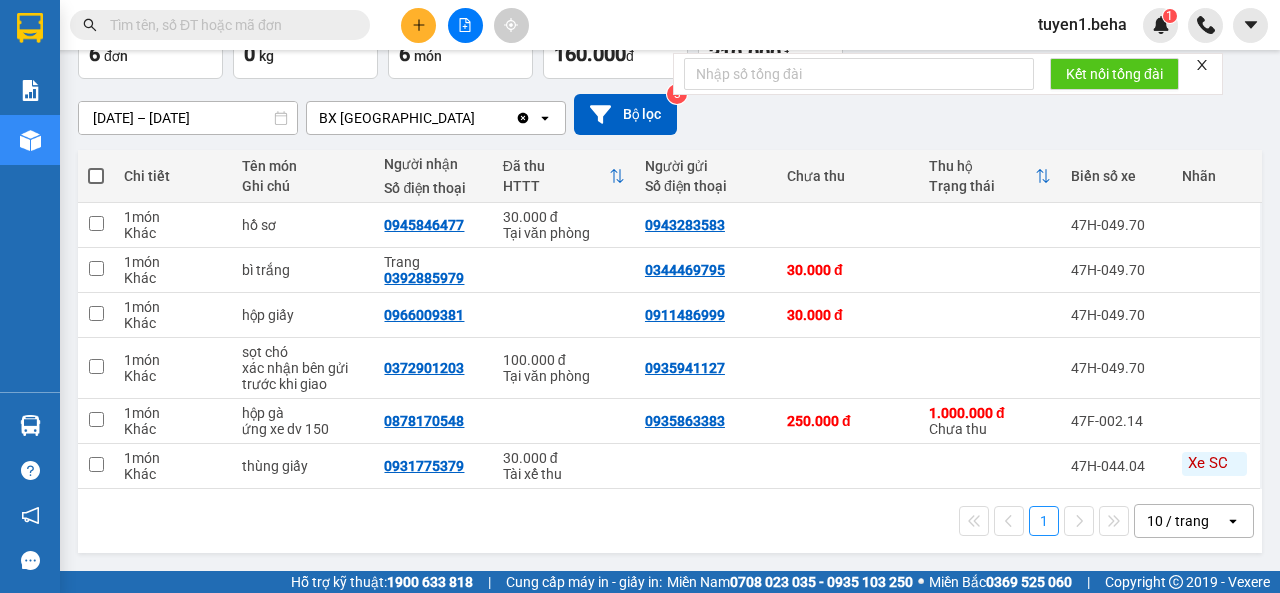 click at bounding box center [228, 25] 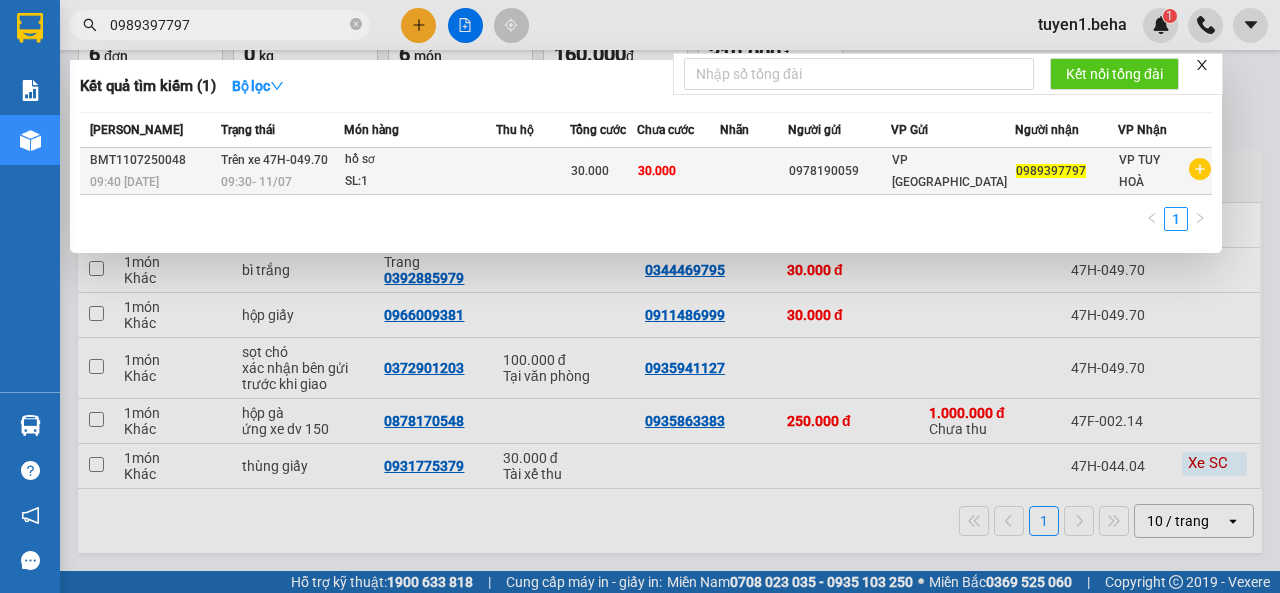 type on "0989397797" 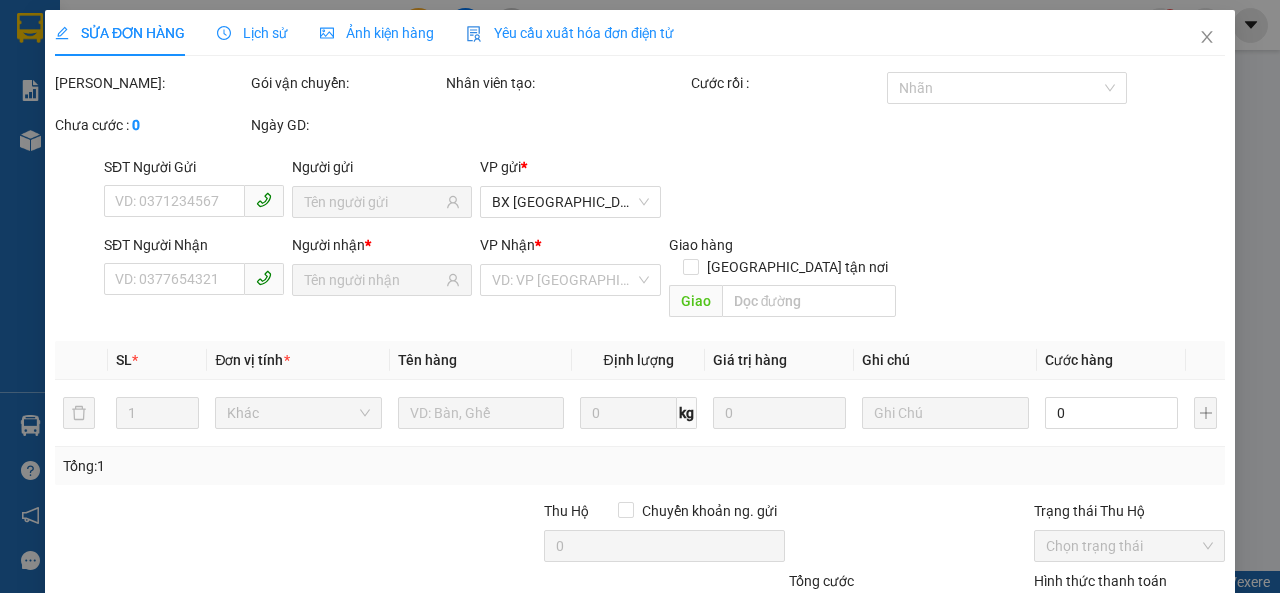 scroll, scrollTop: 0, scrollLeft: 0, axis: both 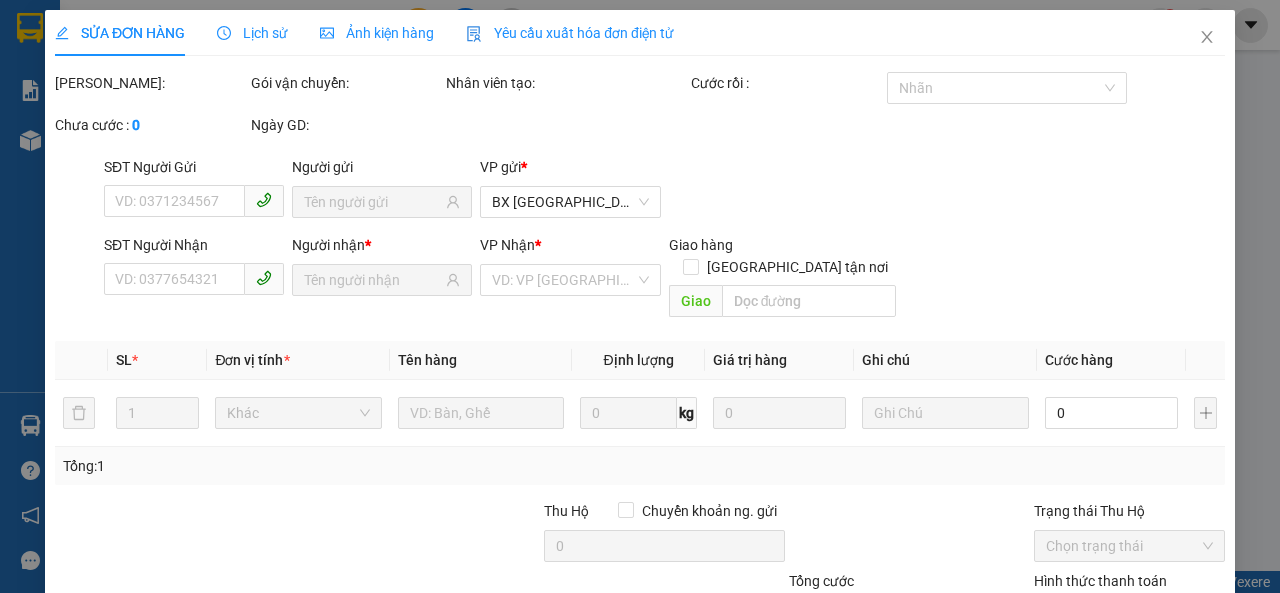 type on "0978190059" 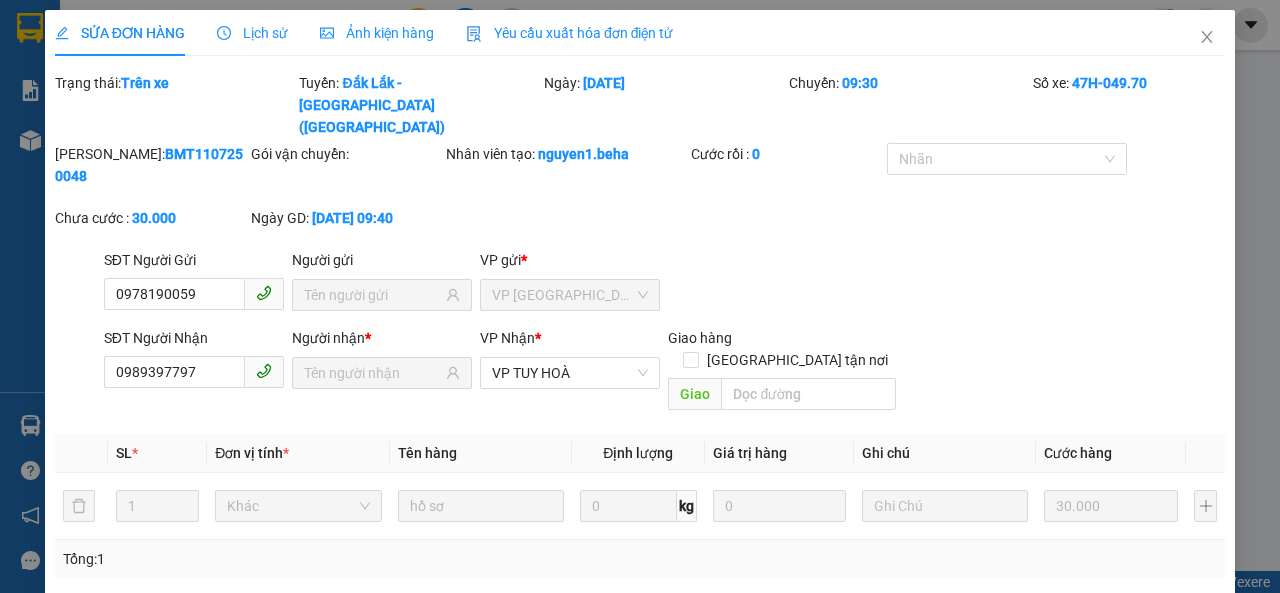 click on "Ảnh kiện hàng" at bounding box center [377, 33] 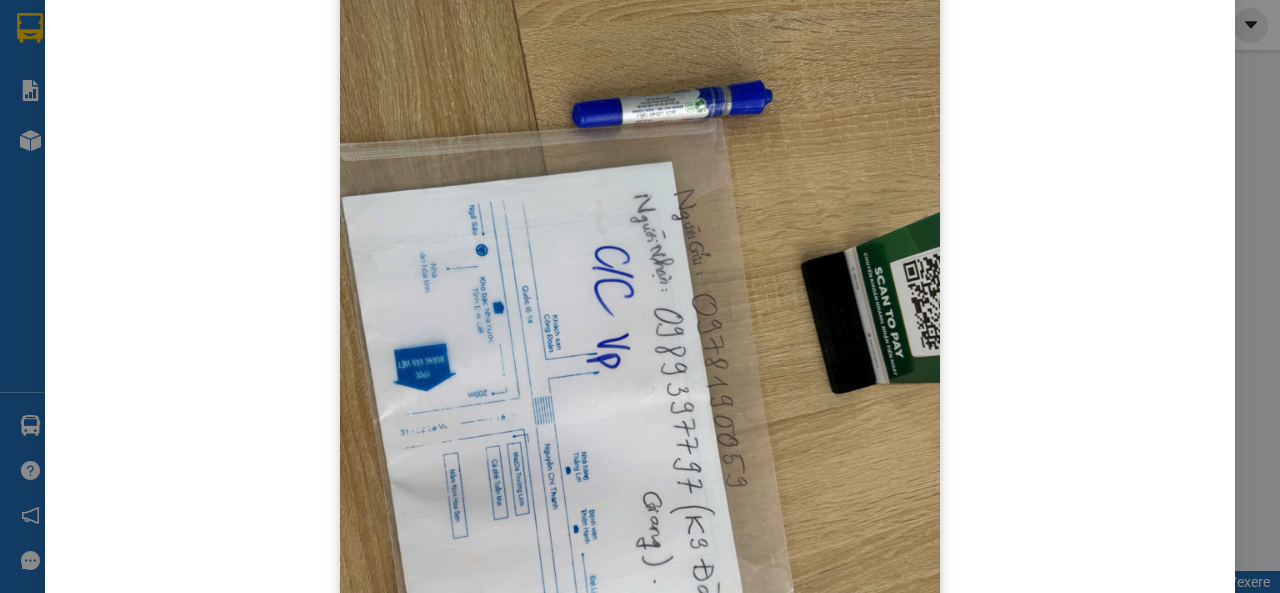 scroll, scrollTop: 0, scrollLeft: 0, axis: both 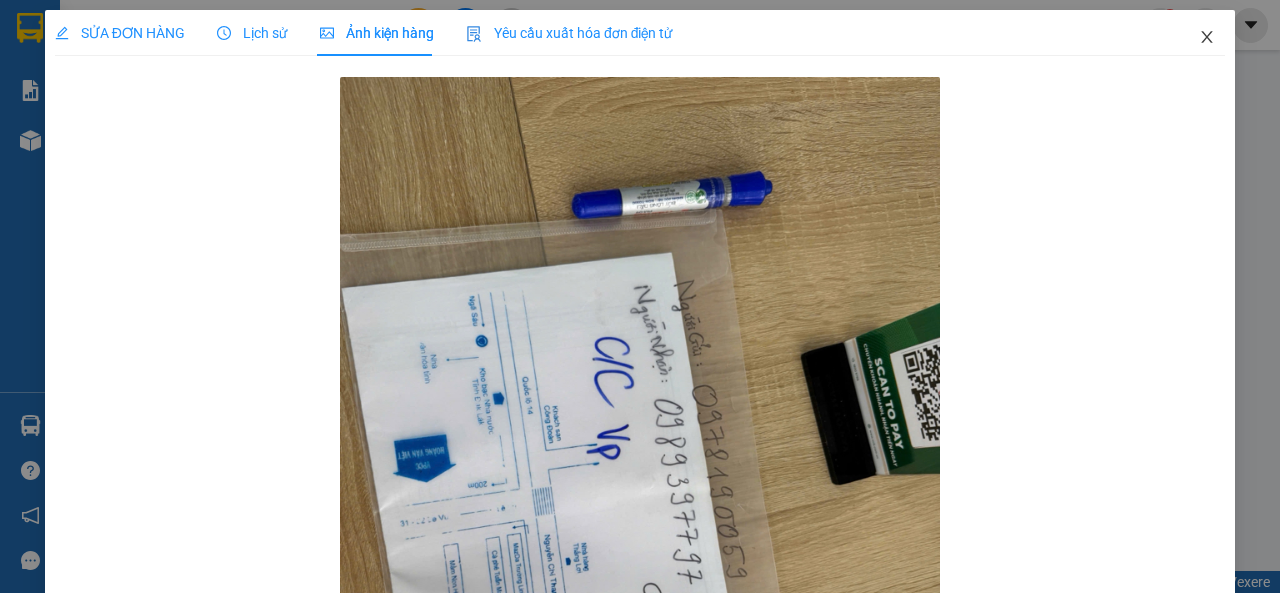 click 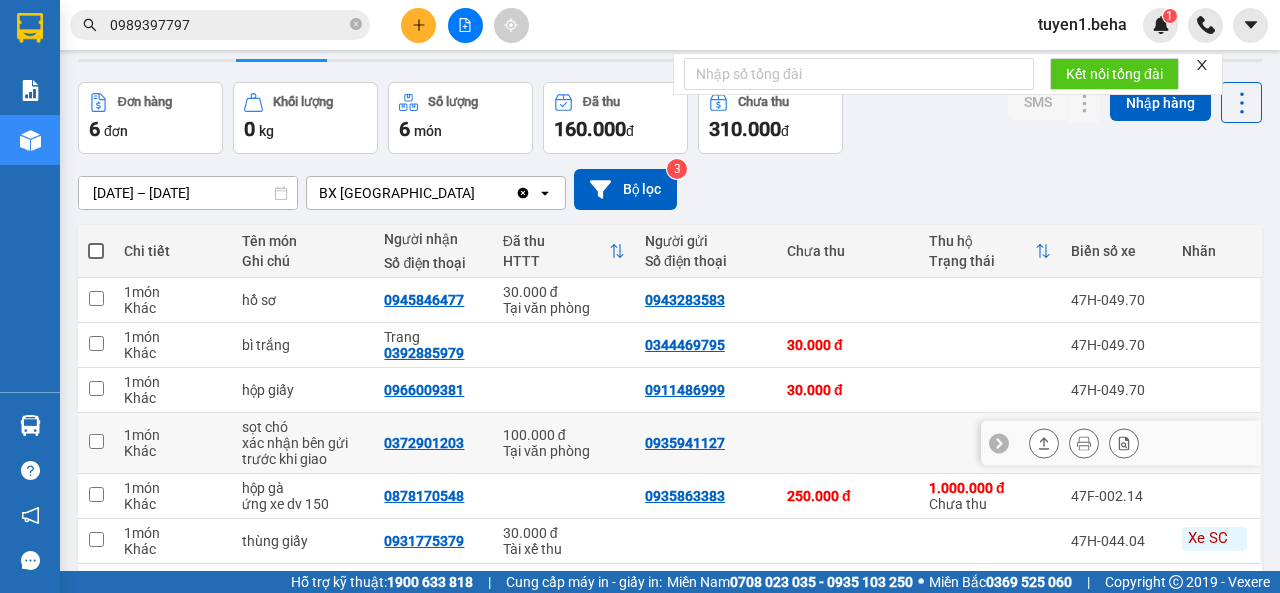 scroll, scrollTop: 100, scrollLeft: 0, axis: vertical 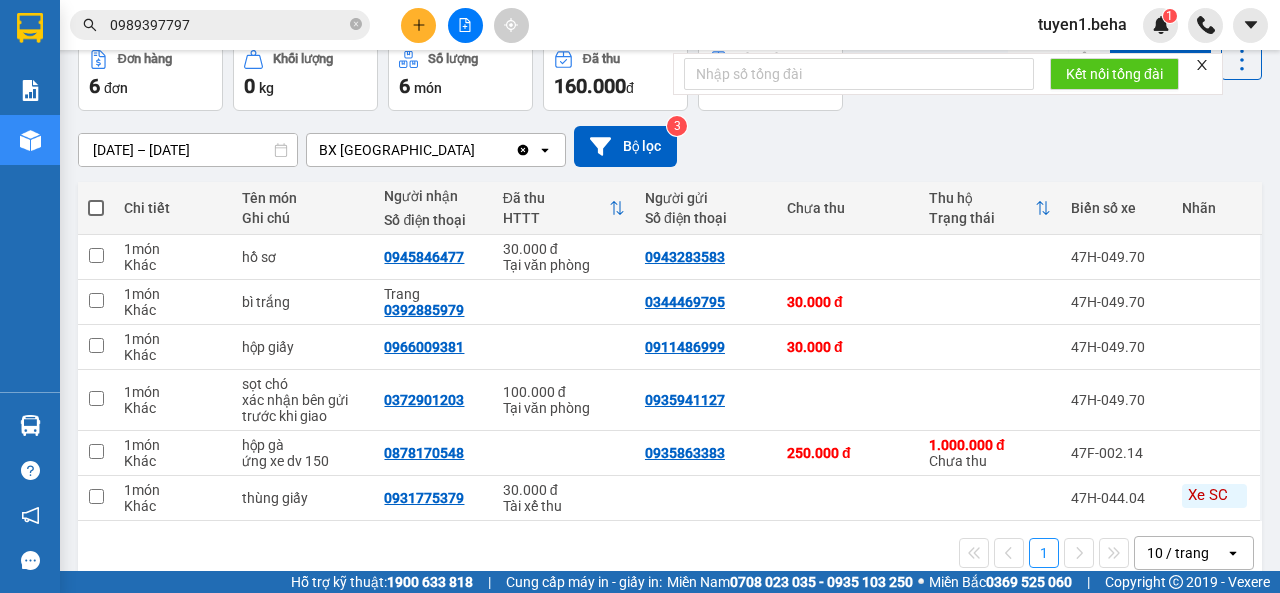 click on "1 10 / trang open" at bounding box center (670, 553) 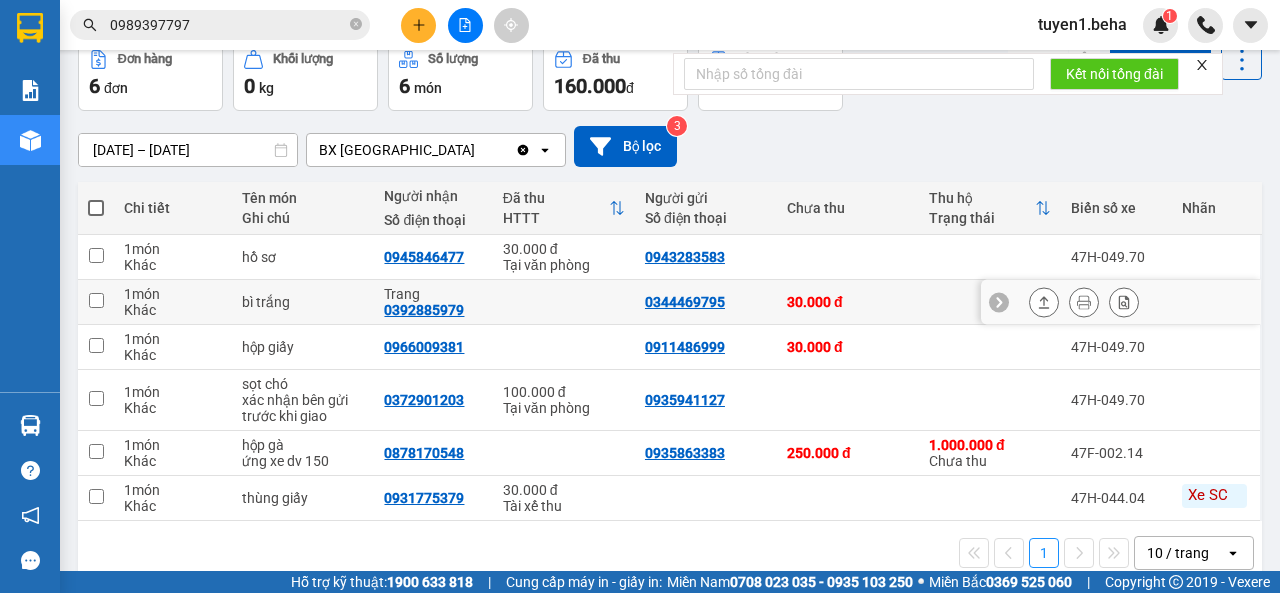 scroll, scrollTop: 132, scrollLeft: 0, axis: vertical 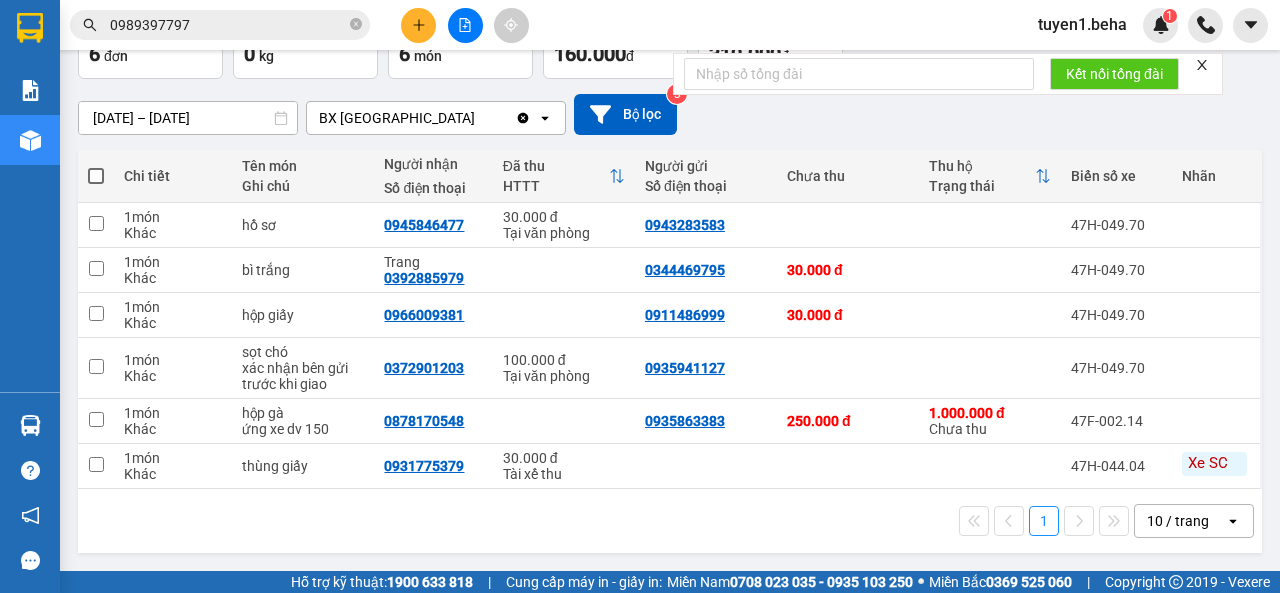click on "1 10 / trang open" at bounding box center [670, 521] 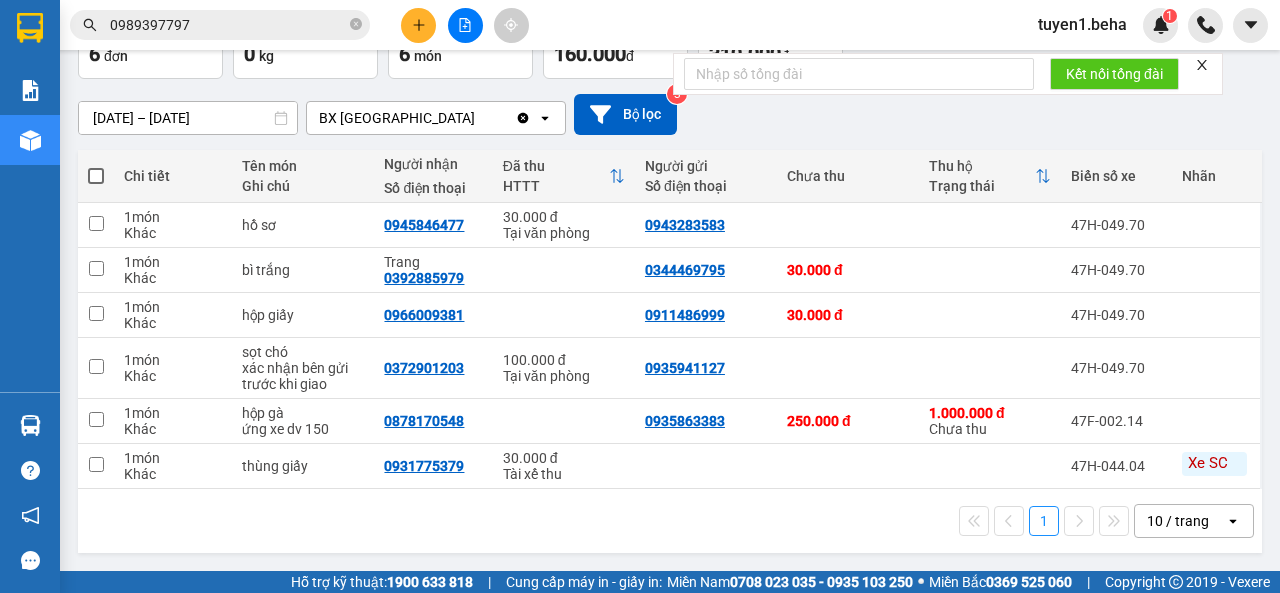 click on "ver  1.8.137 Kho gửi Trên xe Kho nhận Hàng đã giao Đơn hàng 6 đơn Khối lượng 0 kg Số lượng 6 món Đã thu 160.000  đ Chưa thu 310.000  đ SMS Nhập hàng 10/07/2025 – 12/07/2025 Press the down arrow key to interact with the calendar and select a date. Press the escape button to close the calendar. Selected date range is from 10/07/2025 to 12/07/2025. BX PHÚ YÊN Clear value open Bộ lọc 3 Chi tiết Tên món Ghi chú Người nhận Số điện thoại Đã thu HTTT Người gửi Số điện thoại Chưa thu Thu hộ Trạng thái Biển số xe Nhãn 1  món Khác hồ sơ 0945846477 30.000 đ Tại văn phòng 0943283583 47H-049.70 1  món Khác bì trắng Trang 0392885979 0344469795 30.000 đ 47H-049.70 1  món Khác hộp giấy 0966009381 0911486999 30.000 đ 47H-049.70 1  món Khác sọt chó xác nhận bên gửi  trước khi giao 0372901203 100.000 đ Tại văn phòng 0935941127 47H-049.70 1  món Khác hộp gà ứng xe dv 150 0878170548 0935863383 1  món" at bounding box center [670, 244] 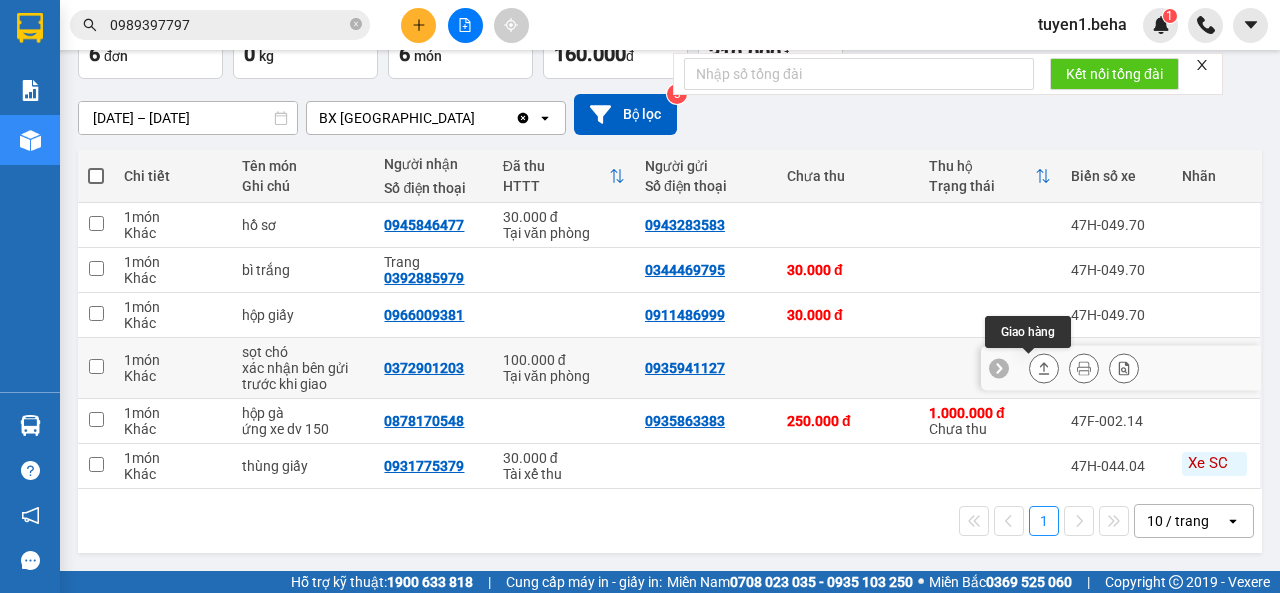 click 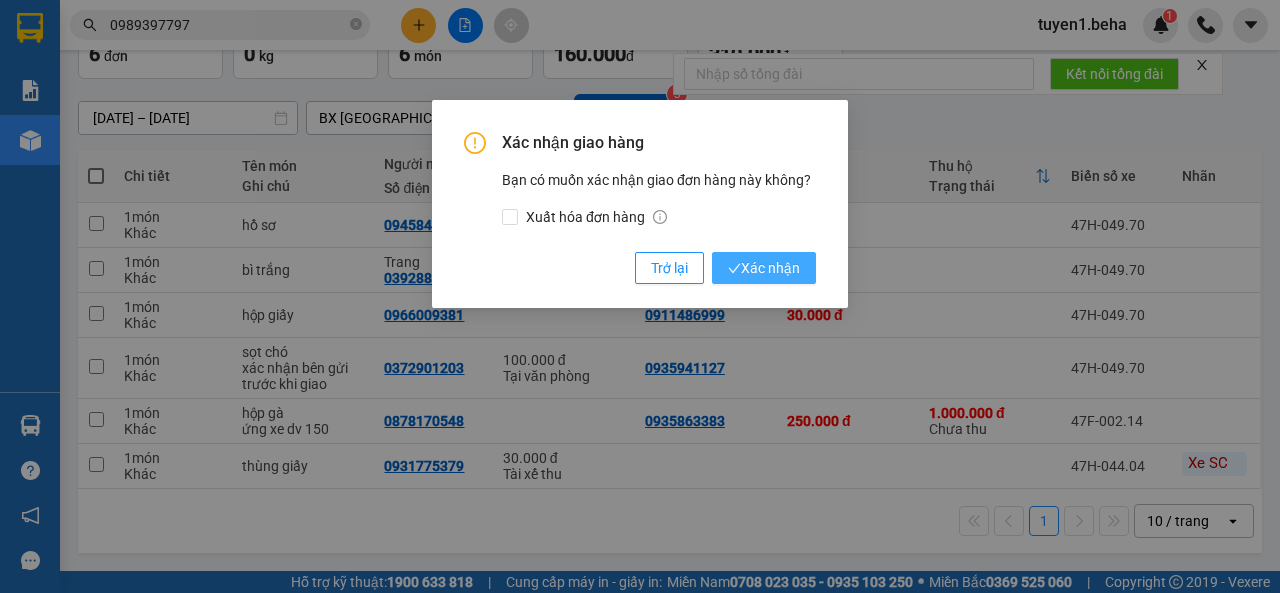 click on "Xác nhận" at bounding box center (764, 268) 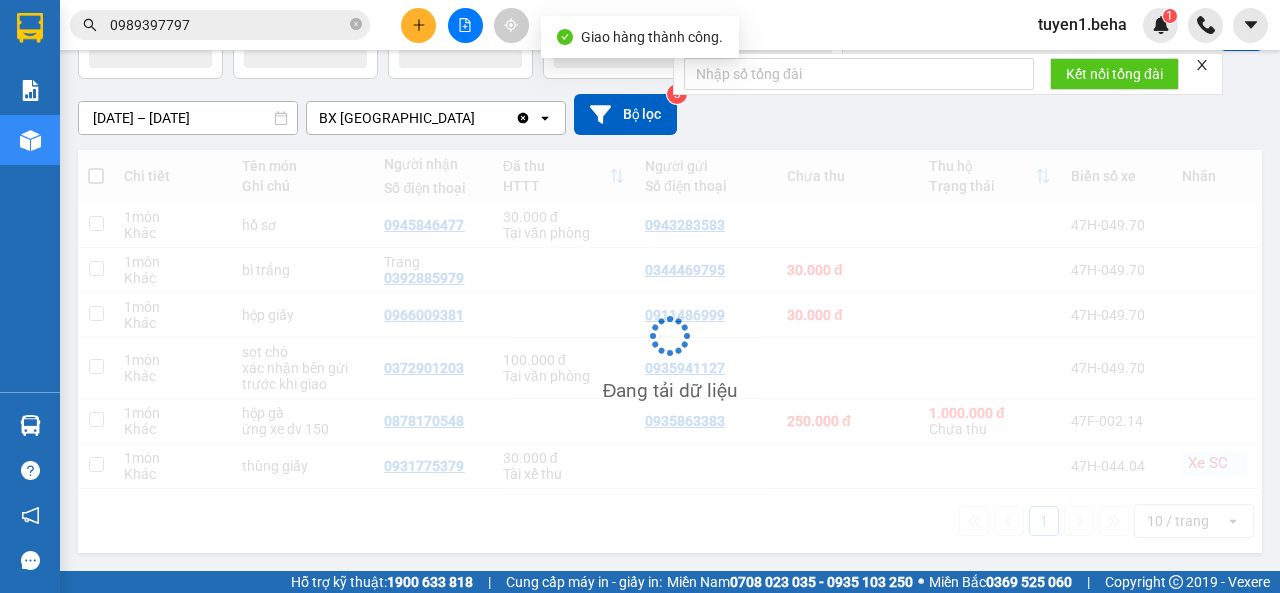 scroll, scrollTop: 92, scrollLeft: 0, axis: vertical 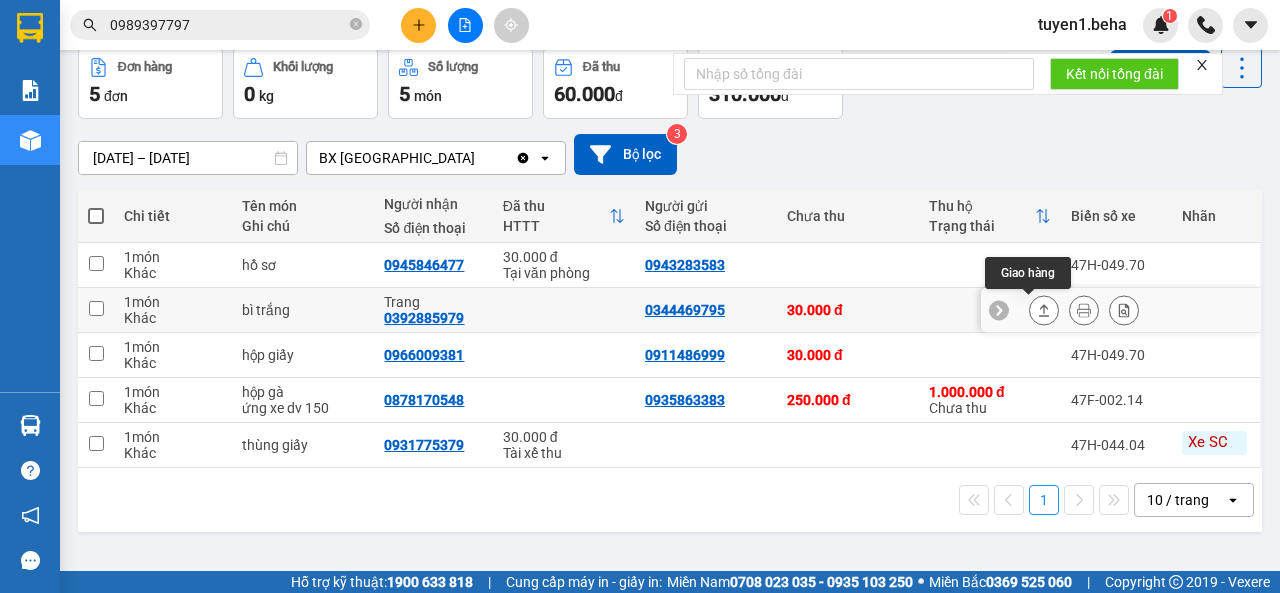 click at bounding box center [1044, 310] 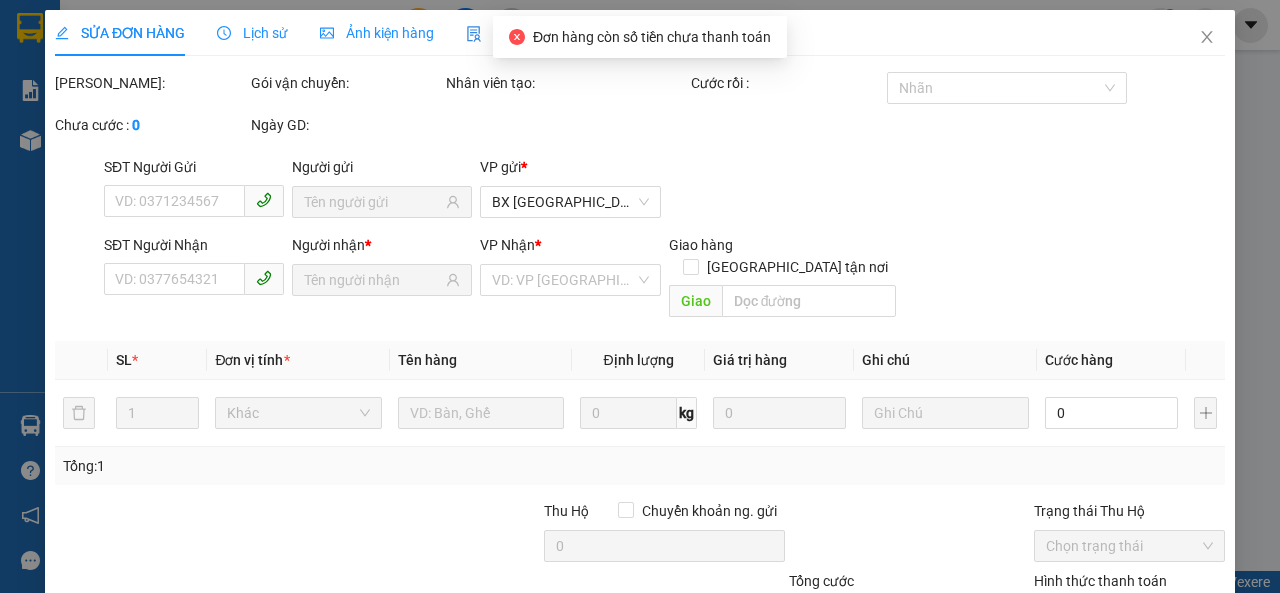 scroll, scrollTop: 0, scrollLeft: 0, axis: both 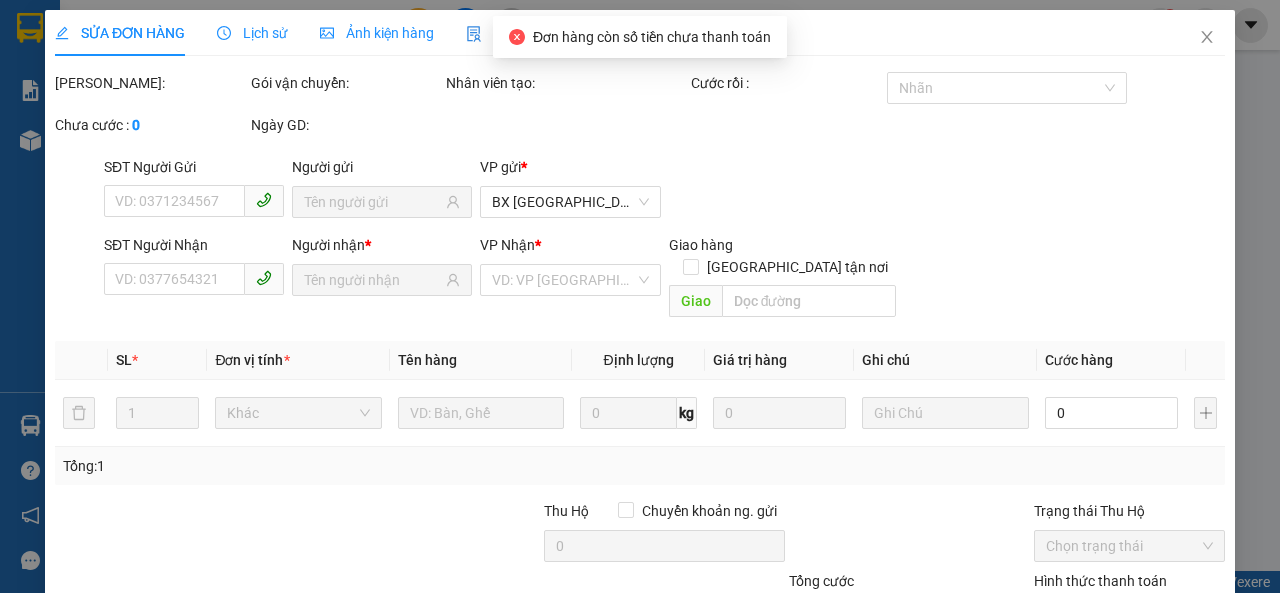 type on "0344469795" 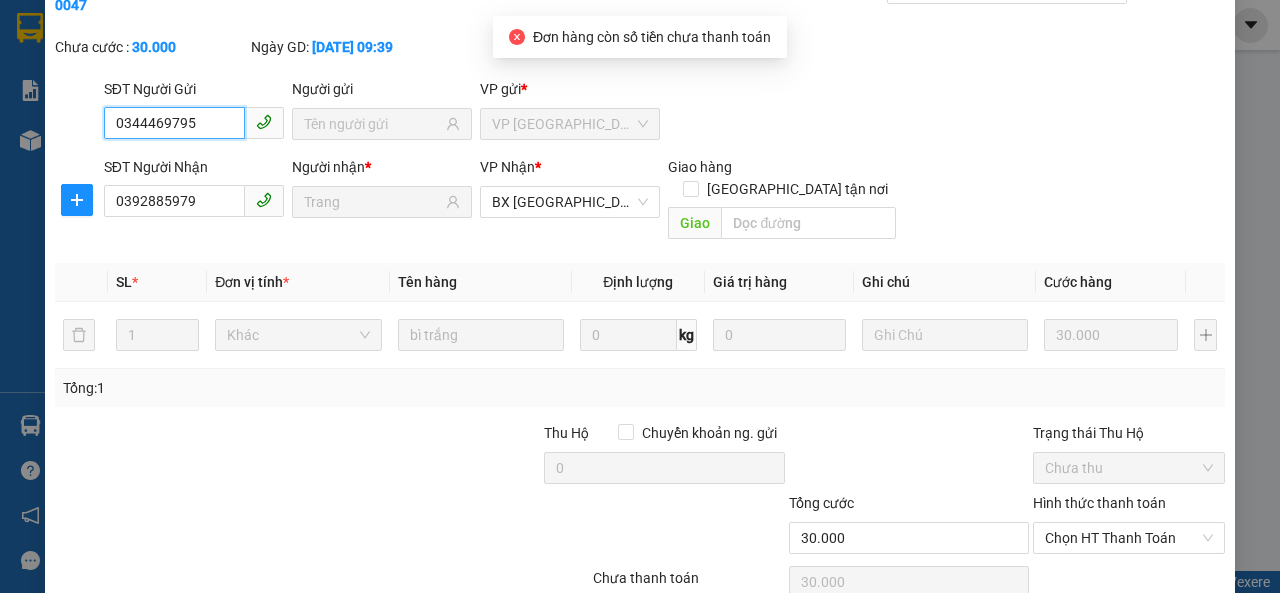 scroll, scrollTop: 171, scrollLeft: 0, axis: vertical 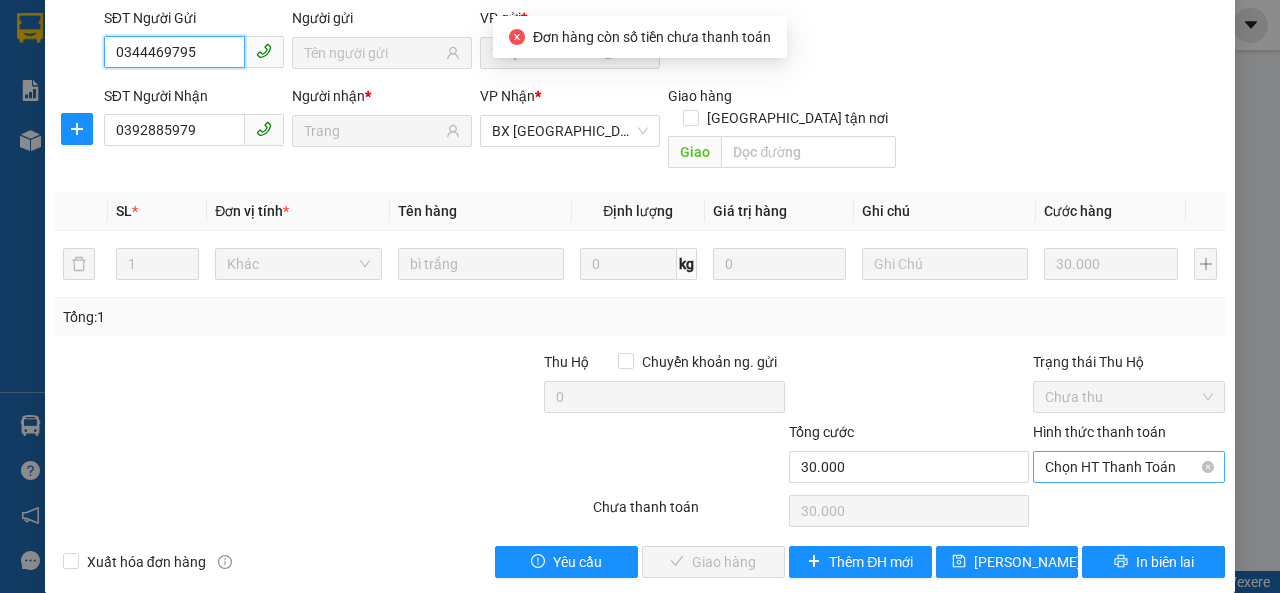 click on "Chọn HT Thanh Toán" at bounding box center (1129, 467) 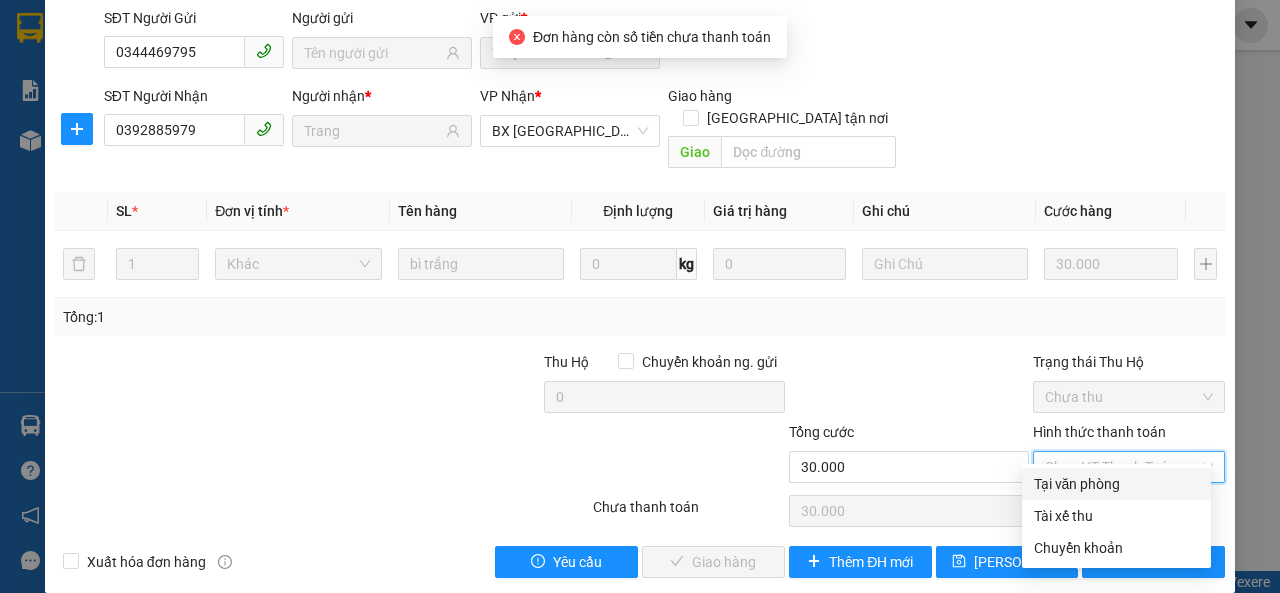 drag, startPoint x: 1067, startPoint y: 473, endPoint x: 1032, endPoint y: 469, distance: 35.22783 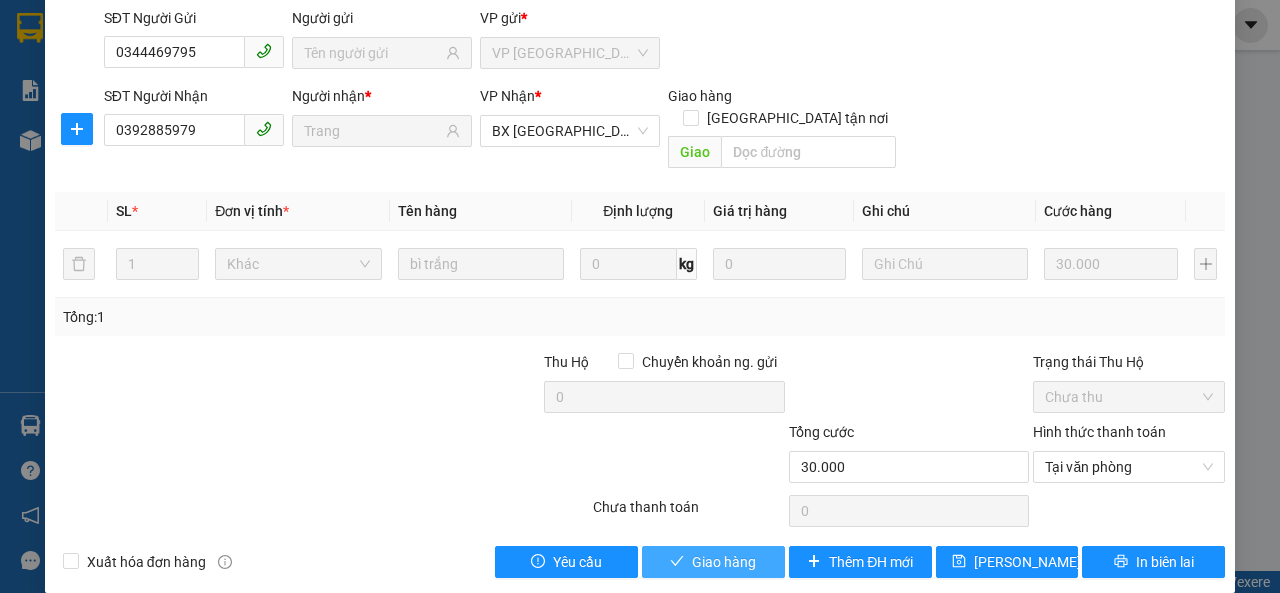 click on "Giao hàng" at bounding box center (724, 562) 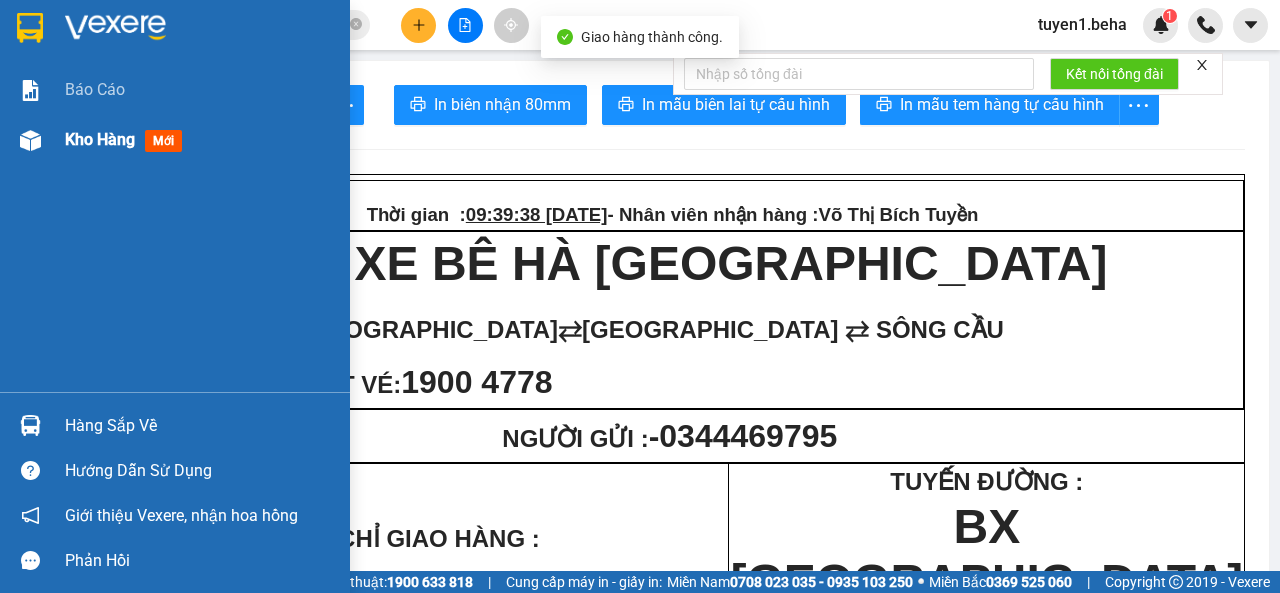 click on "Kho hàng" at bounding box center (100, 139) 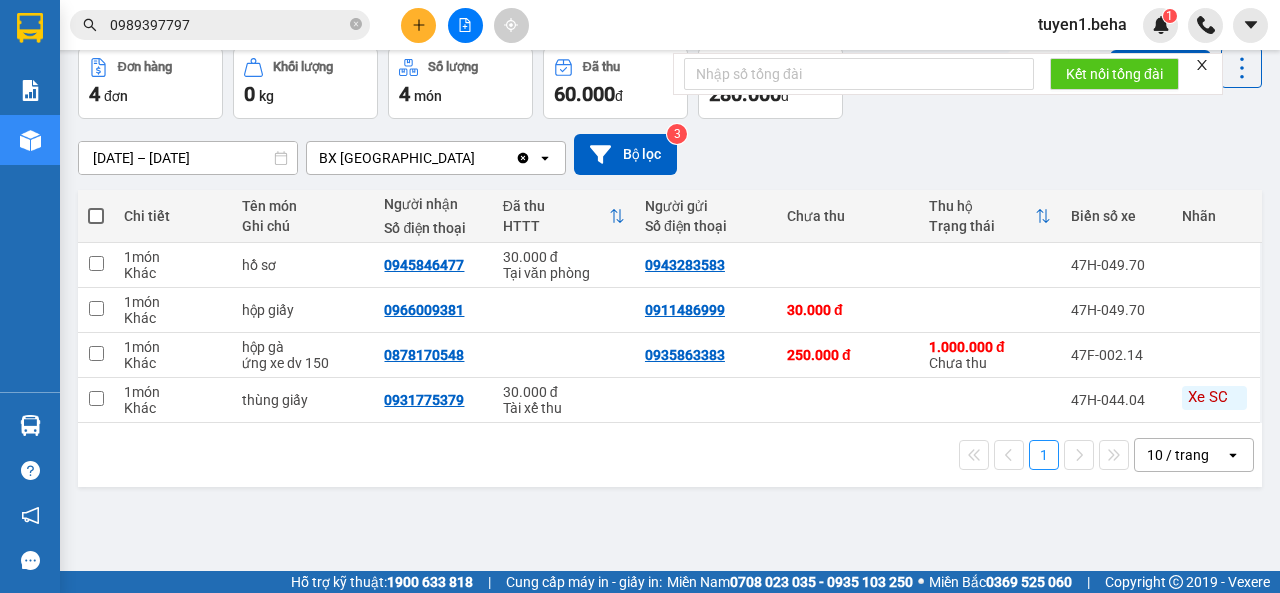 scroll, scrollTop: 0, scrollLeft: 0, axis: both 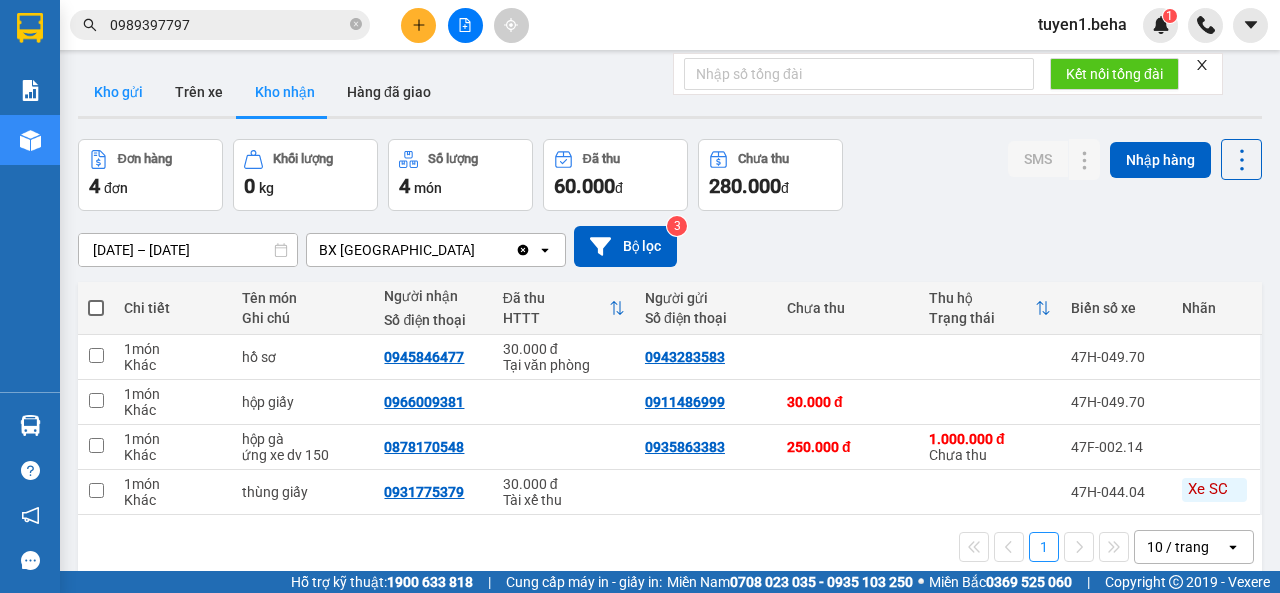 click on "Kho gửi" at bounding box center (118, 92) 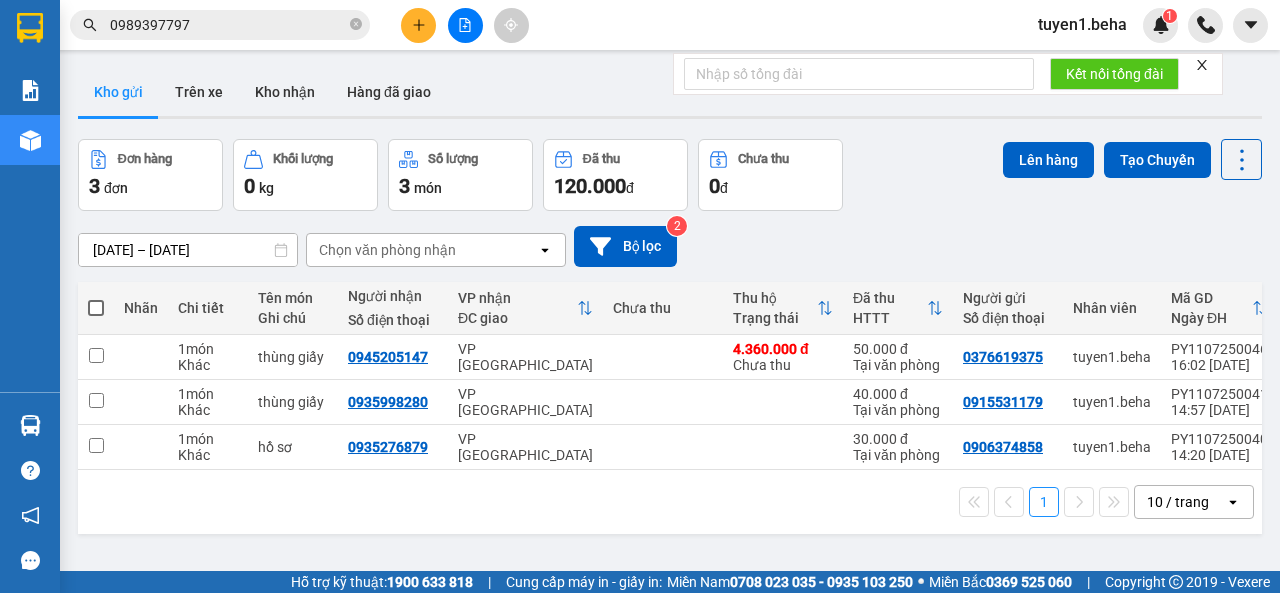 scroll, scrollTop: 92, scrollLeft: 0, axis: vertical 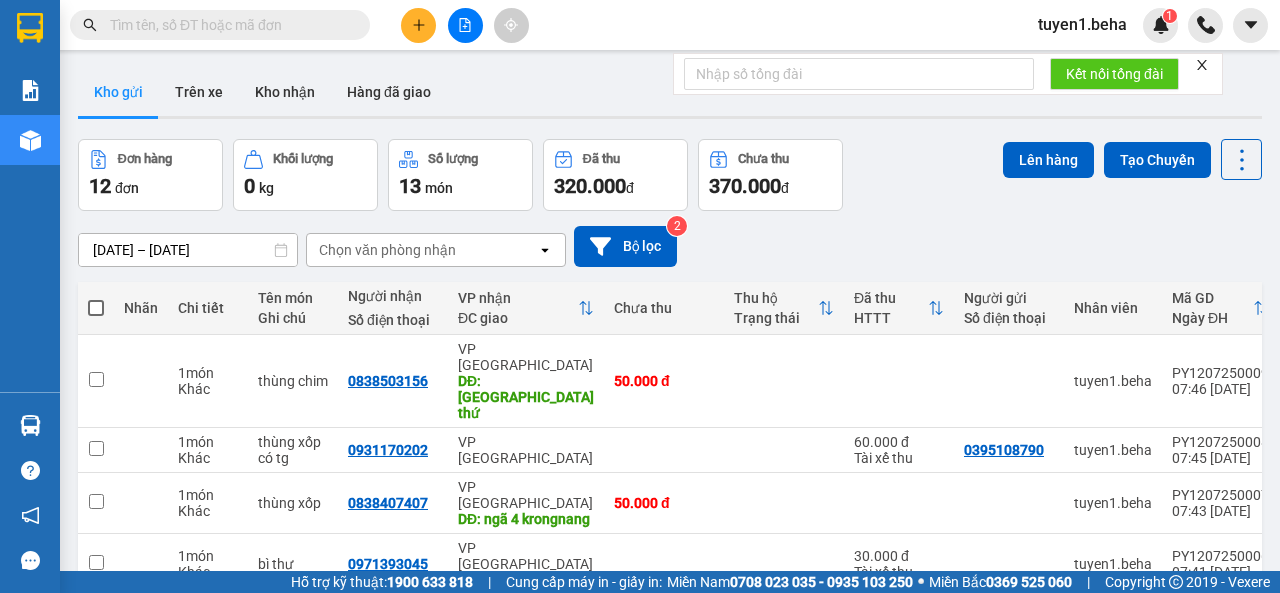 click at bounding box center (96, 308) 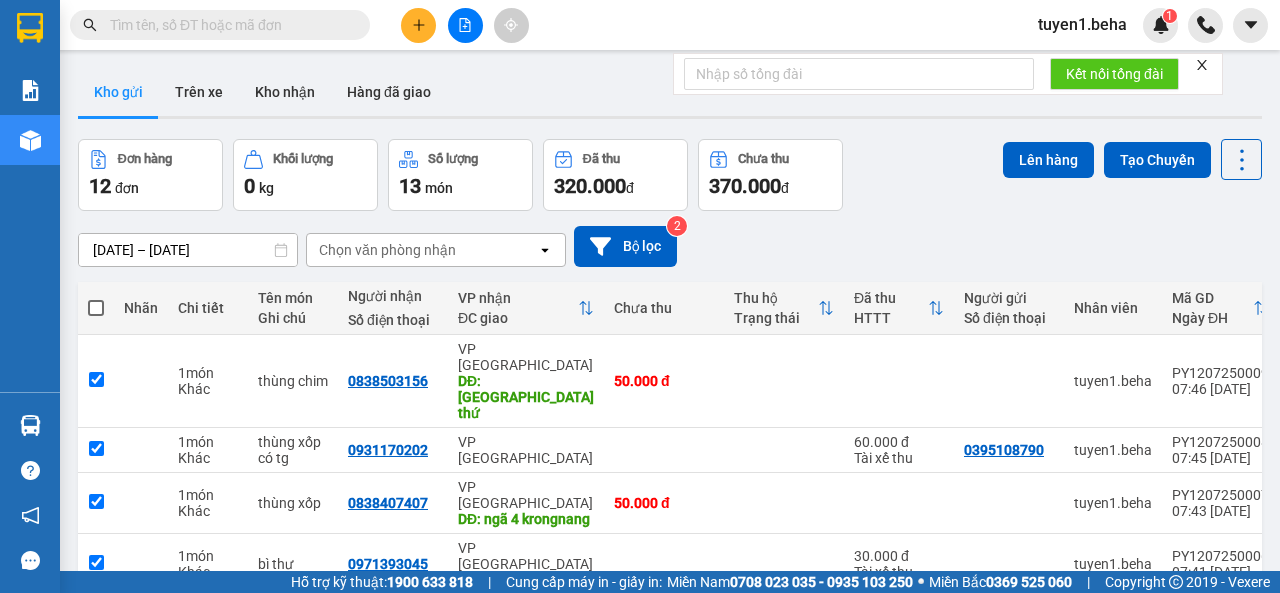 checkbox on "true" 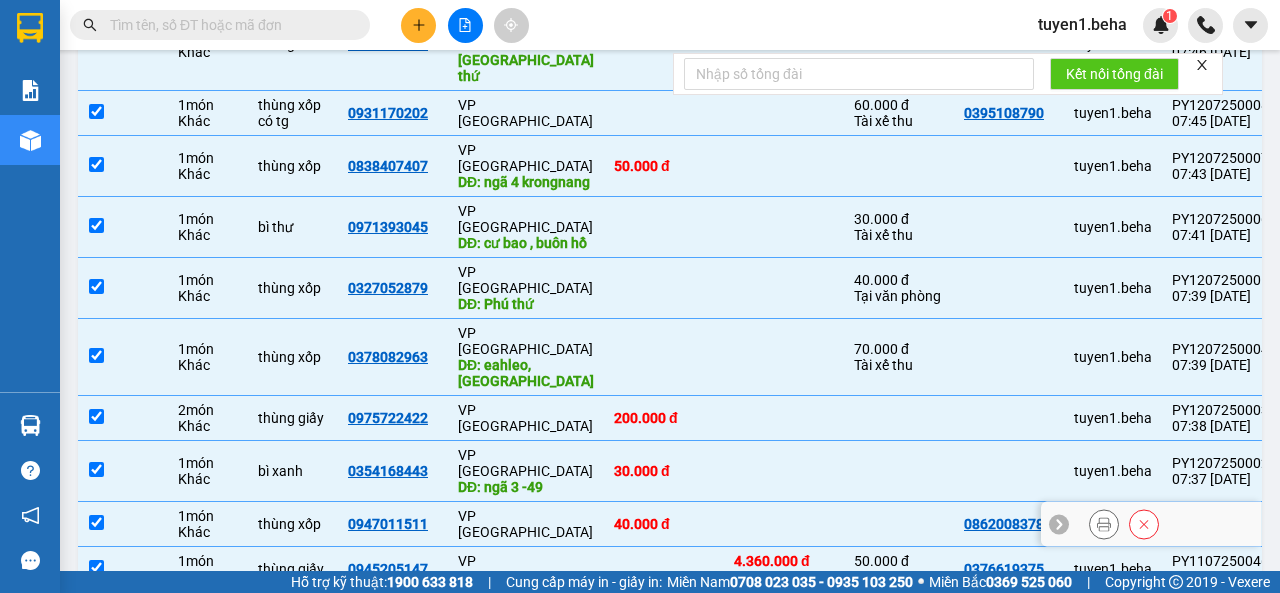 scroll, scrollTop: 338, scrollLeft: 0, axis: vertical 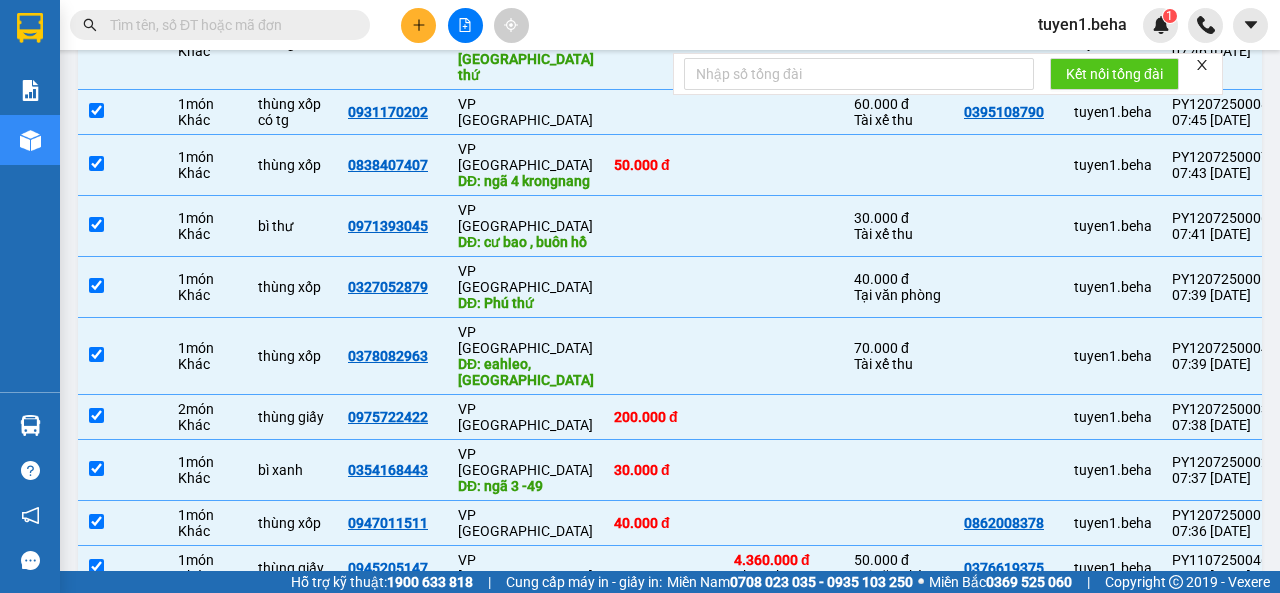 click on "10 / trang" at bounding box center (1178, 623) 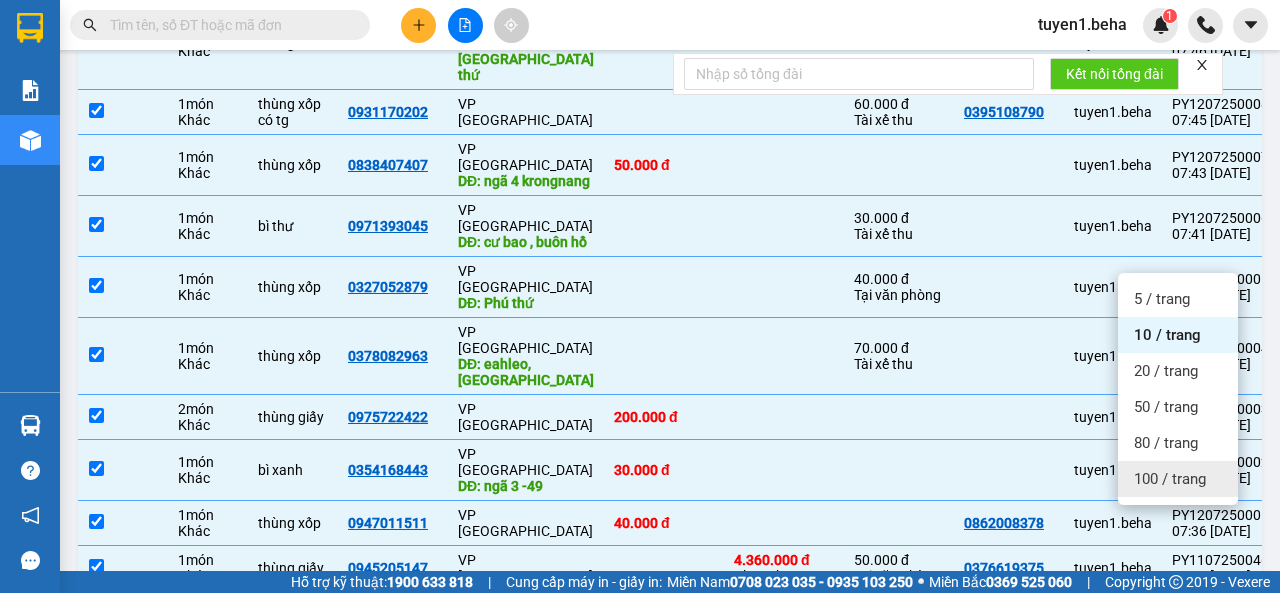 click on "100 / trang" at bounding box center (1170, 479) 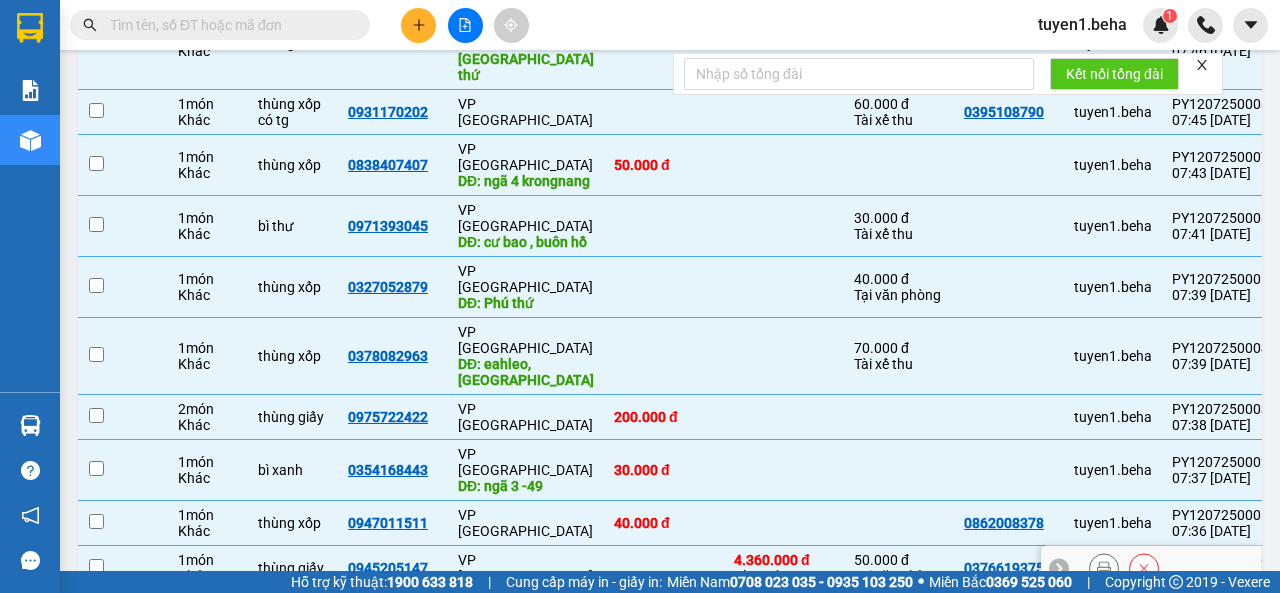 checkbox on "false" 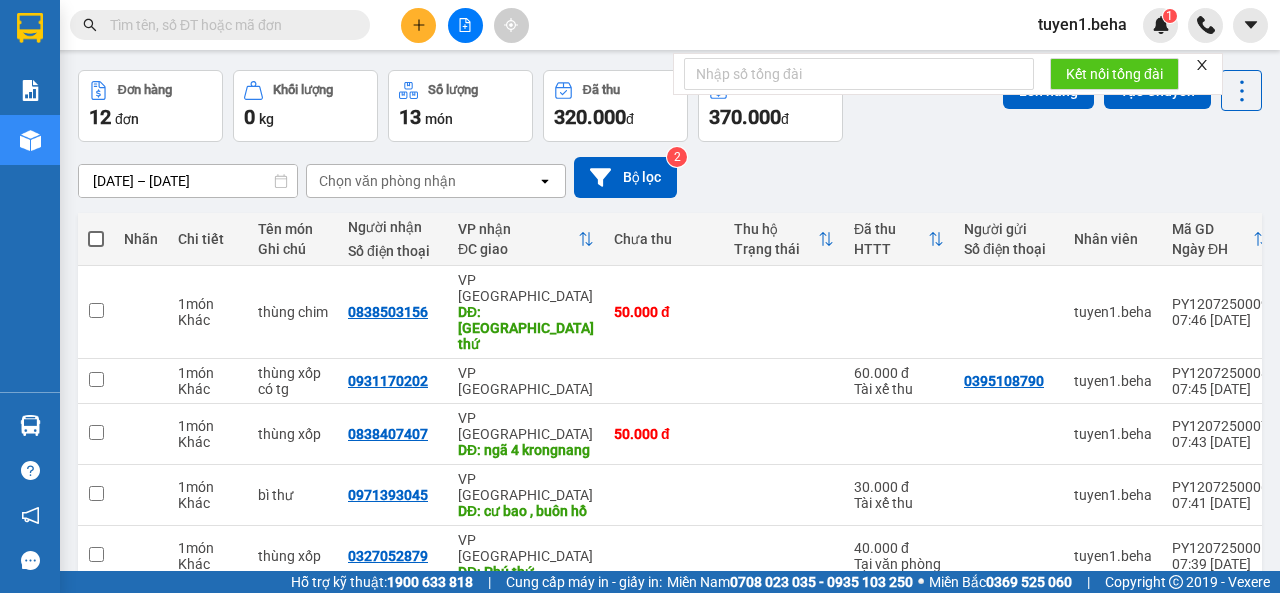 scroll, scrollTop: 38, scrollLeft: 0, axis: vertical 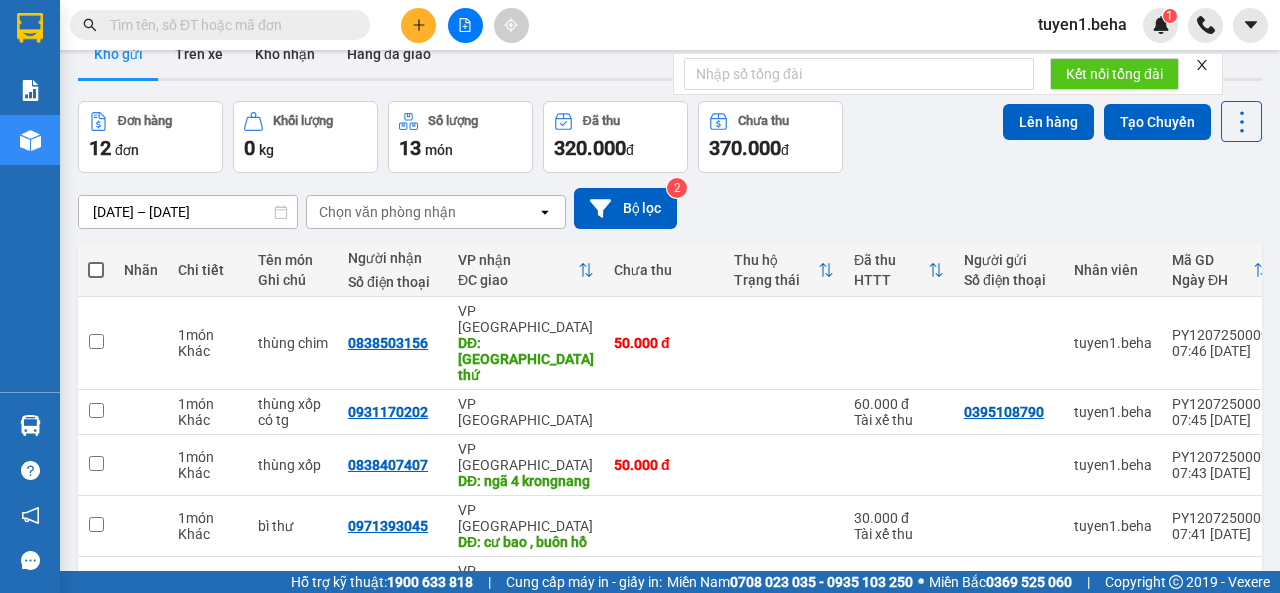 click at bounding box center [96, 270] 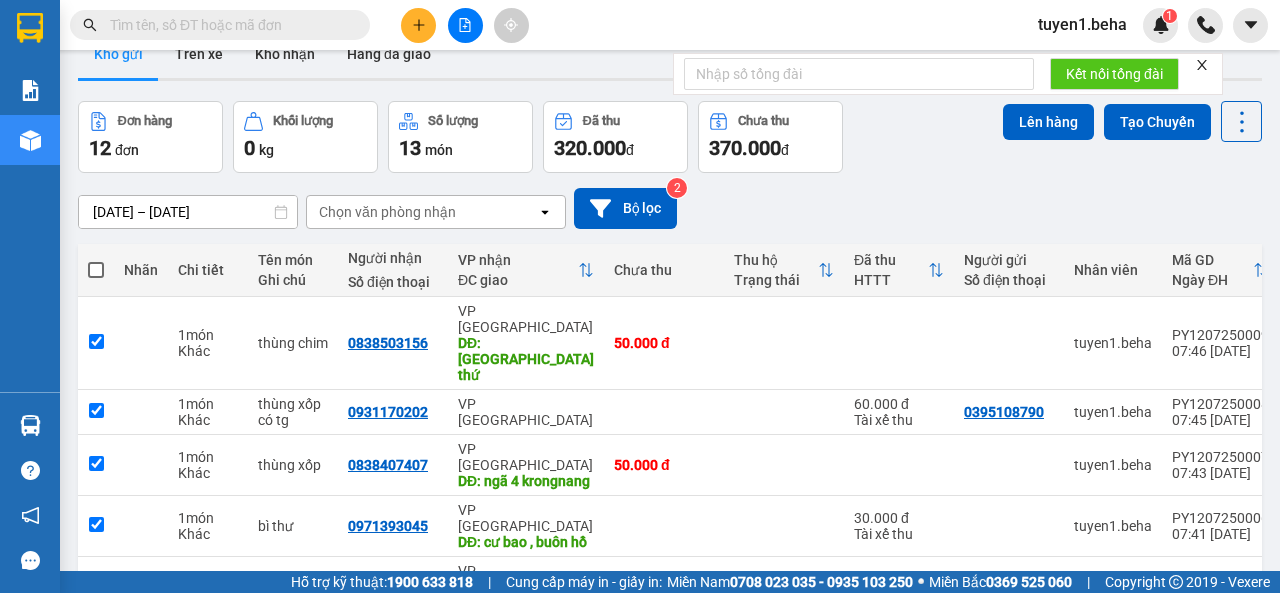 checkbox on "true" 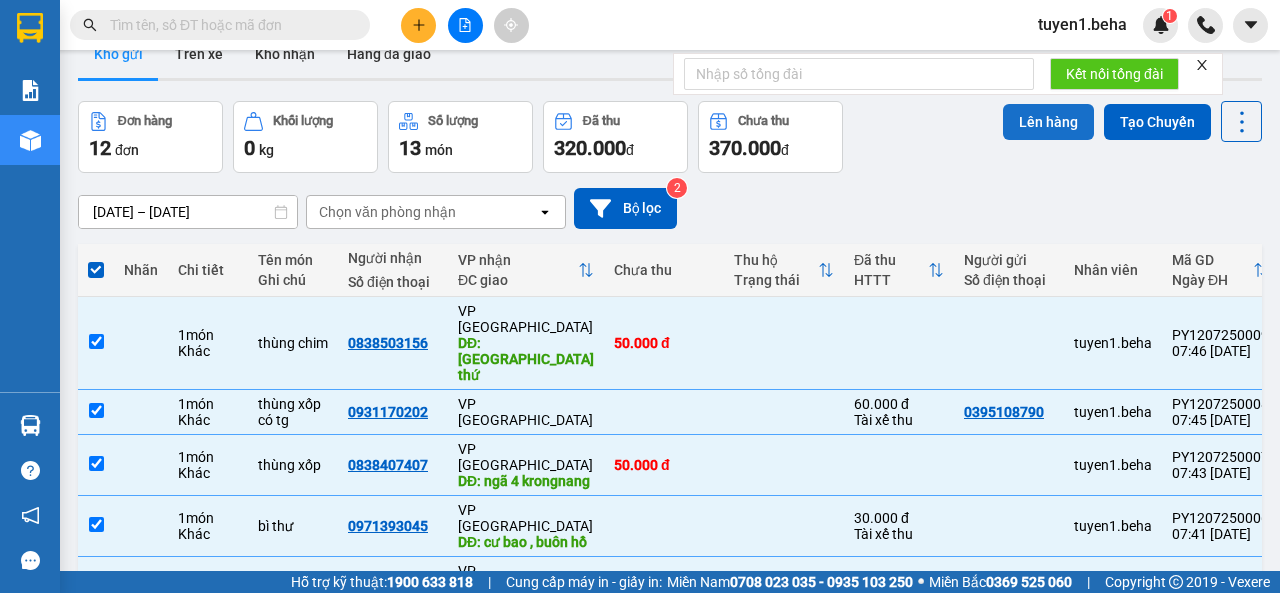 click on "Lên hàng" at bounding box center [1048, 122] 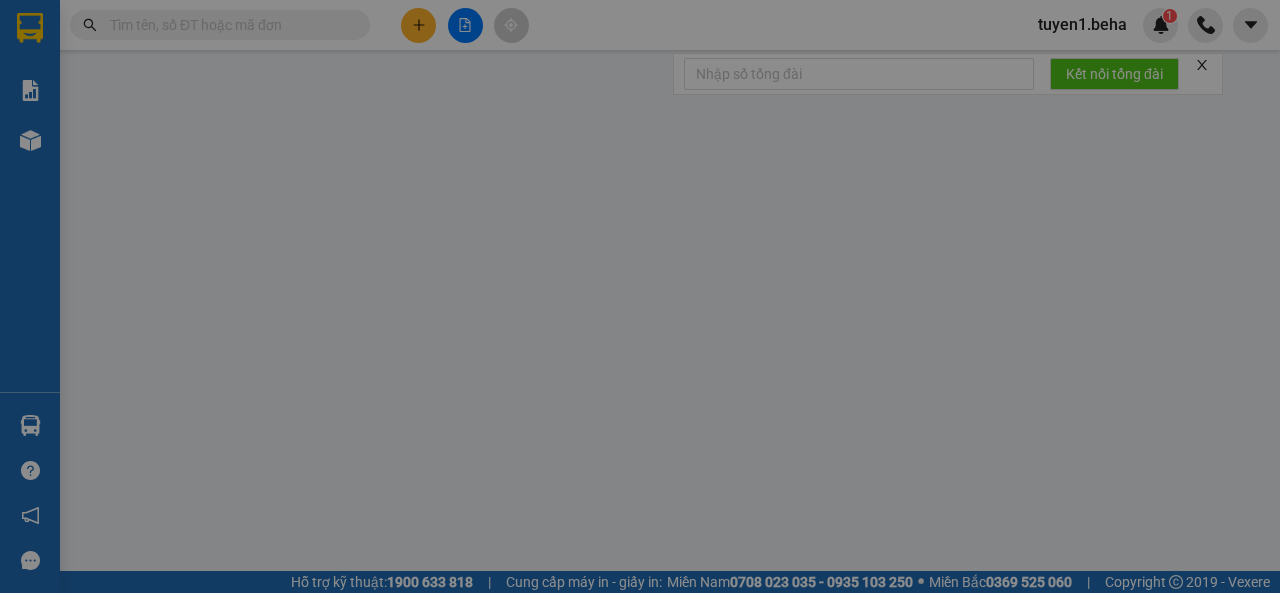 scroll, scrollTop: 0, scrollLeft: 0, axis: both 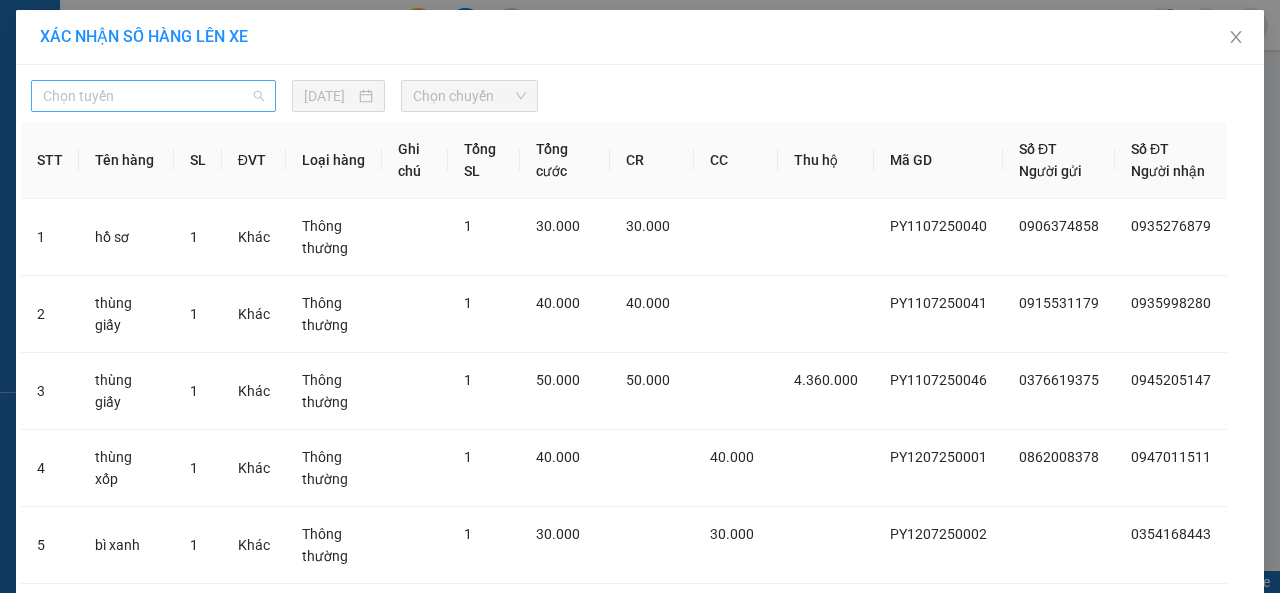 click on "Chọn tuyến" at bounding box center [153, 96] 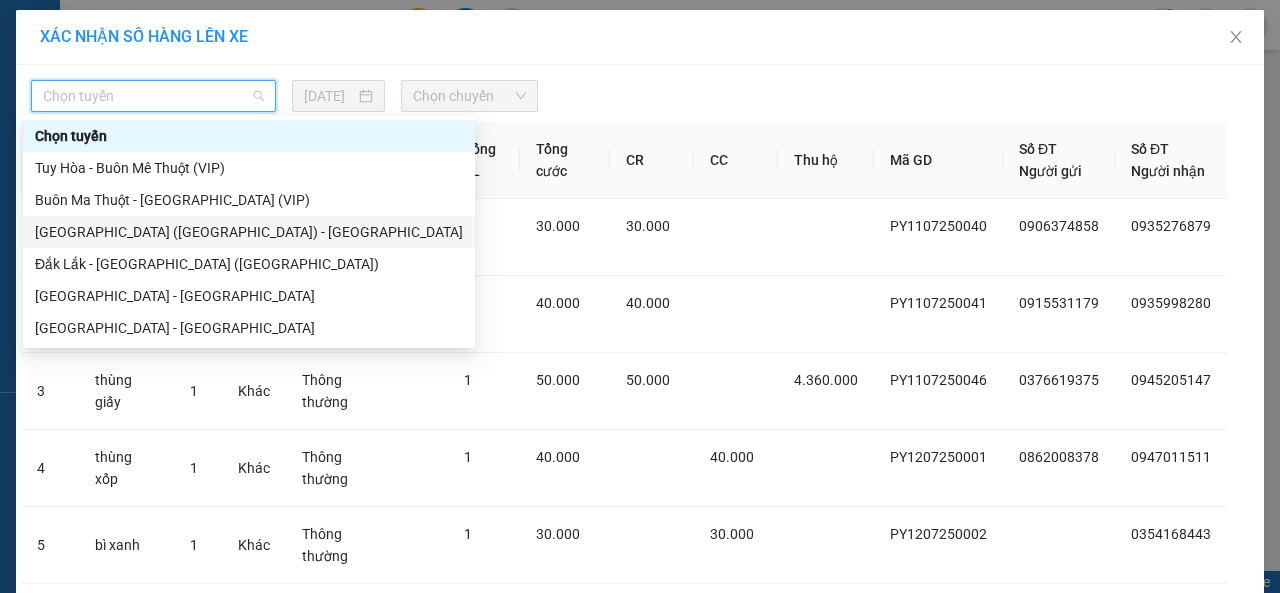 click on "Phú Yên (SC) - Đắk Lắk" at bounding box center [249, 232] 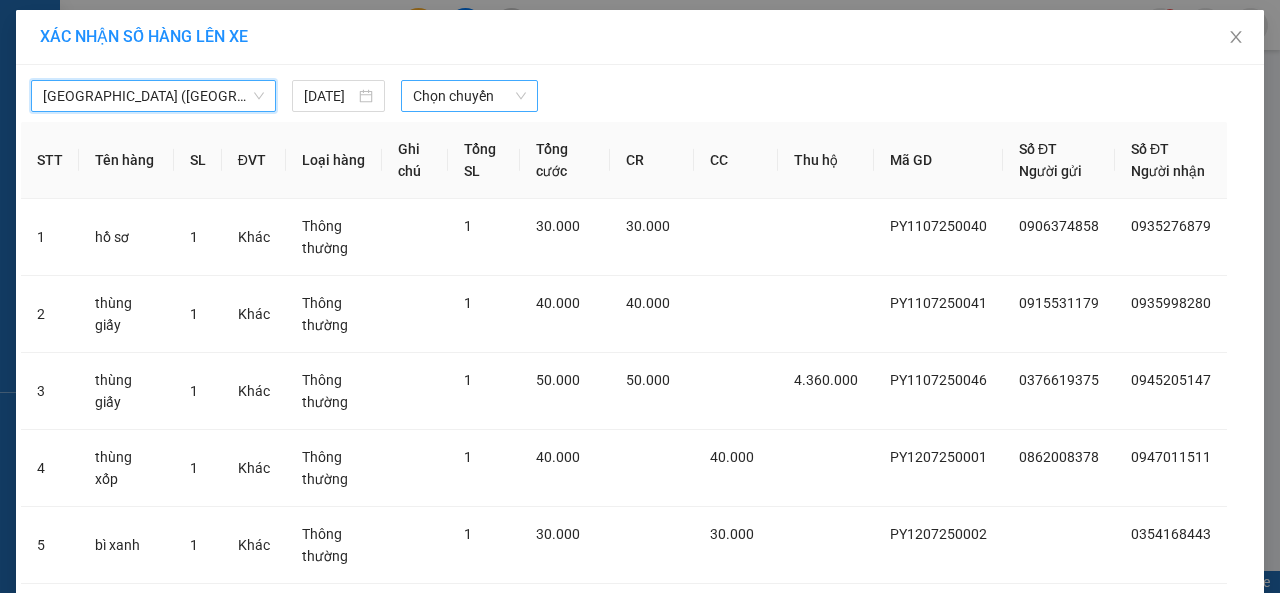click on "Chọn chuyến" at bounding box center (469, 96) 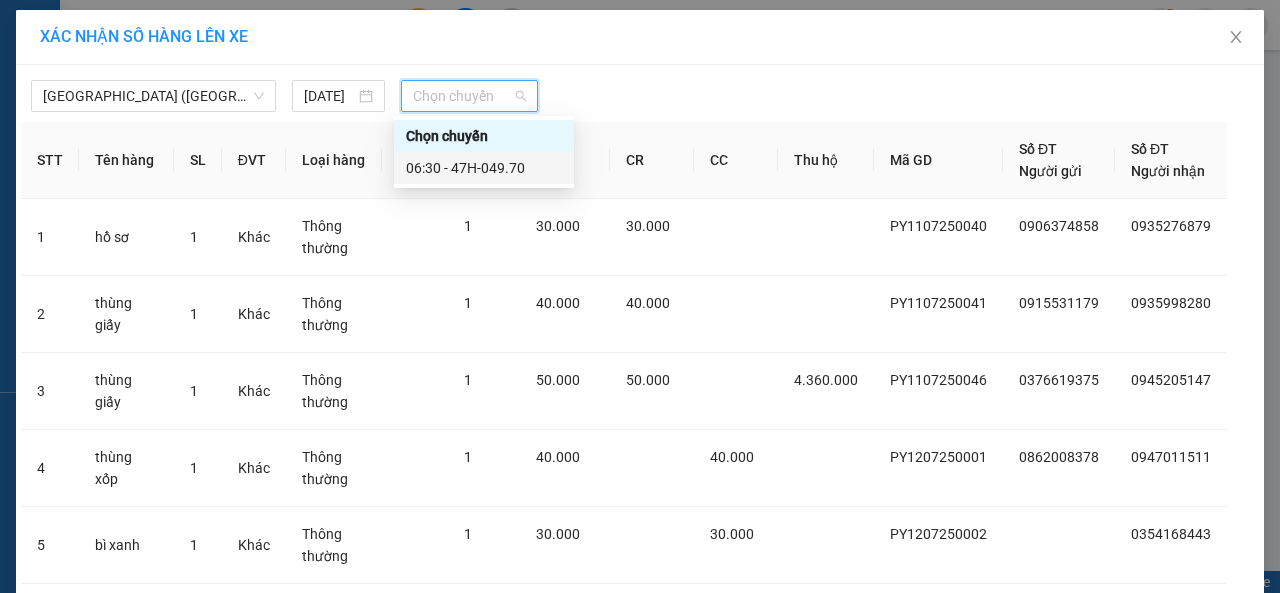click on "06:30     - 47H-049.70" at bounding box center (484, 168) 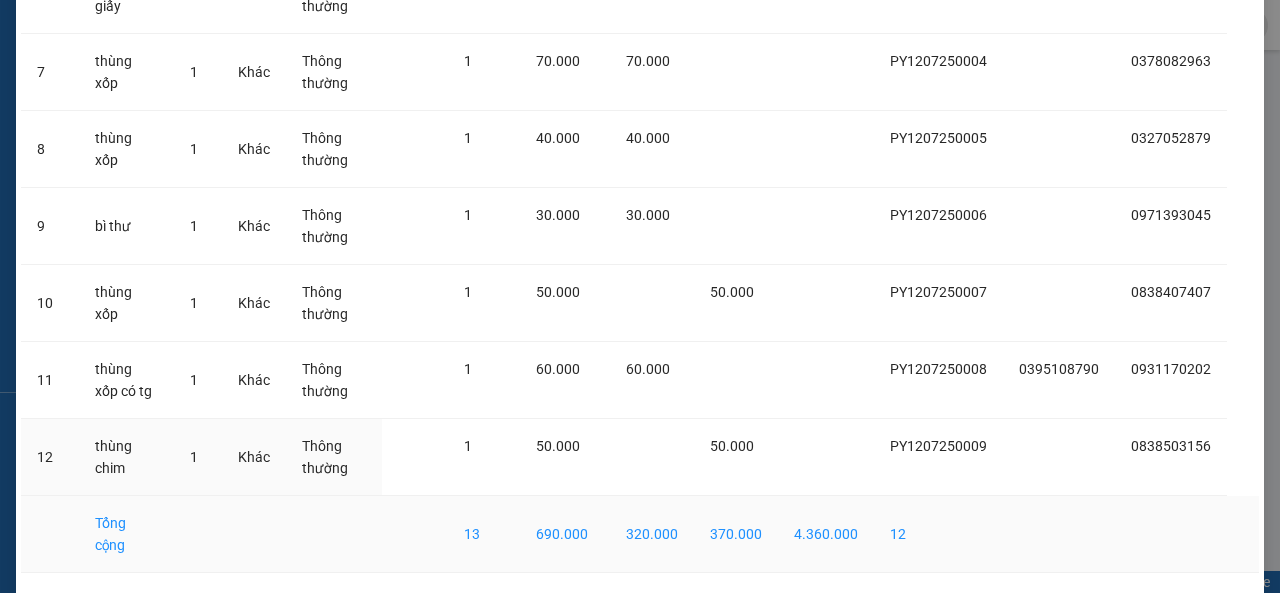 scroll, scrollTop: 720, scrollLeft: 0, axis: vertical 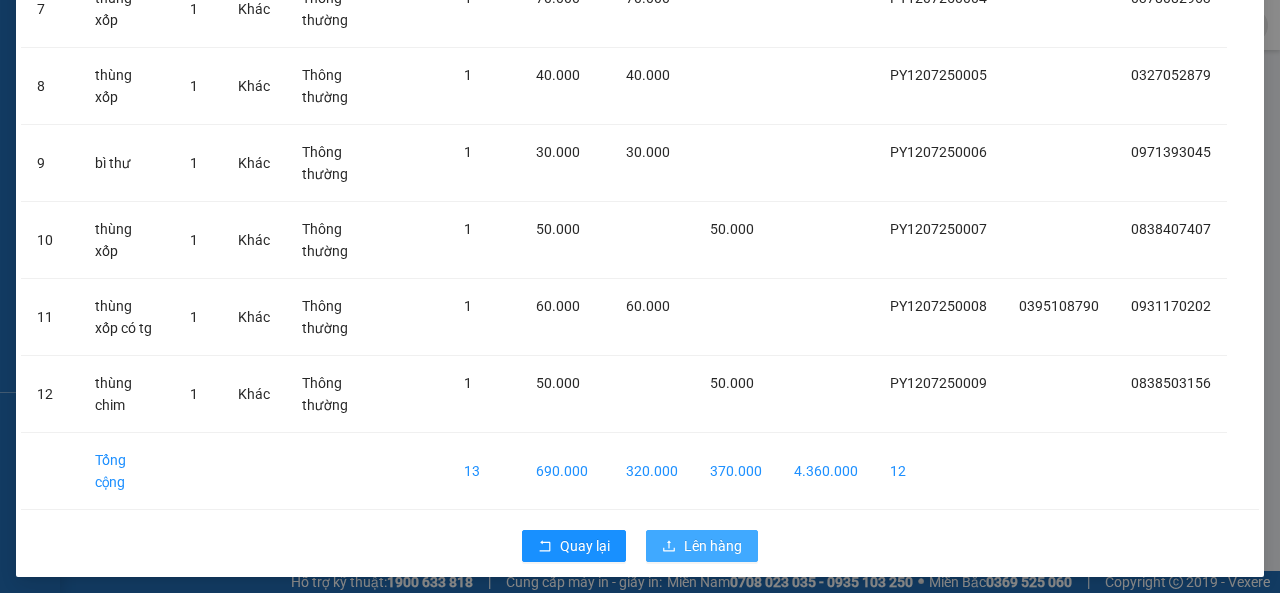 click on "Lên hàng" at bounding box center [713, 546] 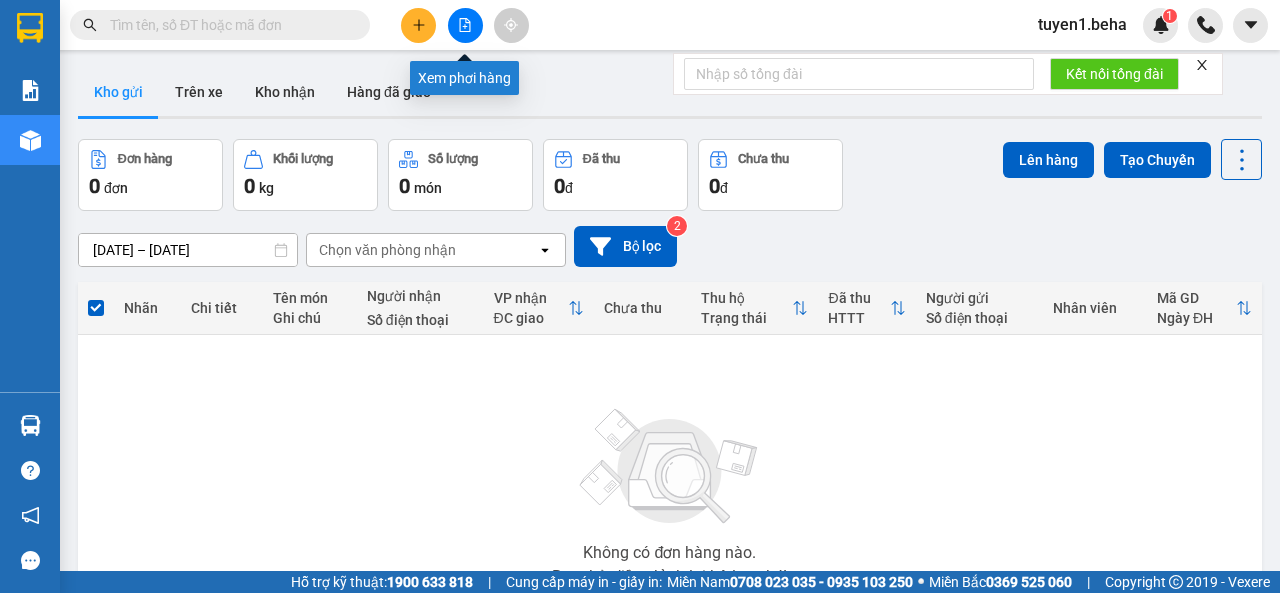 click 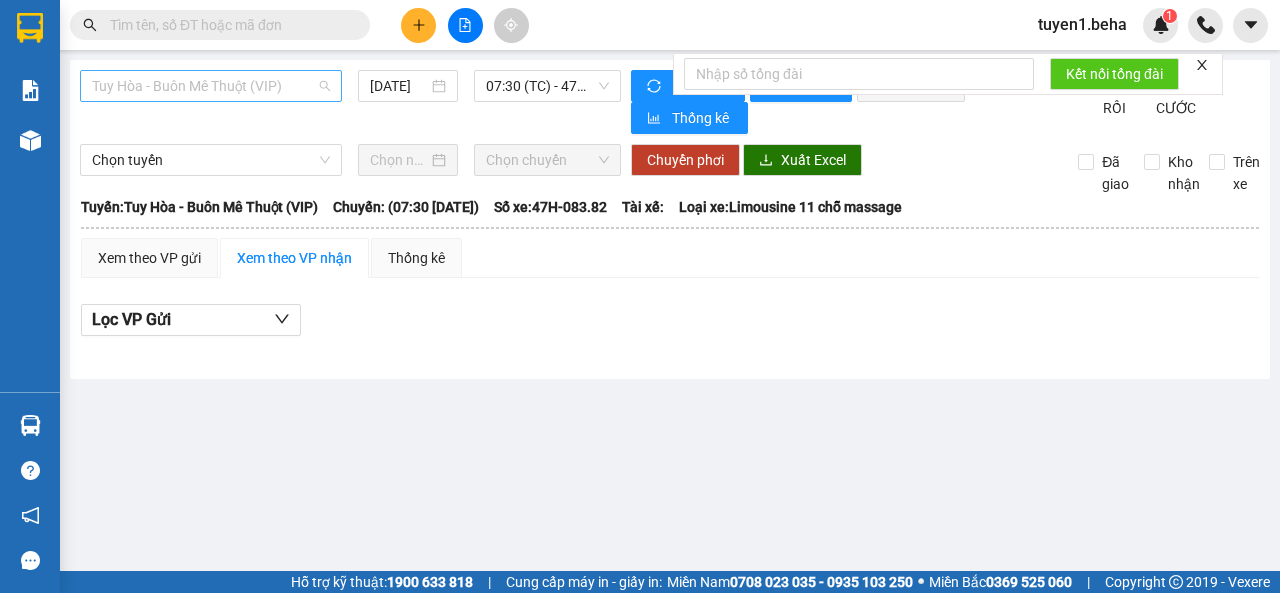 click on "Tuy Hòa - Buôn Mê Thuột (VIP)" at bounding box center [211, 86] 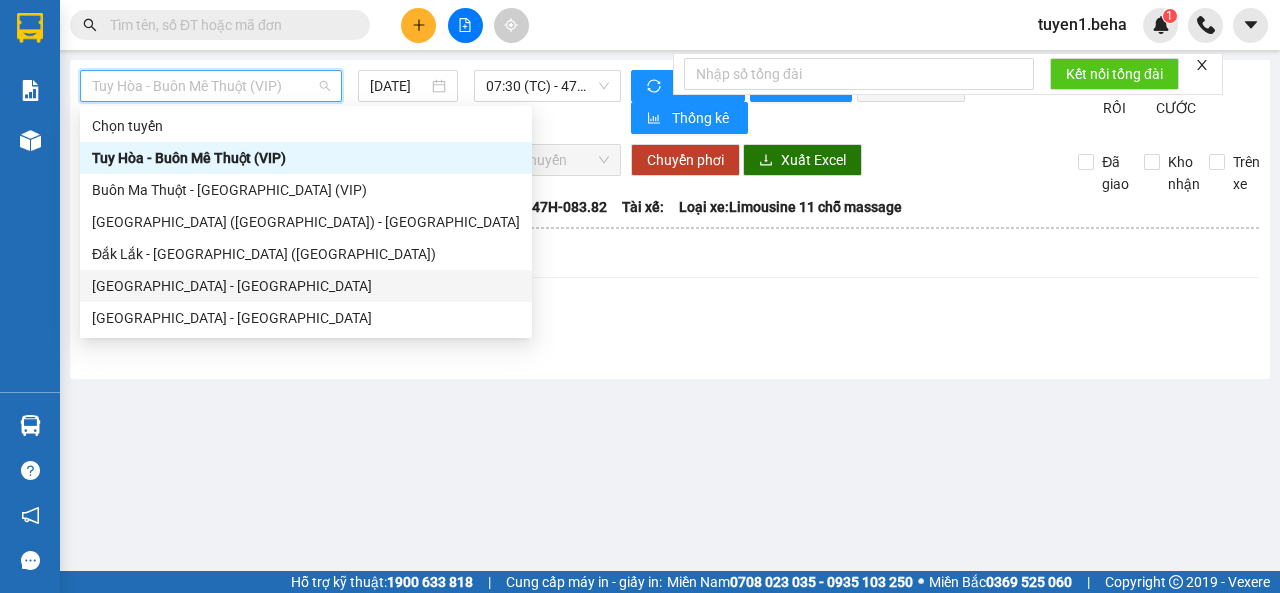 click on "Phú Yên - Đắk Lắk" at bounding box center (306, 286) 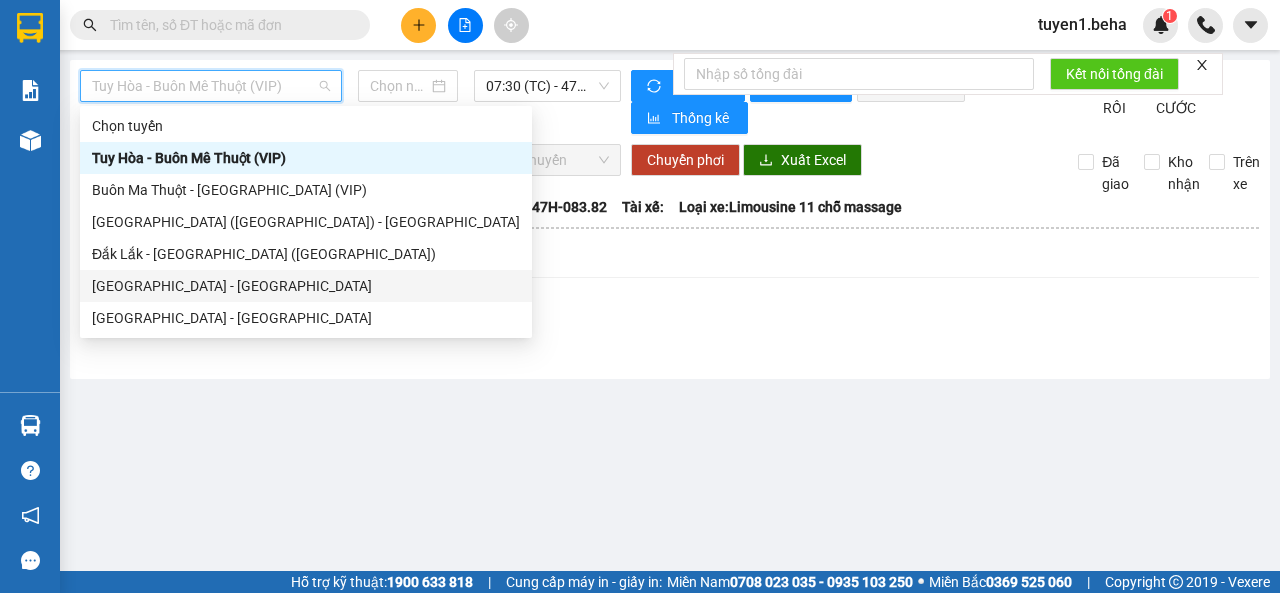 type on "[DATE]" 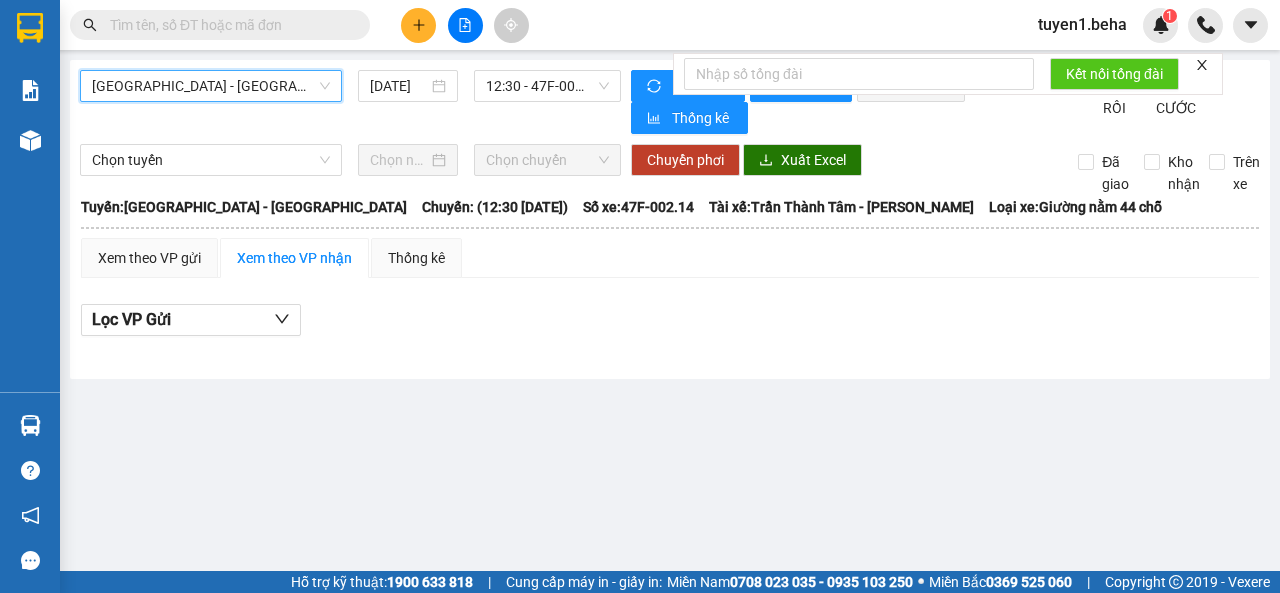 click on "Phú Yên - Đắk Lắk Phú Yên - Đắk Lắk 12/07/2025 12:30     - 47F-002.14  Làm mới In phơi In đơn chọn Thống kê Lọc  CƯỚC RỒI Lọc  CHƯA CƯỚC Chọn tuyến Chọn chuyến Chuyển phơi Xuất Excel Đã giao Kho nhận Trên xe Bê Hà (Phú Yên)   0914064691   294 Nguyễn Văn Cừ, P.Tân Lập PHƠI HÀNG 07:47 - 12/07/2025 Tuyến:  Phú Yên - Đắk Lắk Chuyến:   (12:30 - 12/07/2025) Tài xế:  Trần Thành Tâm - Đinh Quốc Bảo   Số xe:  47F-002.14 Loại xe:  Giường nằm 44 chỗ Tuyến:  Phú Yên - Đắk Lắk Chuyến:   (12:30 - 12/07/2025) Số xe:  47F-002.14 Tài xế:  Trần Thành Tâm - Đinh Quốc Bảo Loại xe:  Giường nằm 44 chỗ Xem theo VP gửi Xem theo VP nhận Thống kê Lọc VP Gửi CƯỚC RỒI :   0  VNĐ CHƯA CƯỚC :   0  VNĐ Thu hộ:  0  VNĐ Bê Hà (Phú Yên)   0914064691   294 Nguyễn Văn Cừ, P.Tân Lập PHƠI HÀNG BX PHÚ YÊN  -  07:47 - 12/07/2025 Tuyến:  Phú Yên - Đắk Lắk" at bounding box center [670, 219] 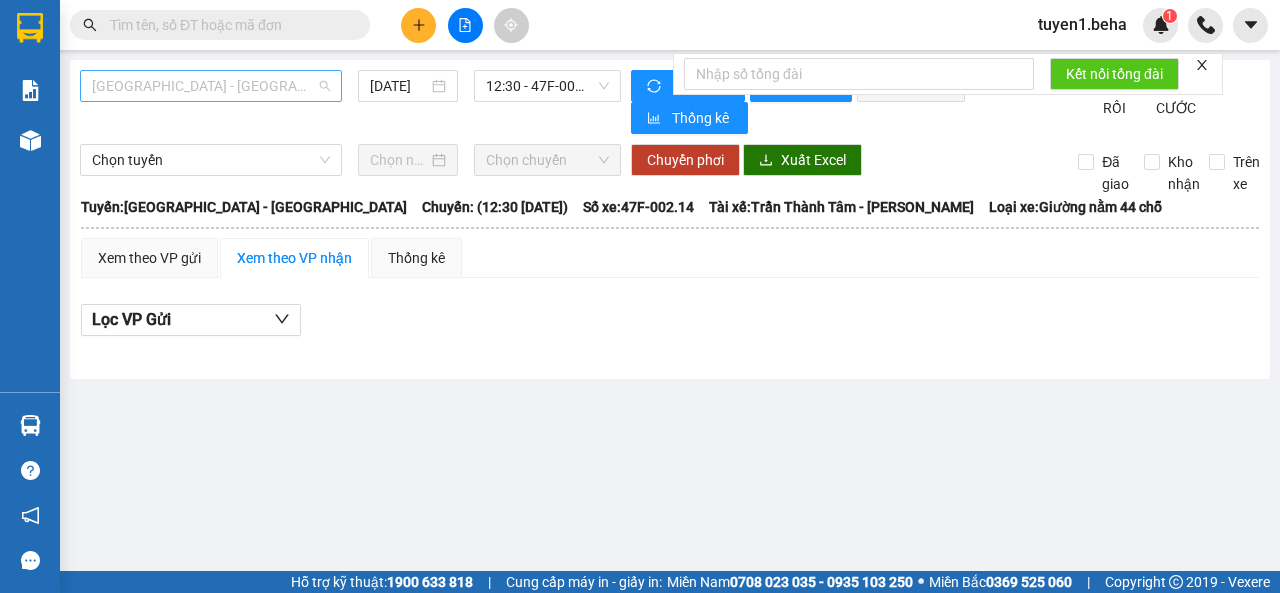 click on "Phú Yên - Đắk Lắk" at bounding box center (211, 86) 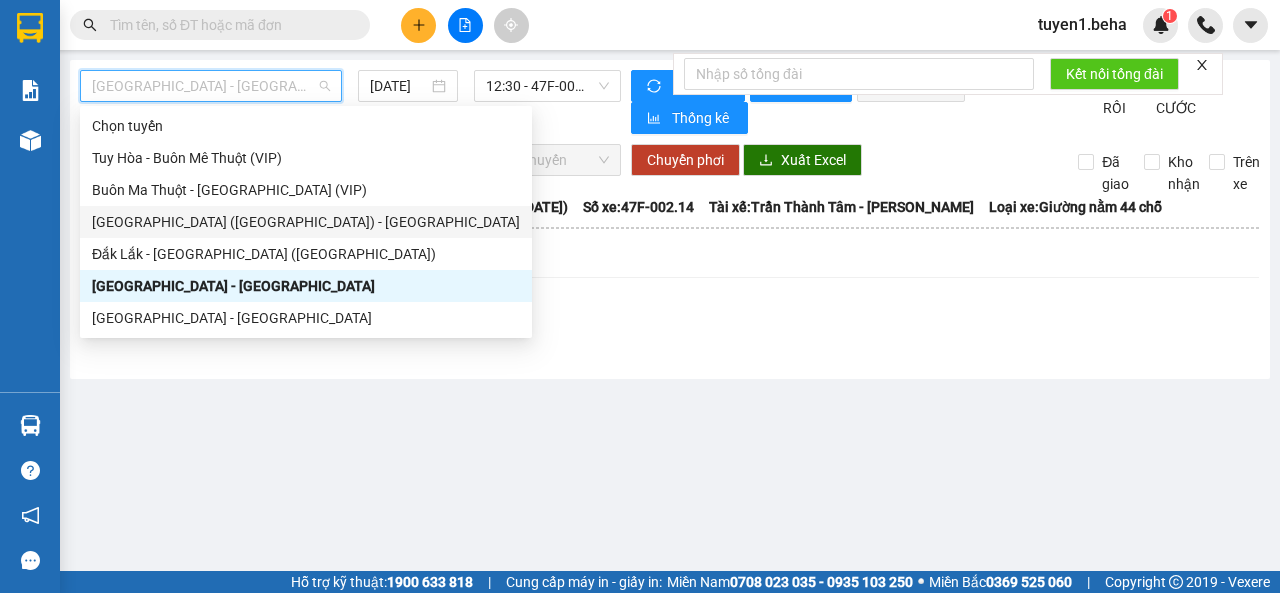 click on "Phú Yên (SC) - Đắk Lắk" at bounding box center [306, 222] 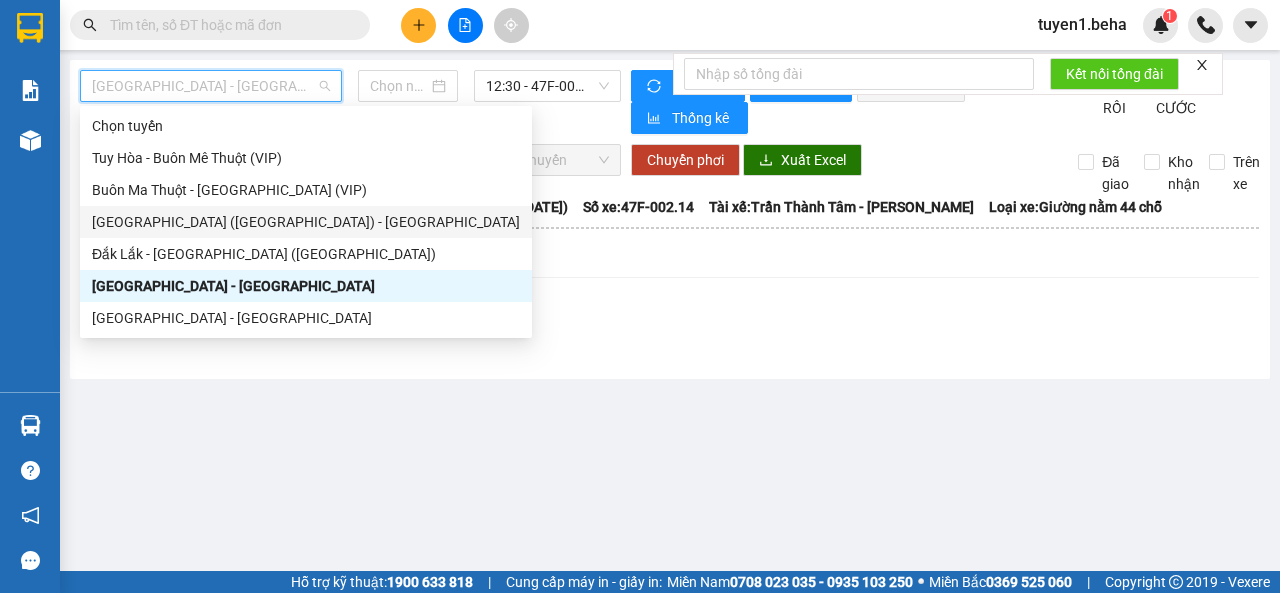 type on "[DATE]" 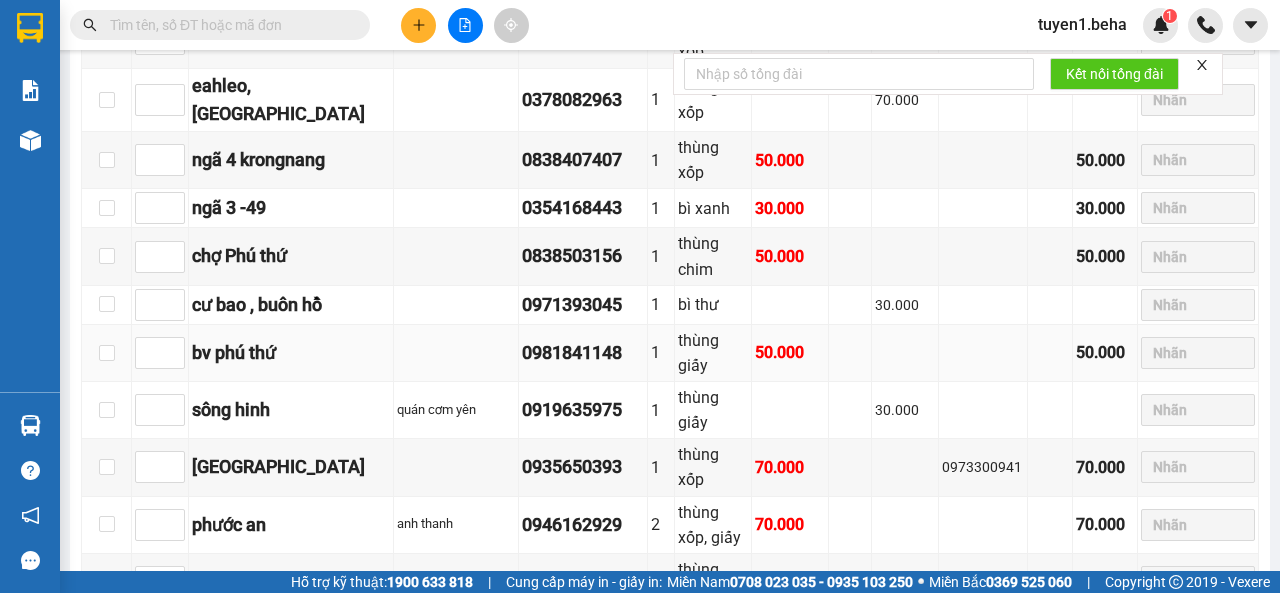 scroll, scrollTop: 300, scrollLeft: 0, axis: vertical 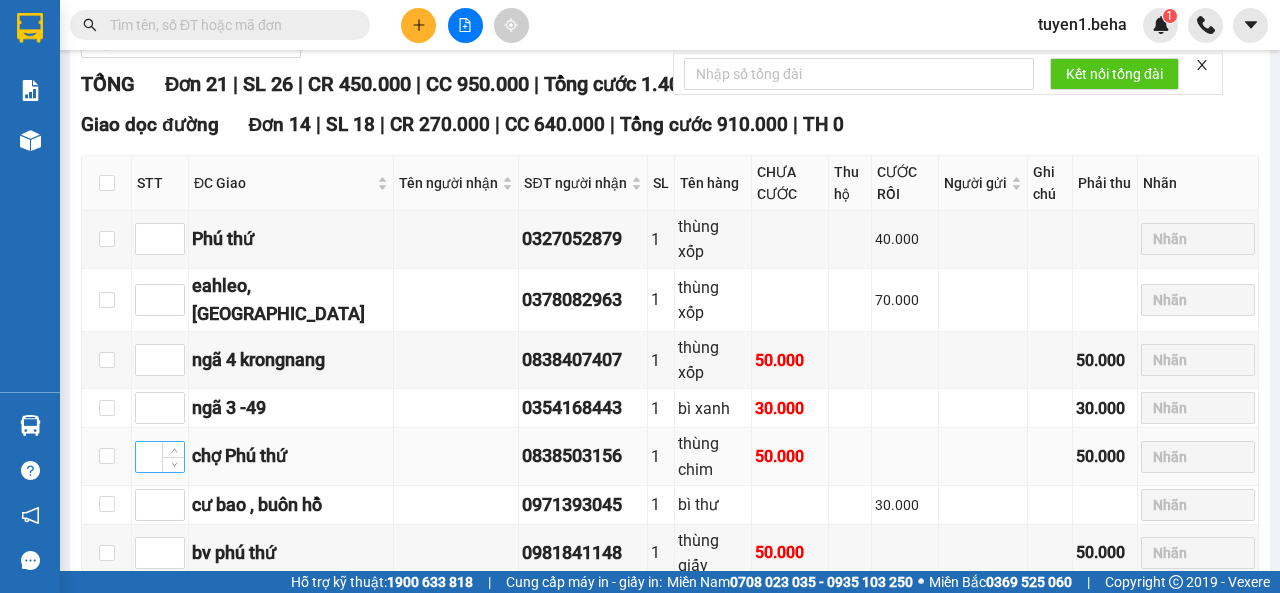 click at bounding box center [160, 457] 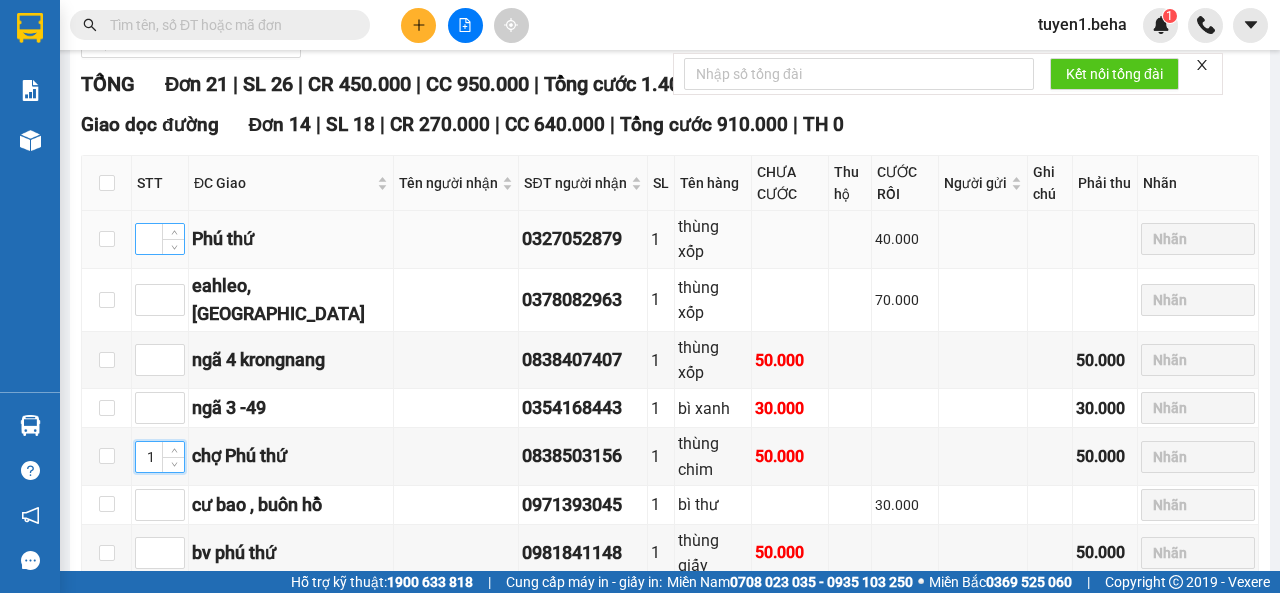 type on "1" 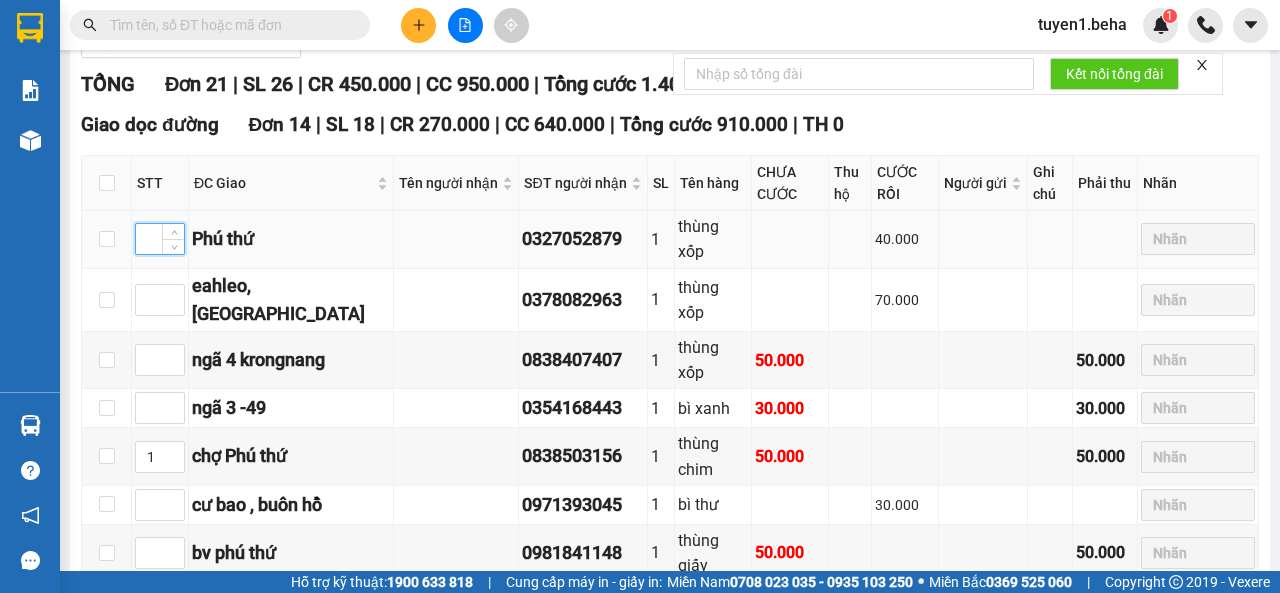 click at bounding box center (160, 239) 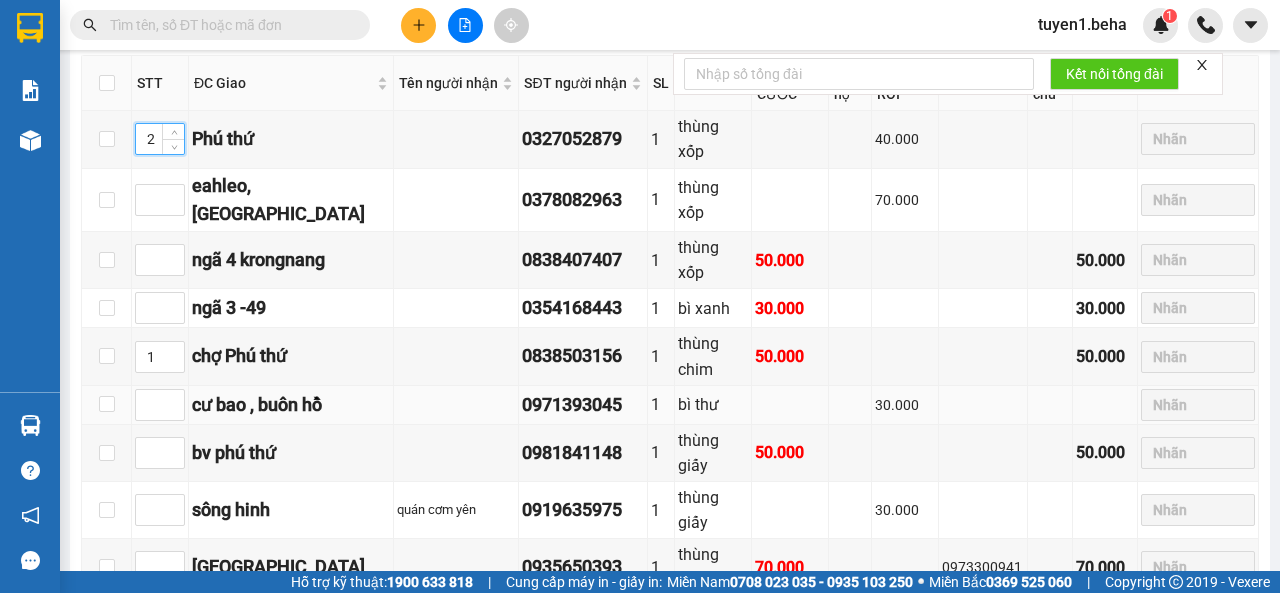 scroll, scrollTop: 500, scrollLeft: 0, axis: vertical 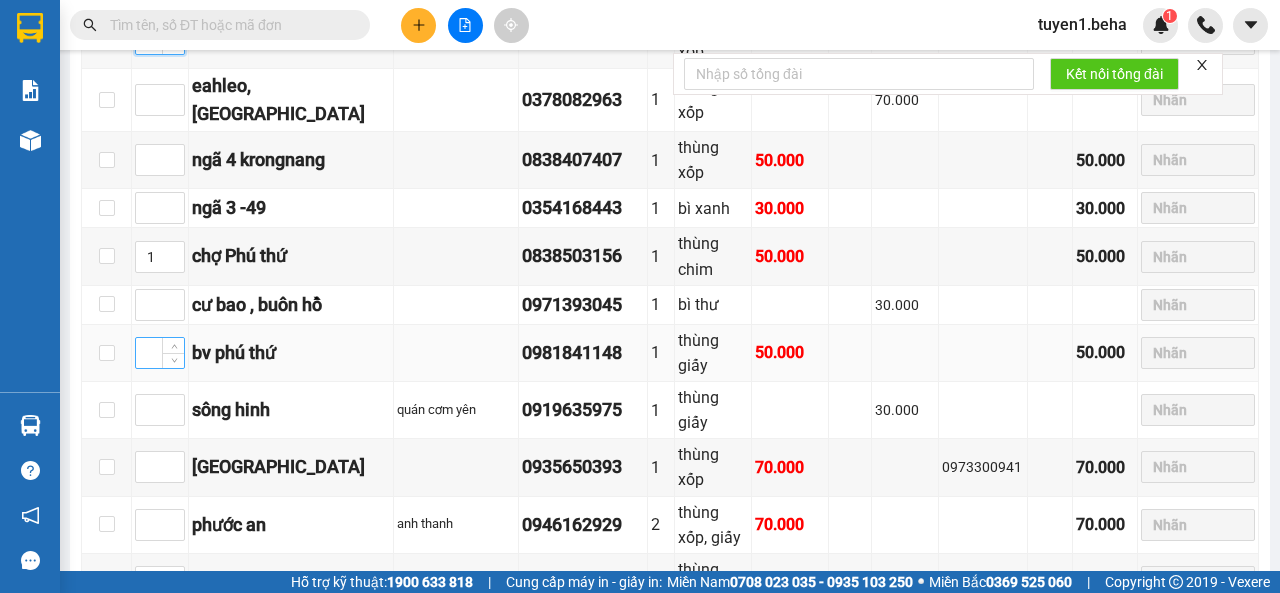 type on "2" 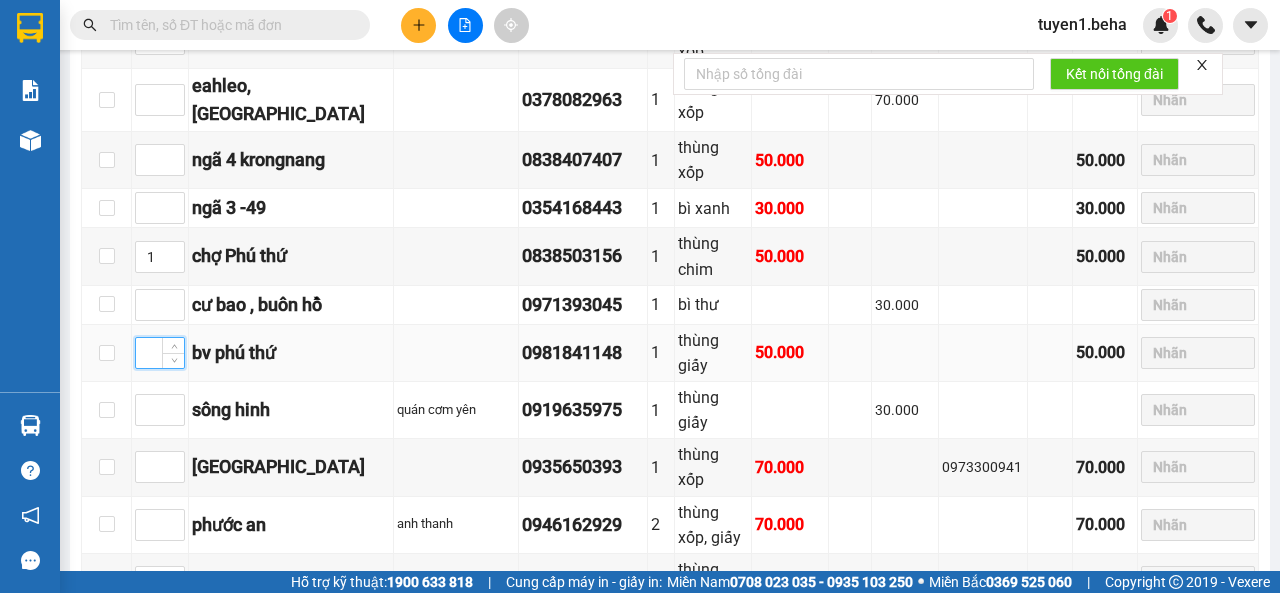 click at bounding box center (160, 353) 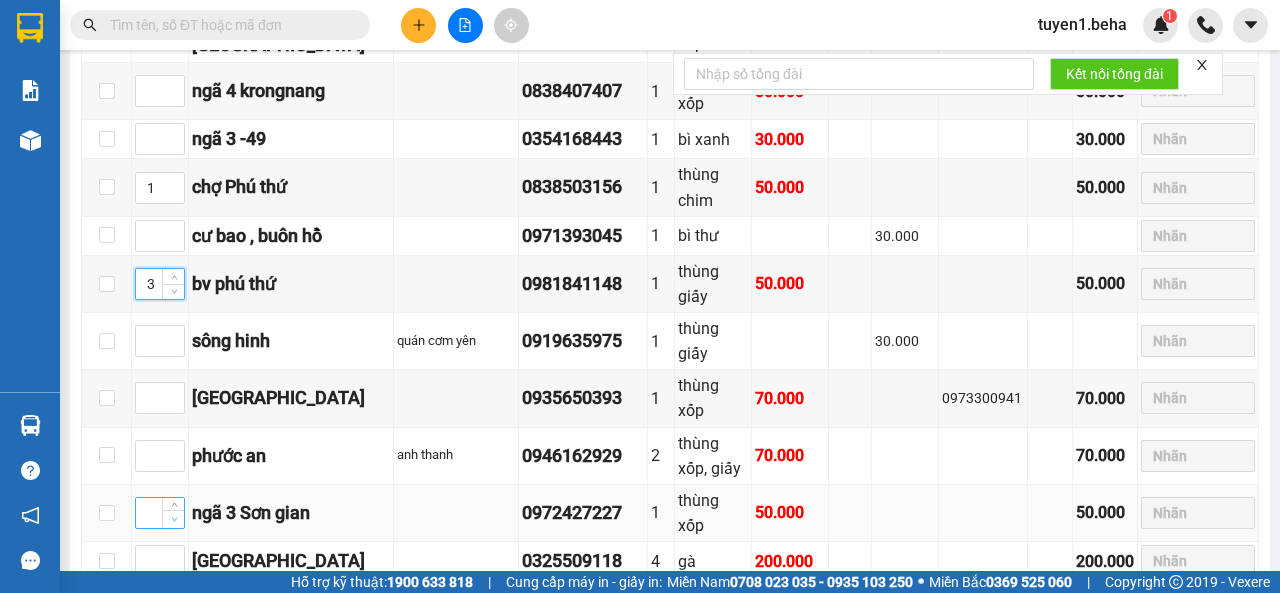 scroll, scrollTop: 600, scrollLeft: 0, axis: vertical 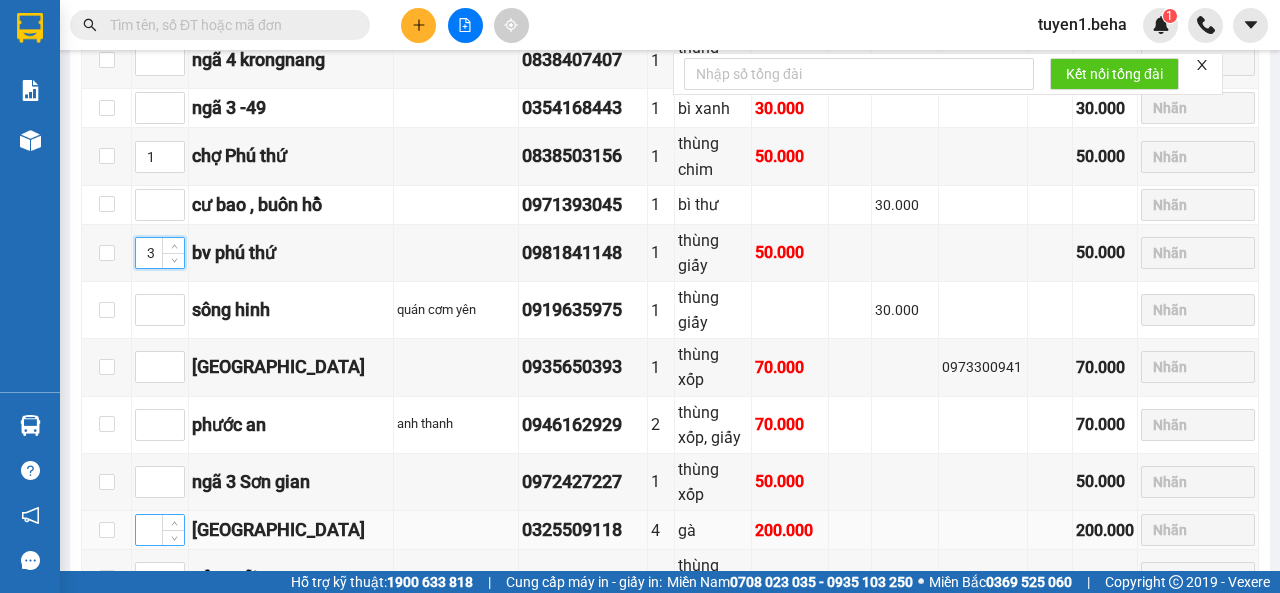 type on "3" 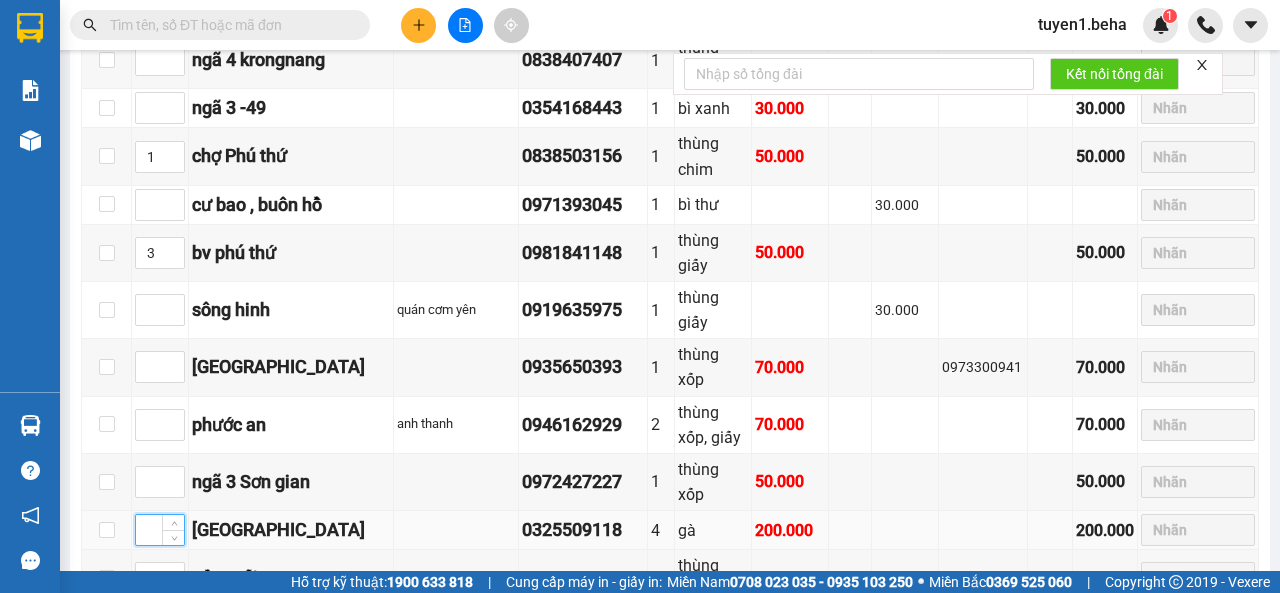 click at bounding box center (160, 530) 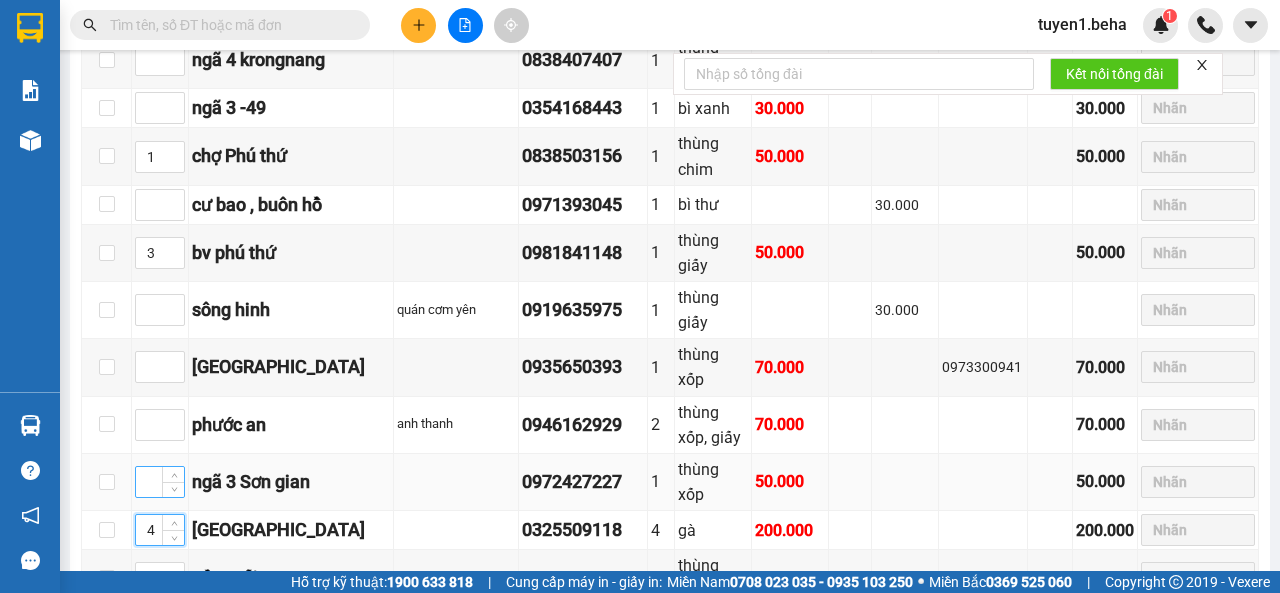 type on "4" 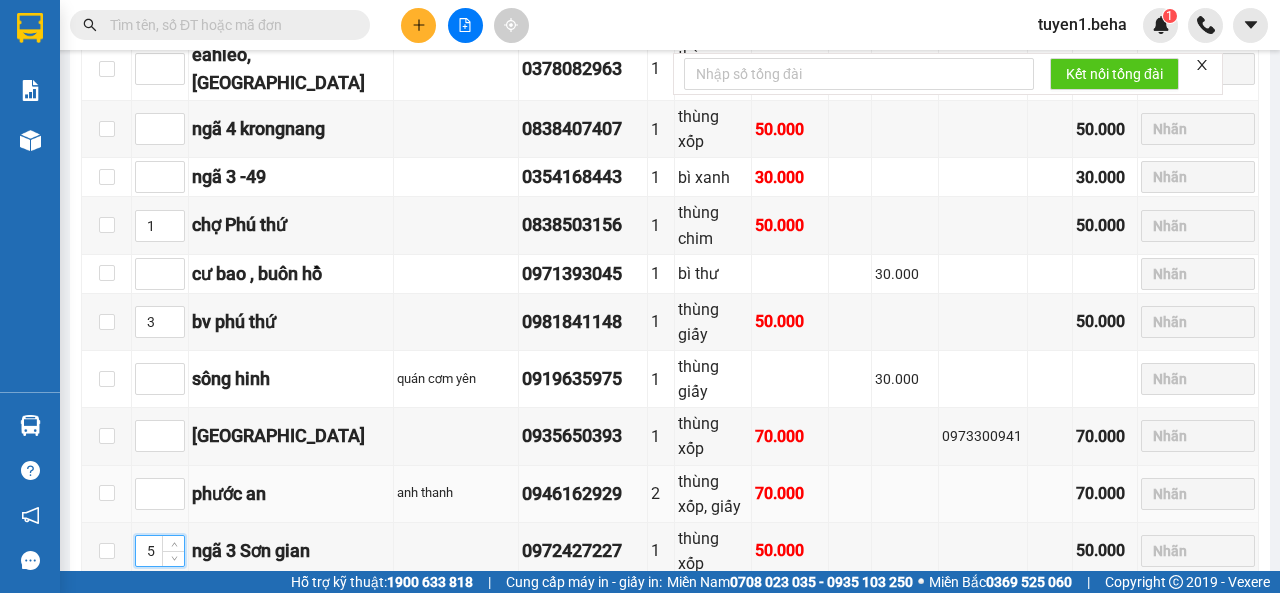 scroll, scrollTop: 500, scrollLeft: 0, axis: vertical 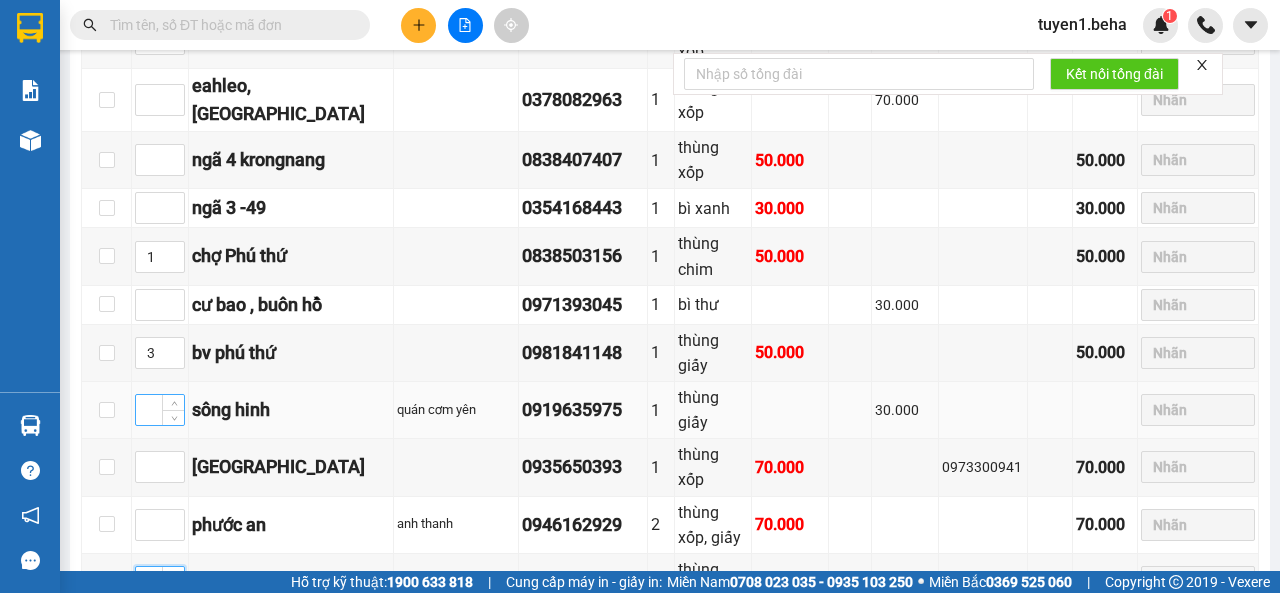 type on "5" 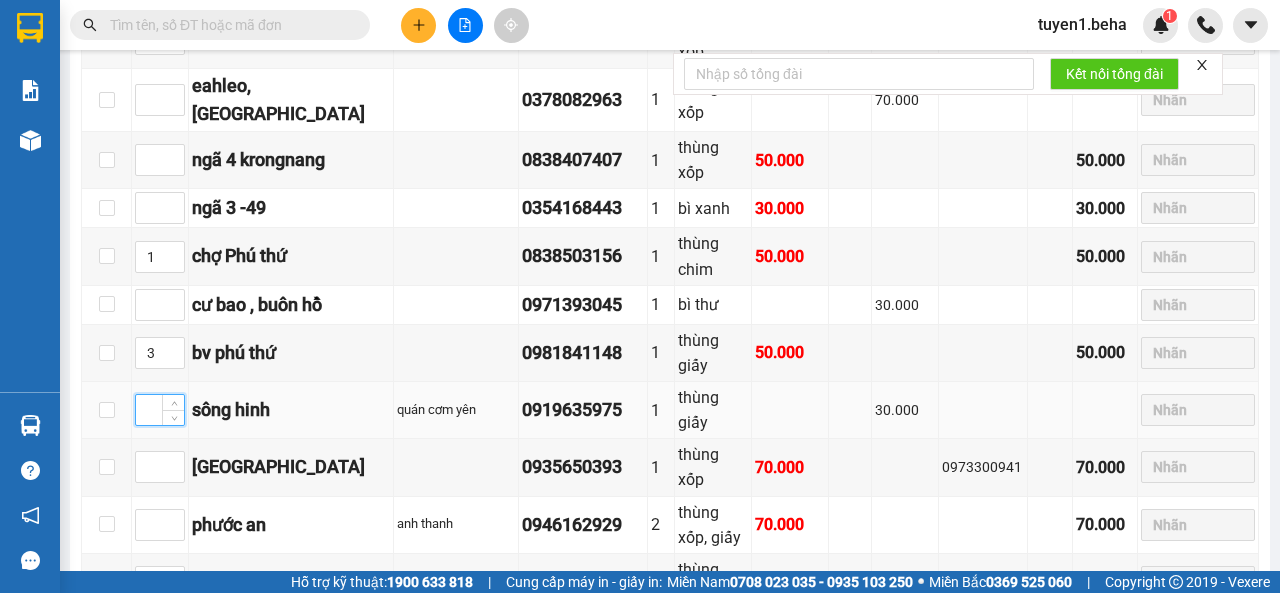 click at bounding box center (160, 410) 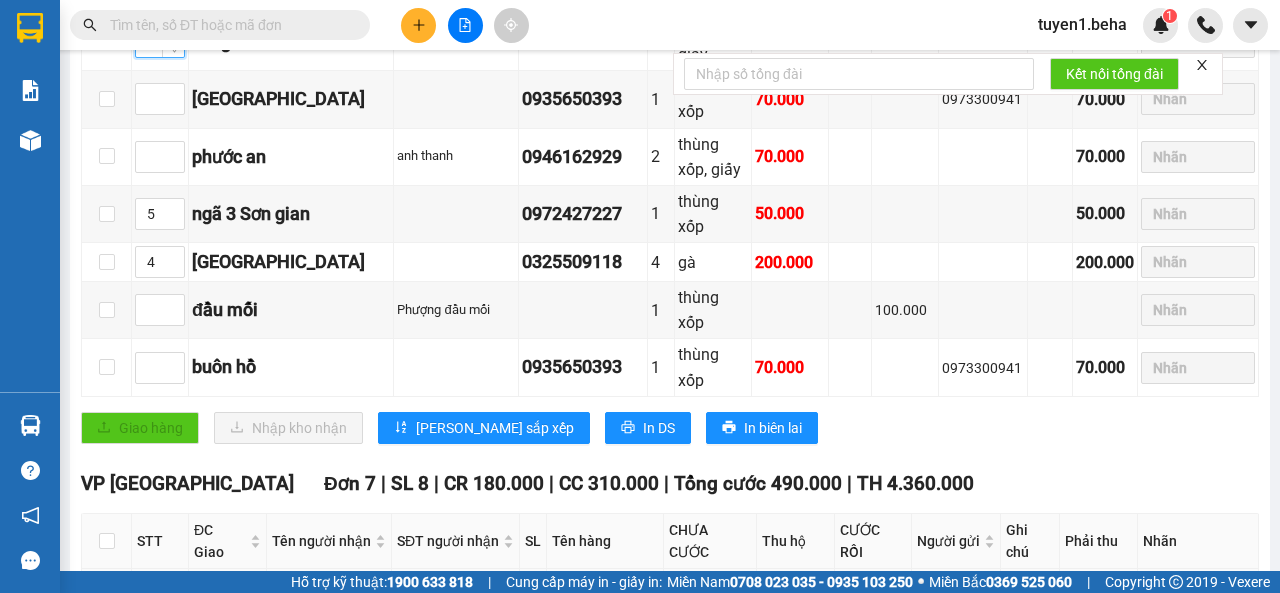 scroll, scrollTop: 900, scrollLeft: 0, axis: vertical 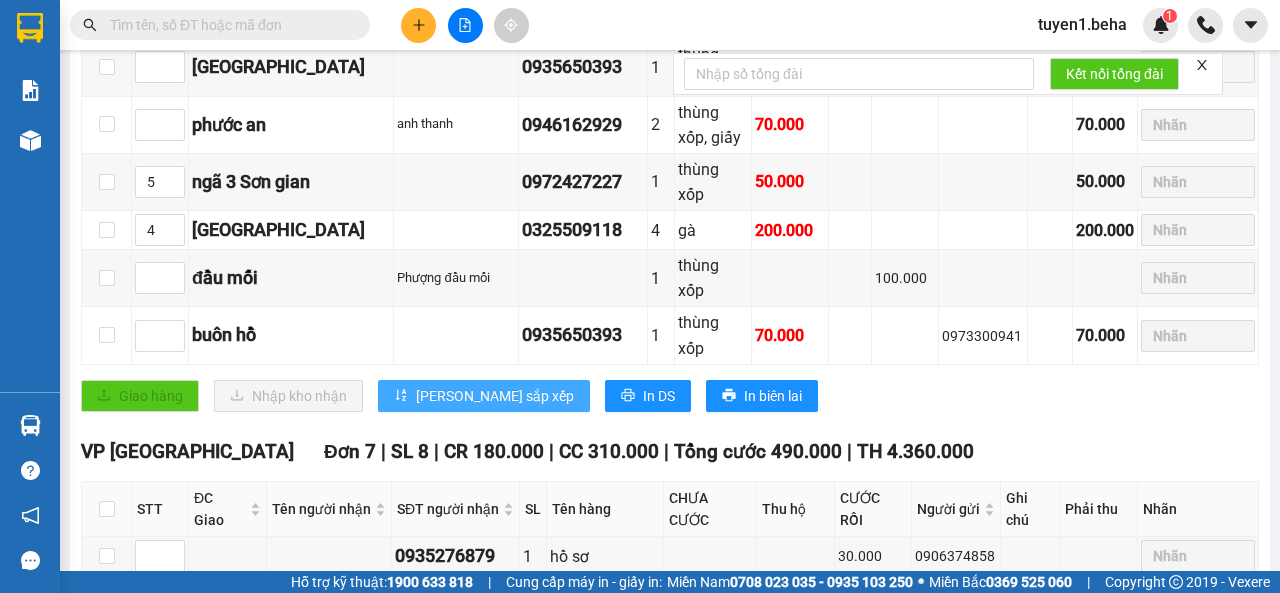 type on "6" 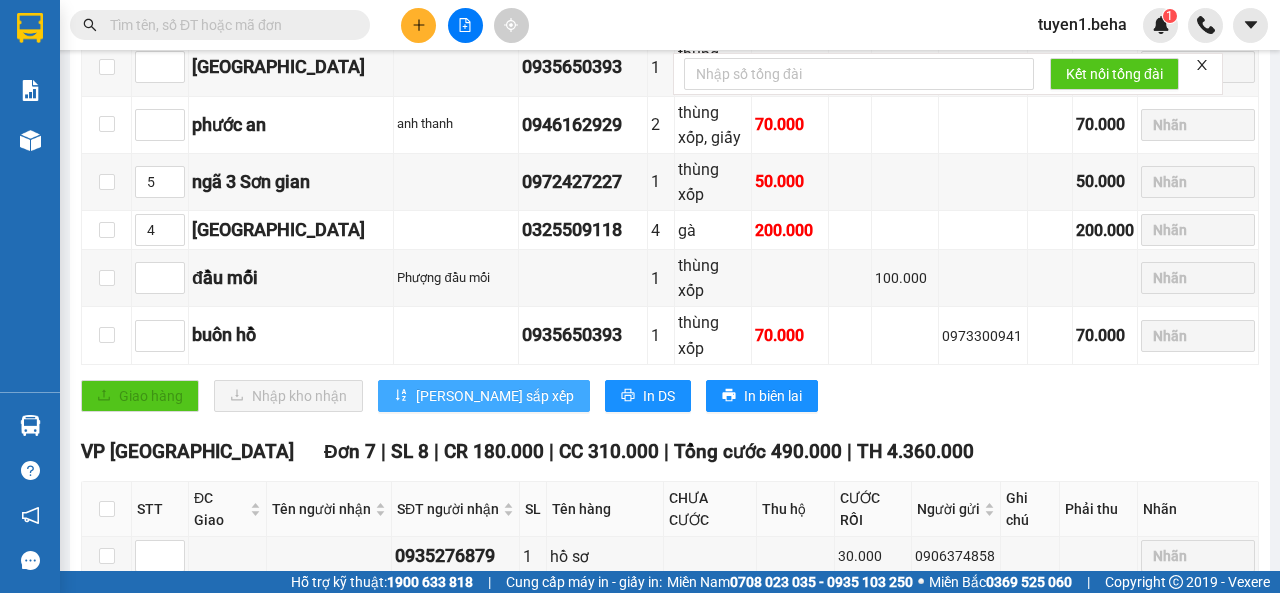 click on "Lưu sắp xếp" at bounding box center [495, 396] 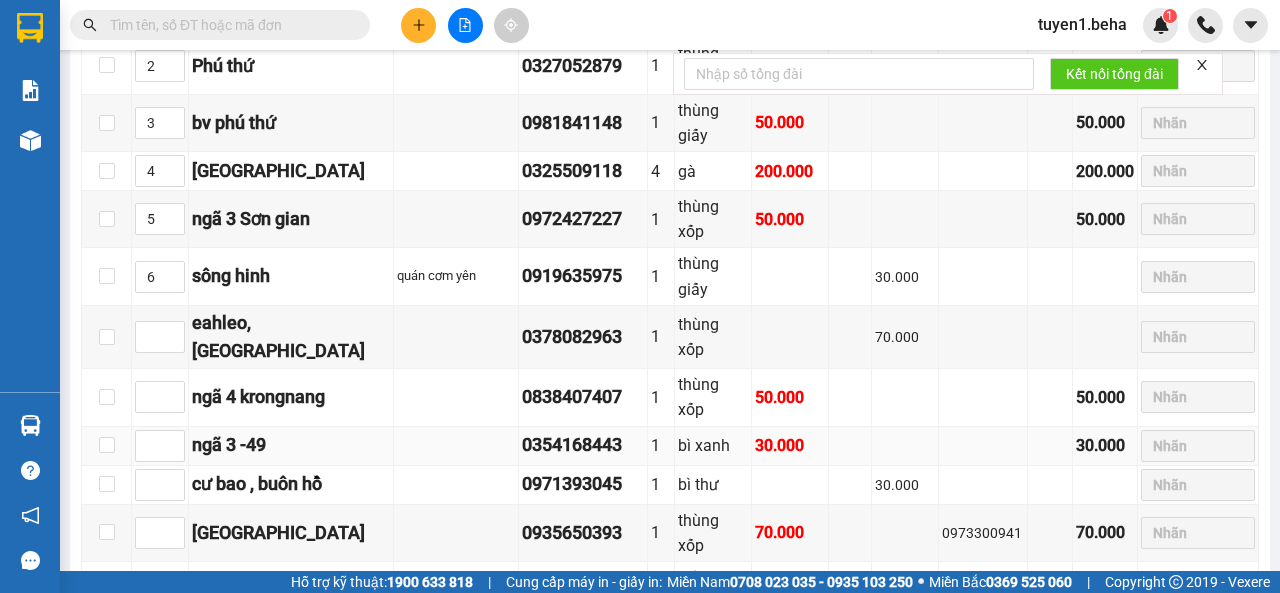 scroll, scrollTop: 500, scrollLeft: 0, axis: vertical 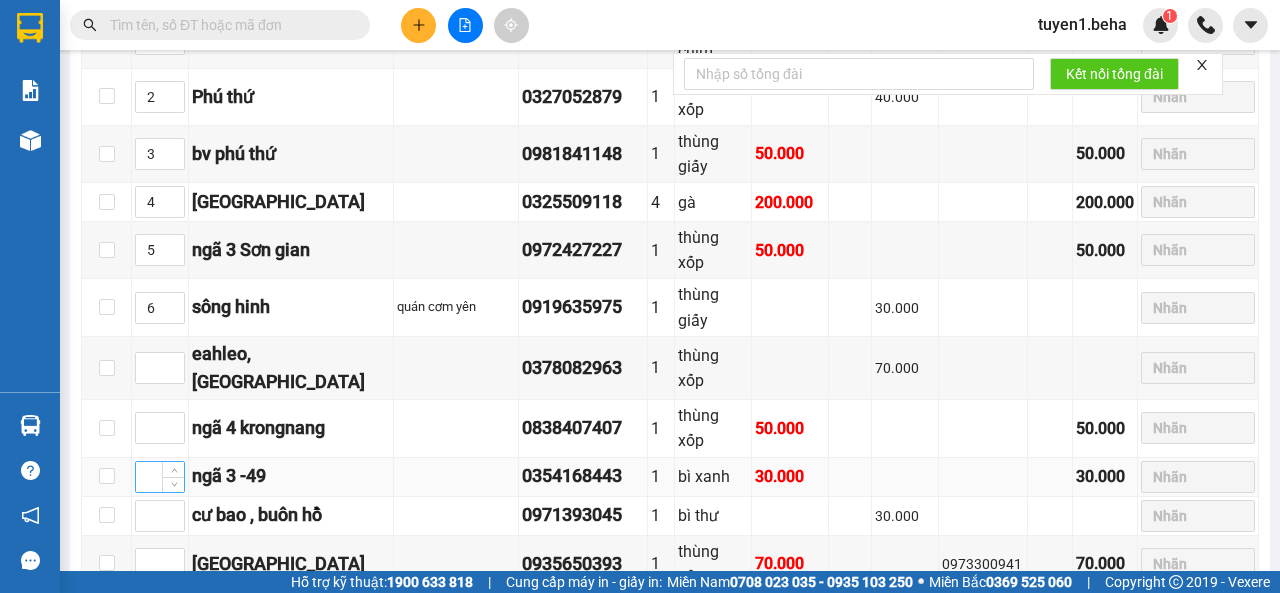click at bounding box center (160, 477) 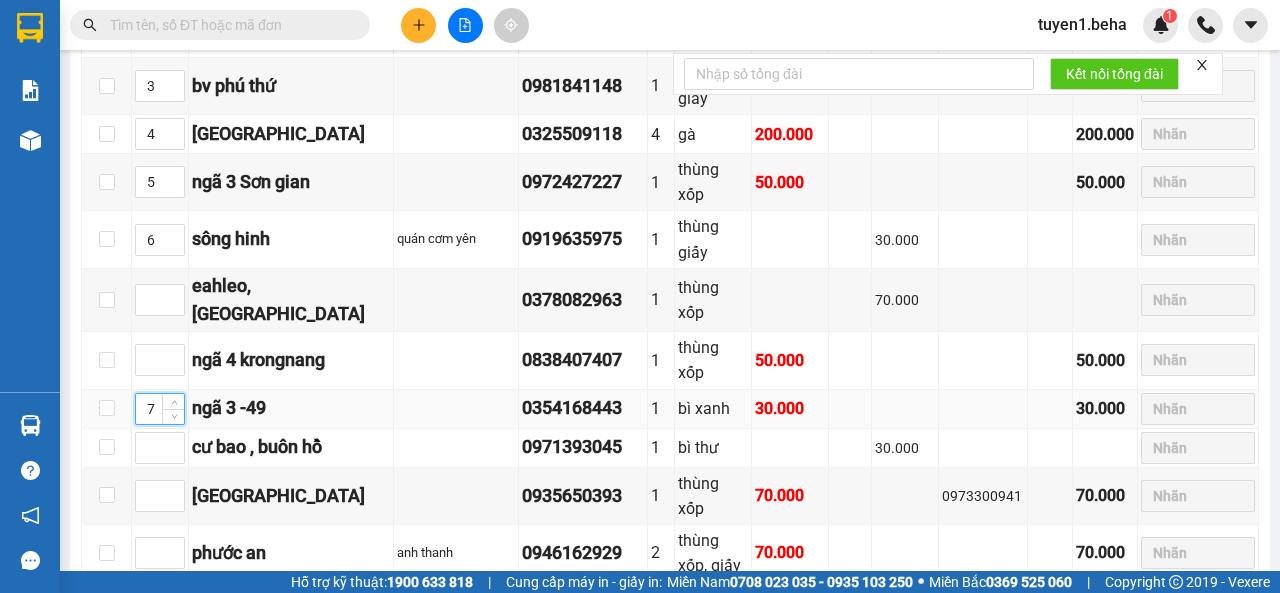 scroll, scrollTop: 600, scrollLeft: 0, axis: vertical 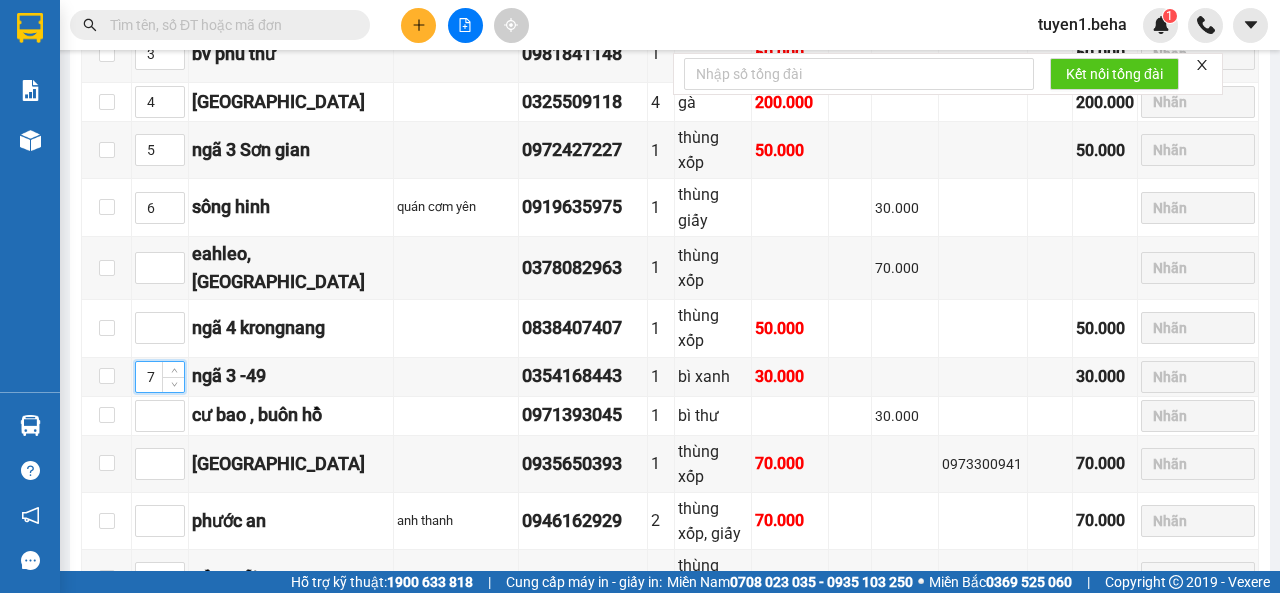 type on "7" 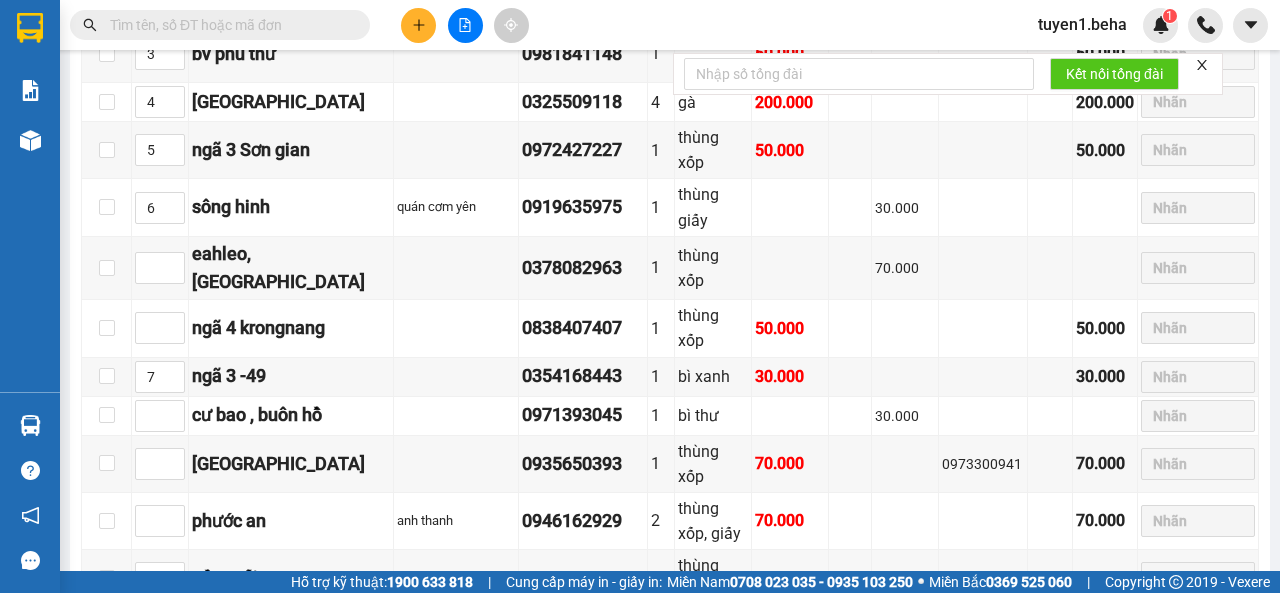 click on "Lưu sắp xếp" at bounding box center (495, 696) 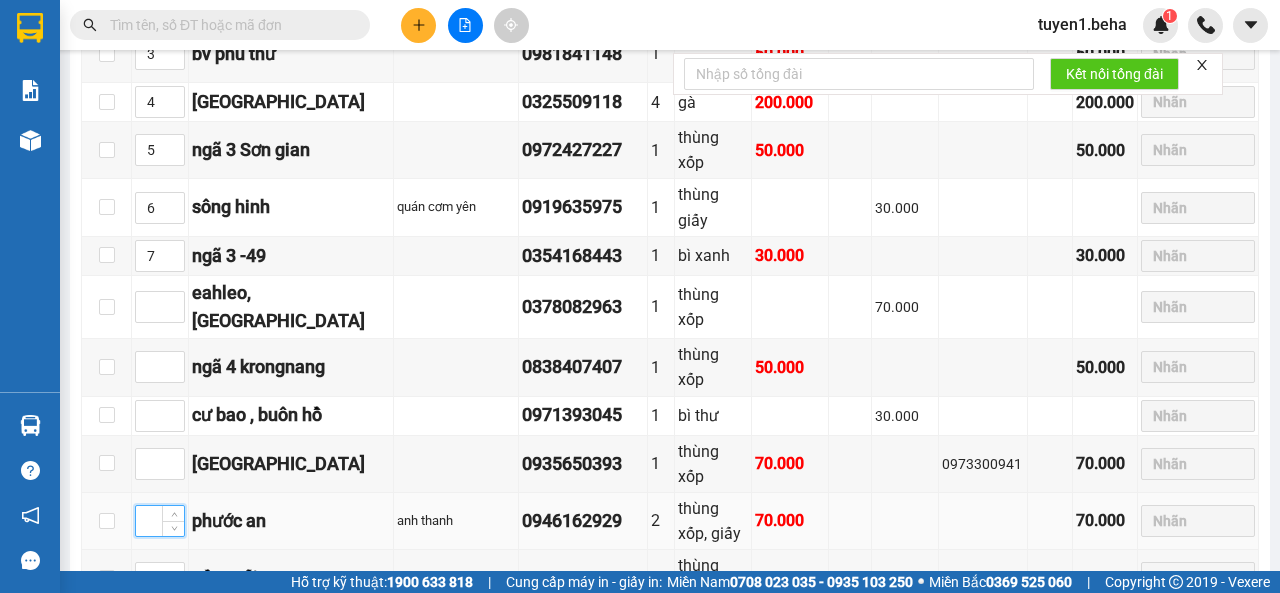 click at bounding box center [160, 521] 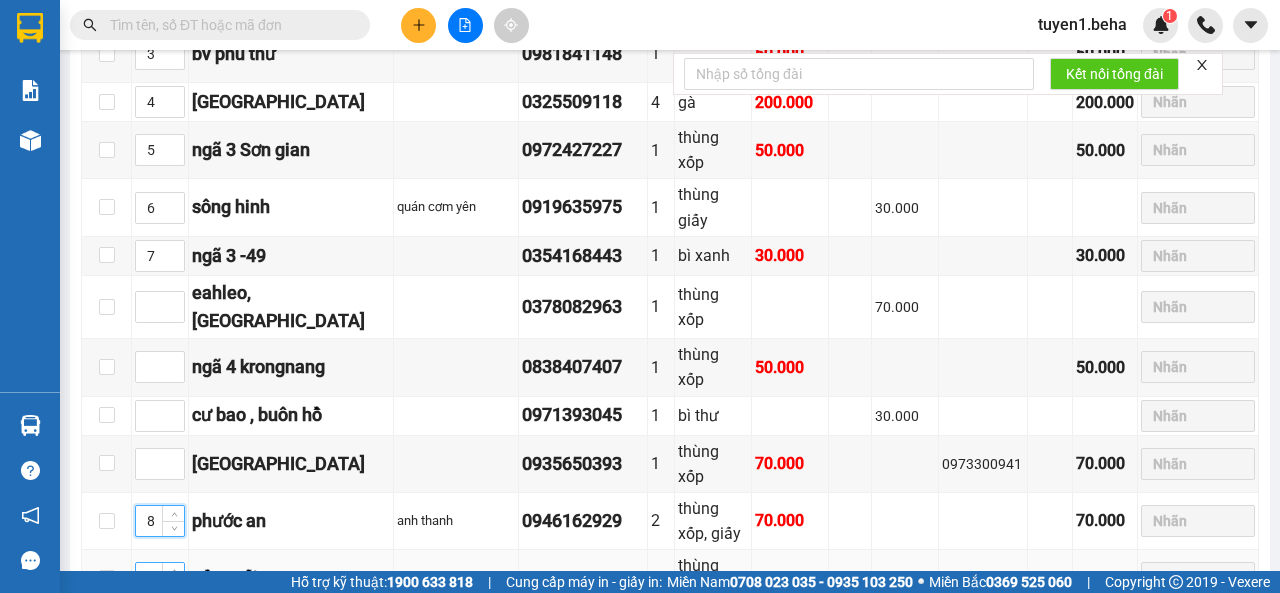 type on "8" 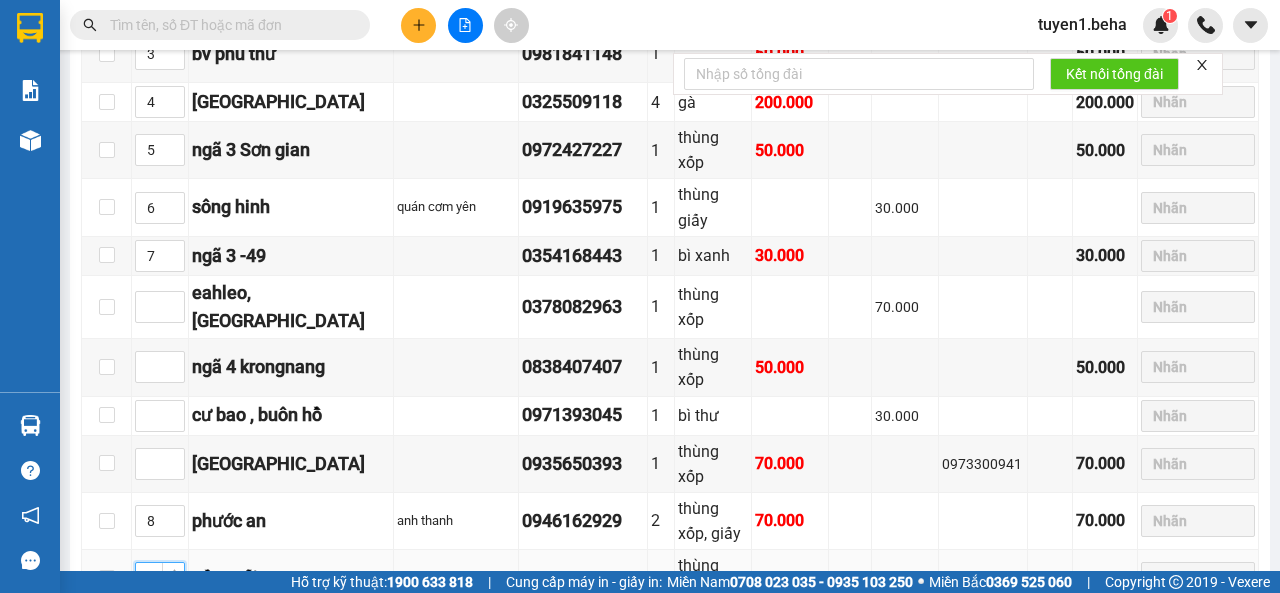 click at bounding box center [160, 578] 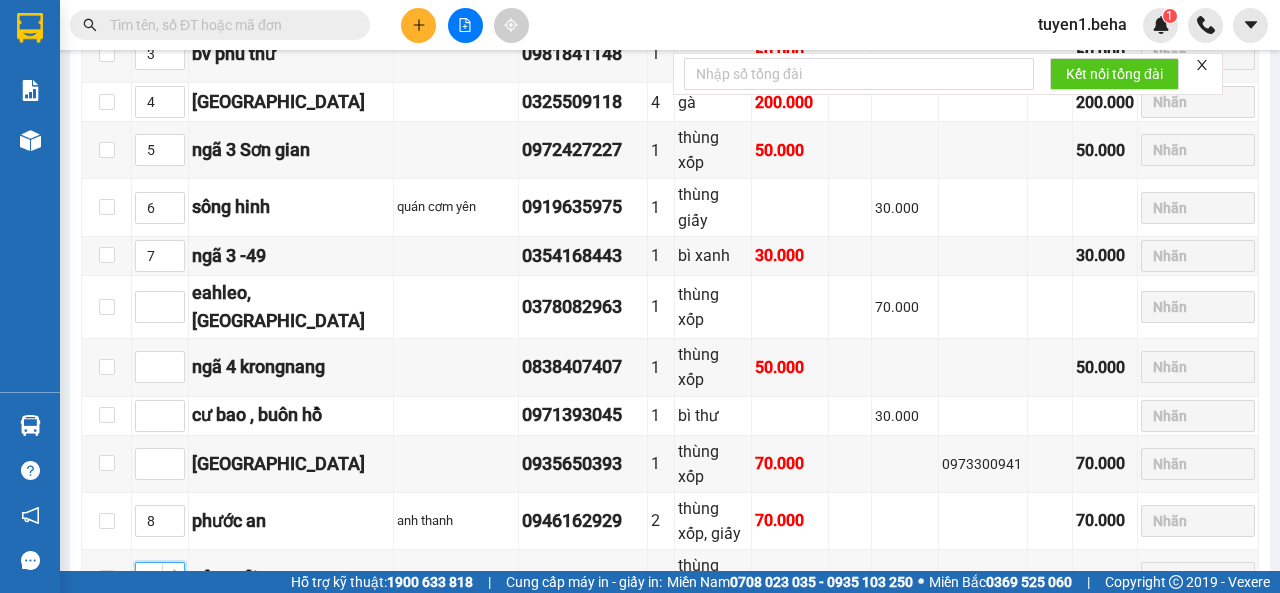 type on "9" 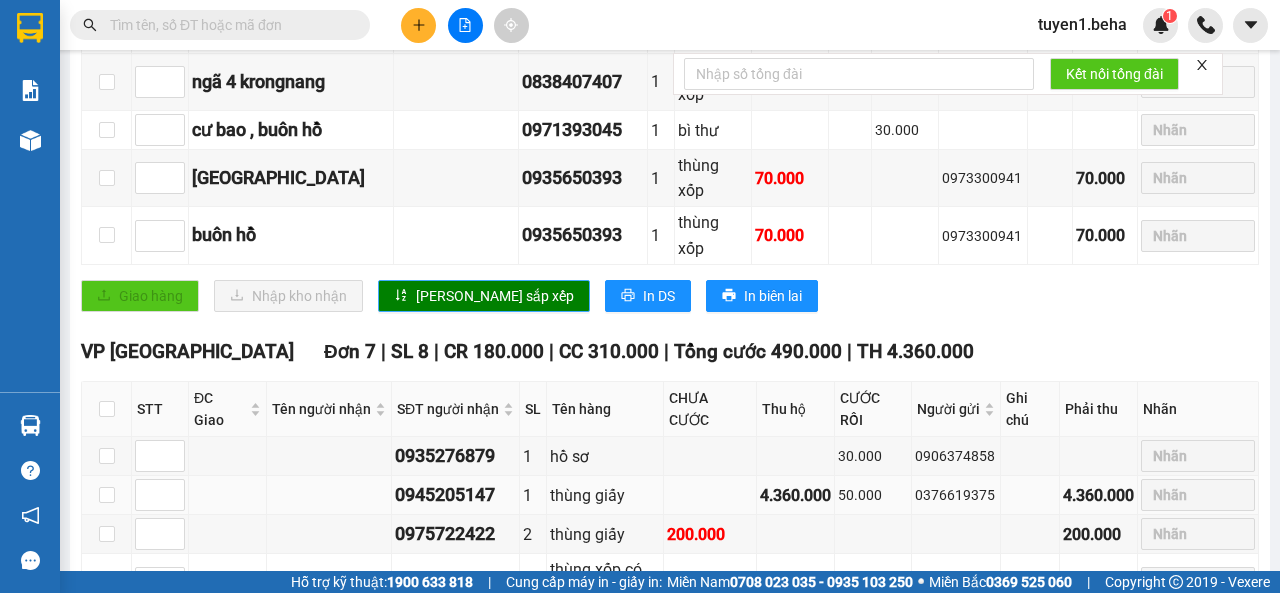 scroll, scrollTop: 1084, scrollLeft: 0, axis: vertical 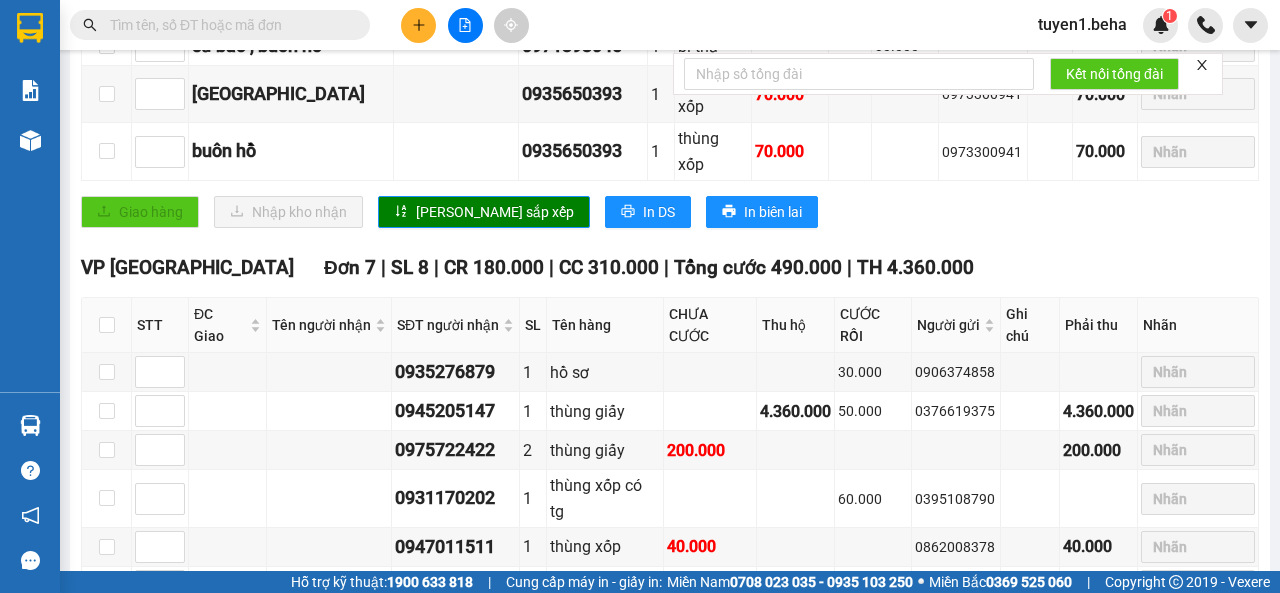 click at bounding box center (228, 25) 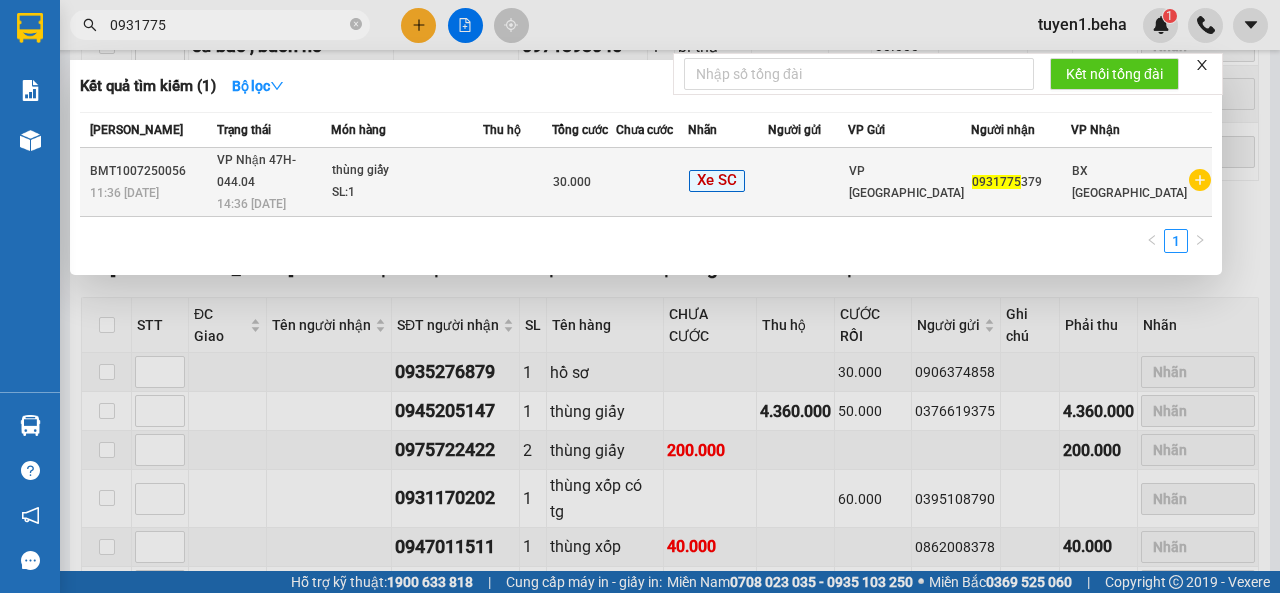 type on "0931775" 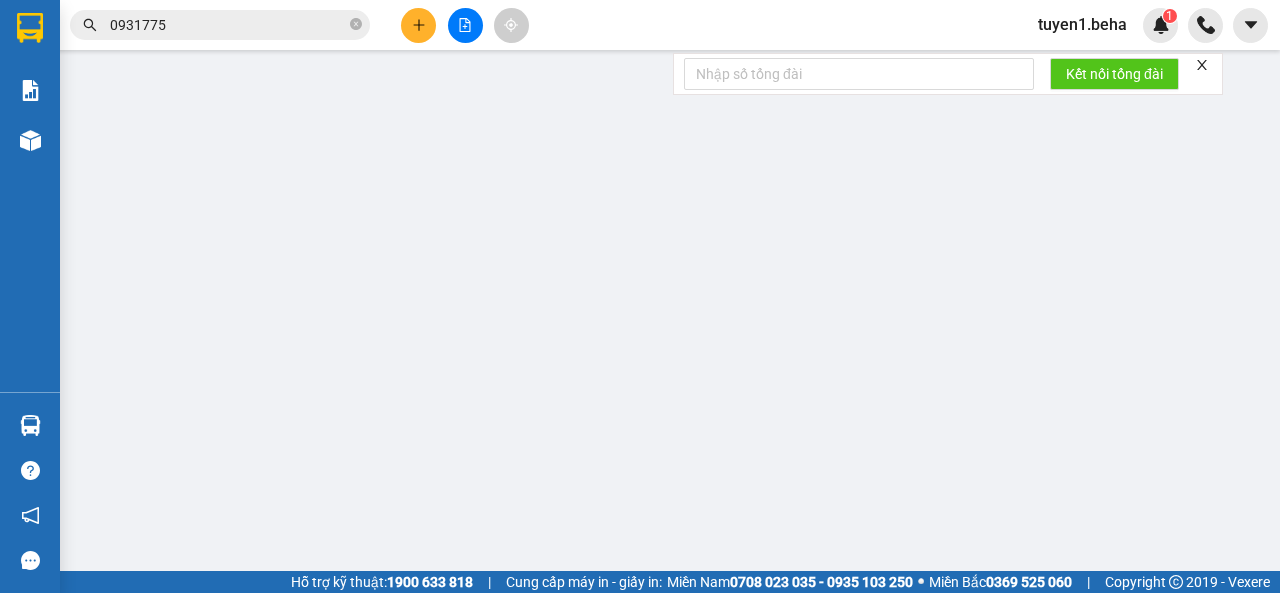 scroll, scrollTop: 0, scrollLeft: 0, axis: both 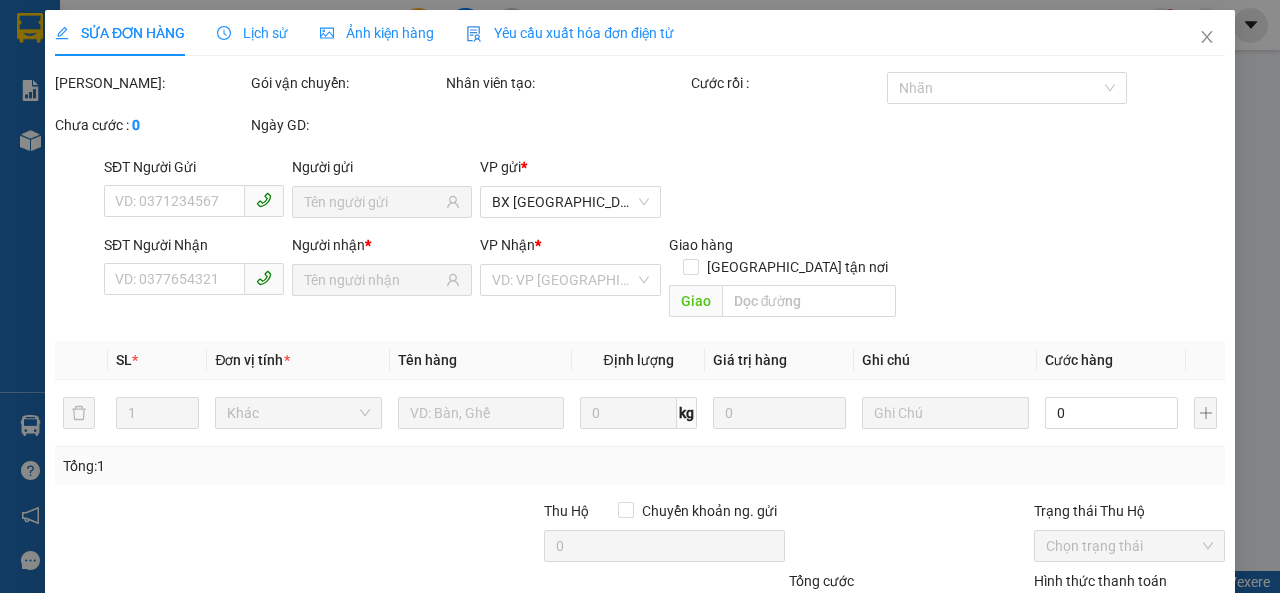 type on "0931775379" 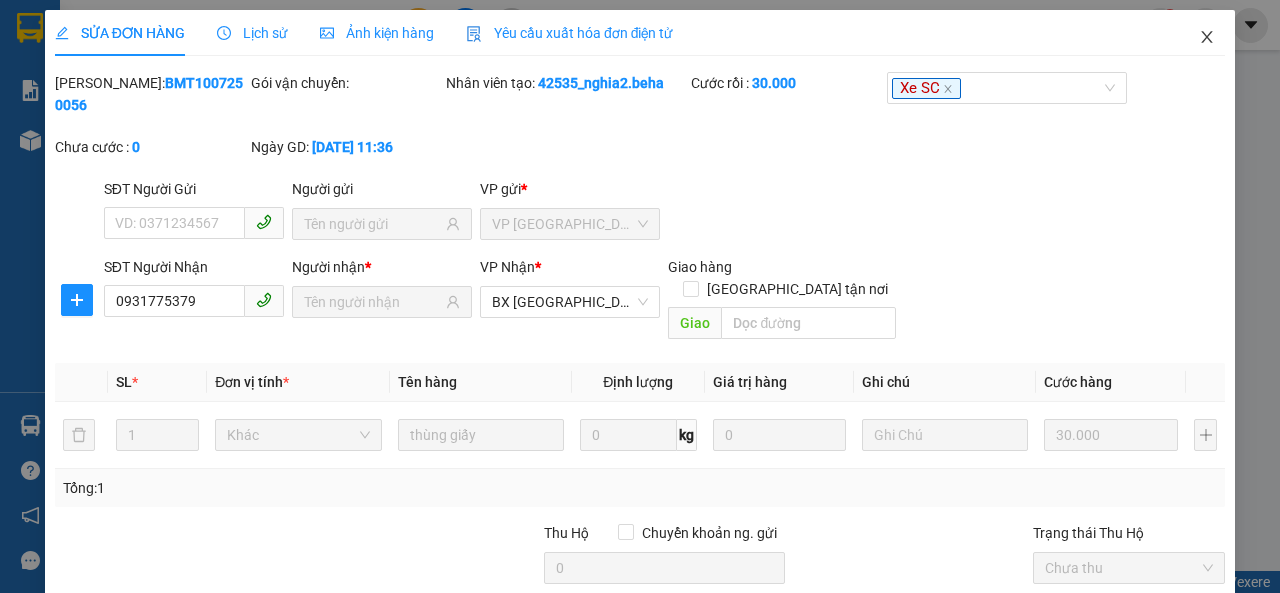 click 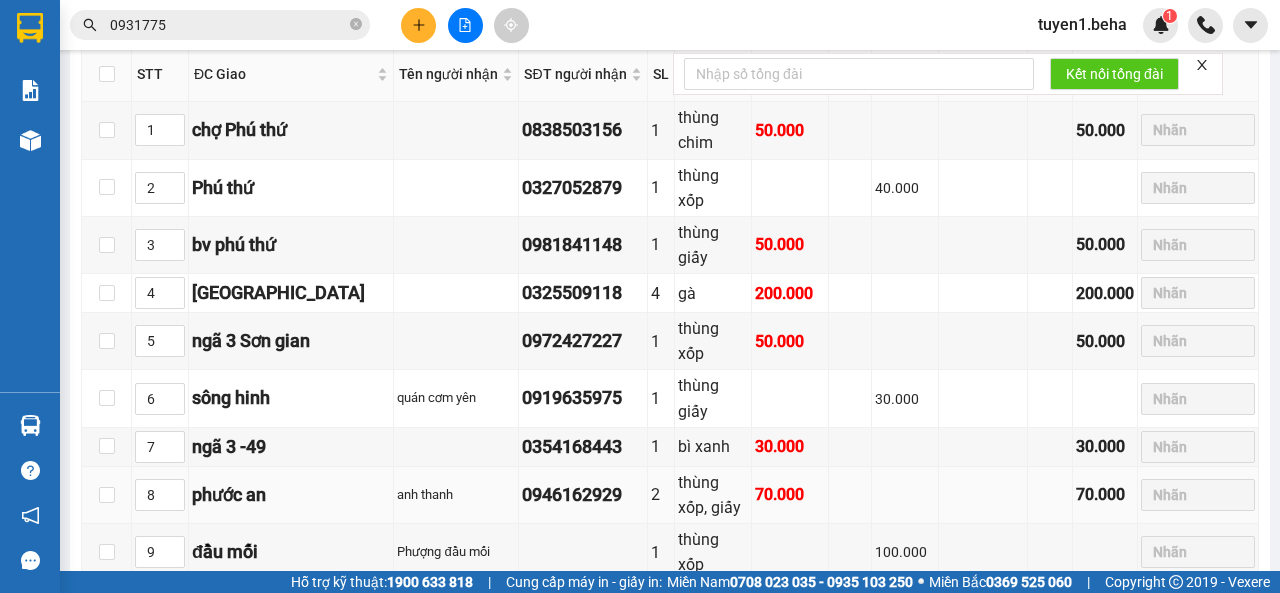 scroll, scrollTop: 184, scrollLeft: 0, axis: vertical 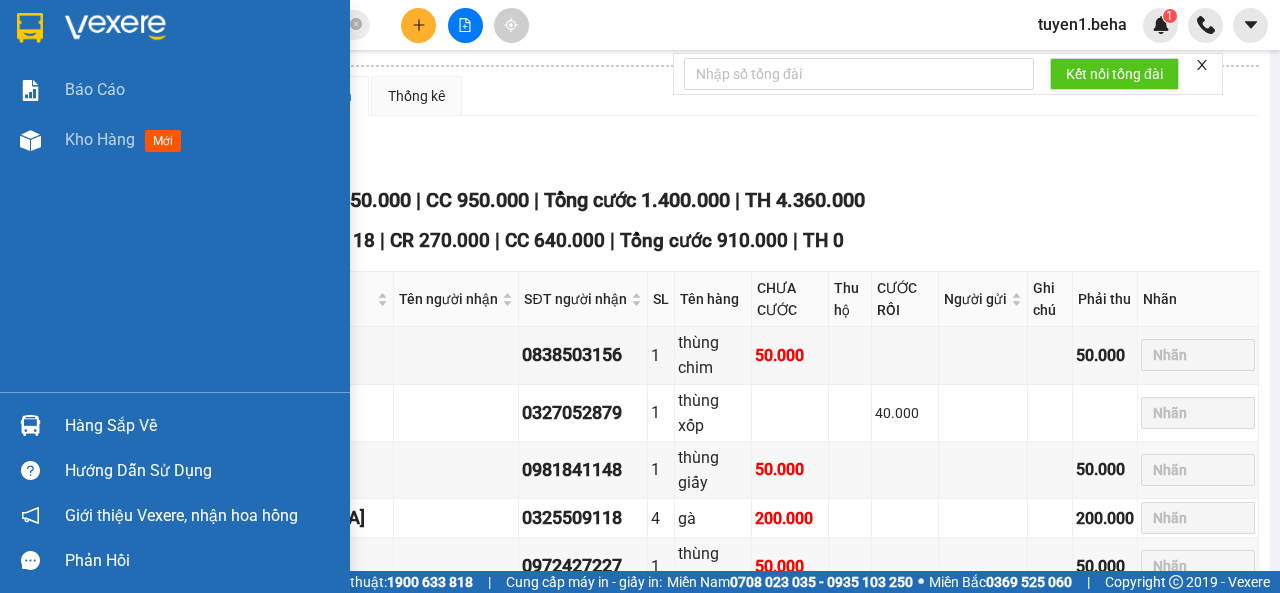 click on "Báo cáo     Kho hàng mới" at bounding box center (175, 228) 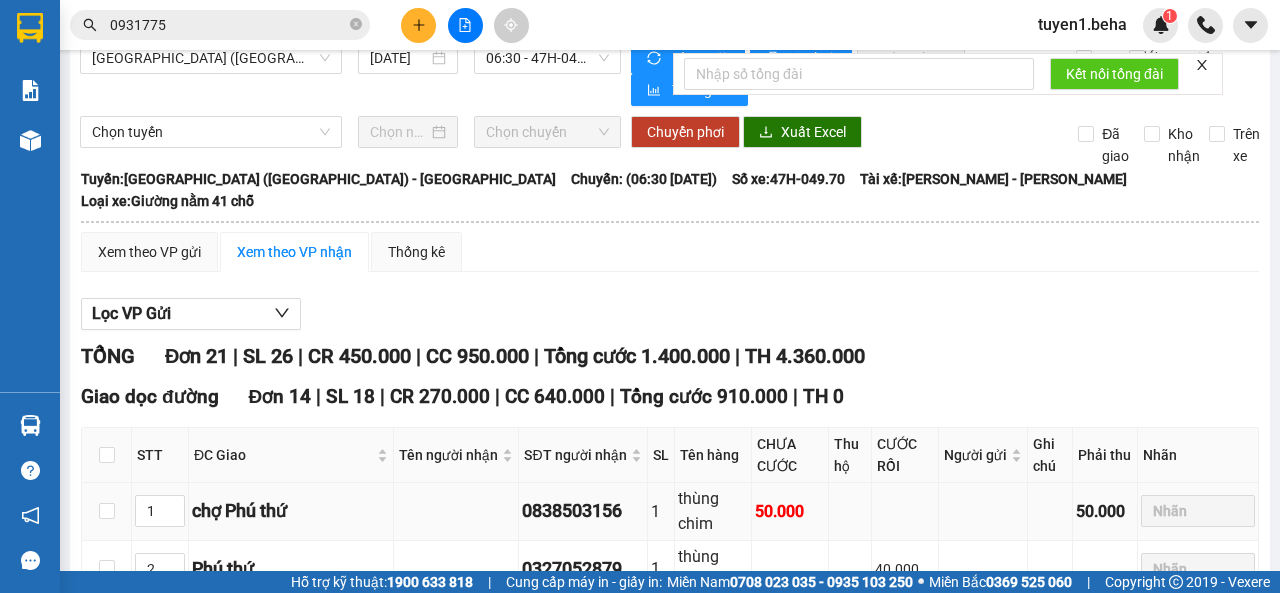 scroll, scrollTop: 0, scrollLeft: 0, axis: both 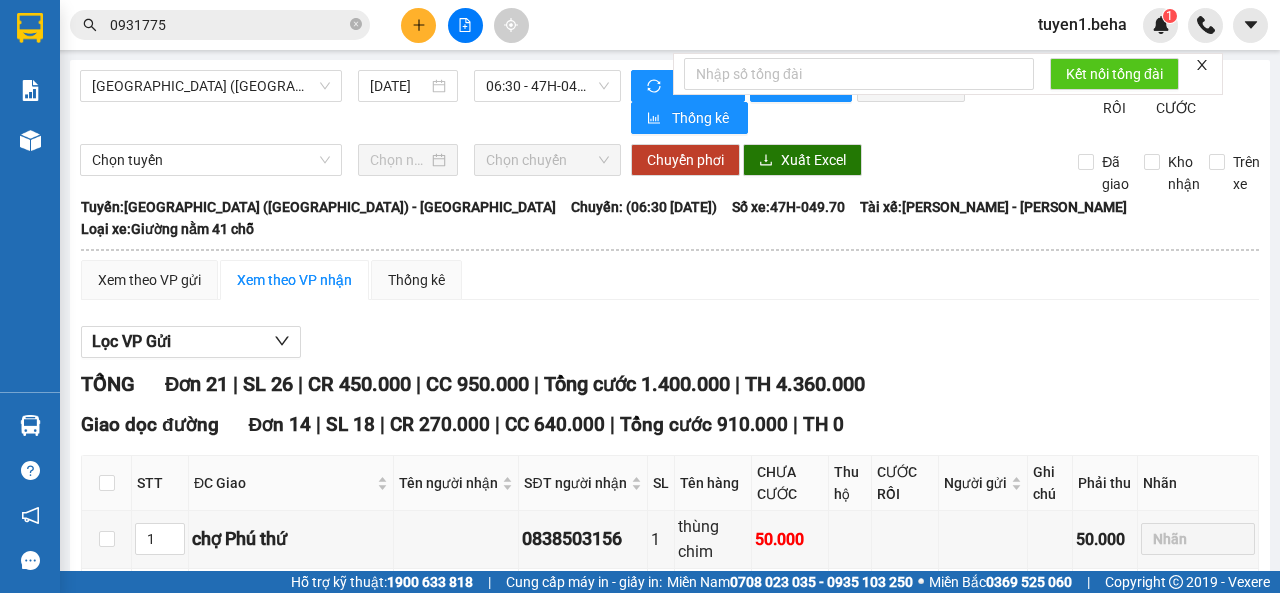 click 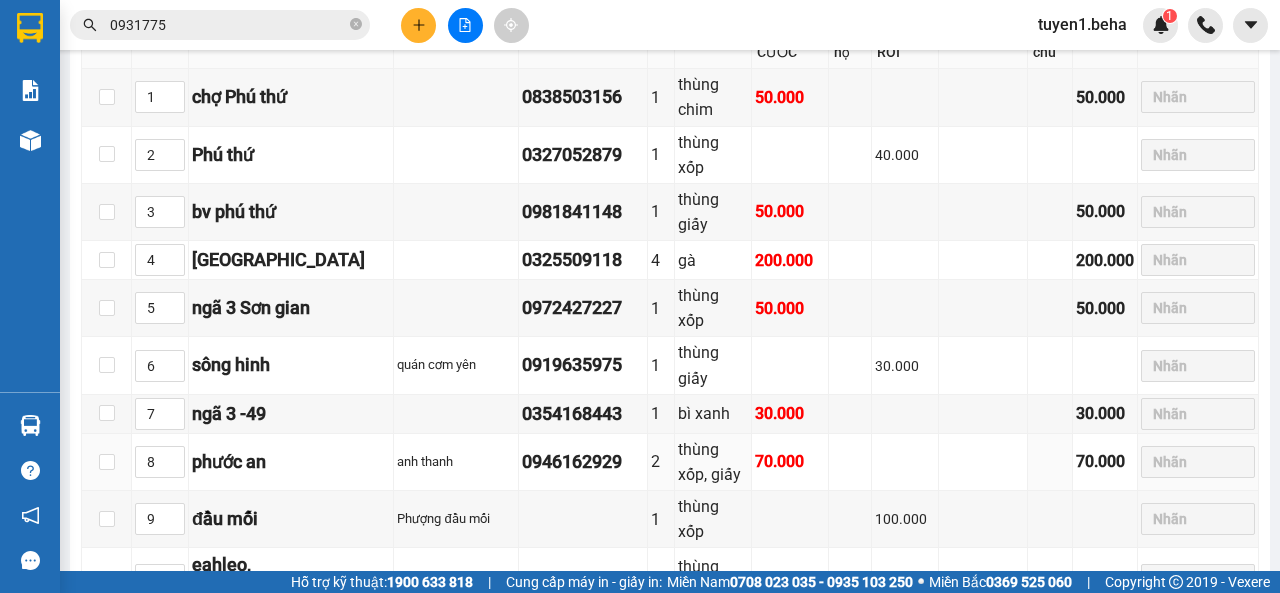 scroll, scrollTop: 500, scrollLeft: 0, axis: vertical 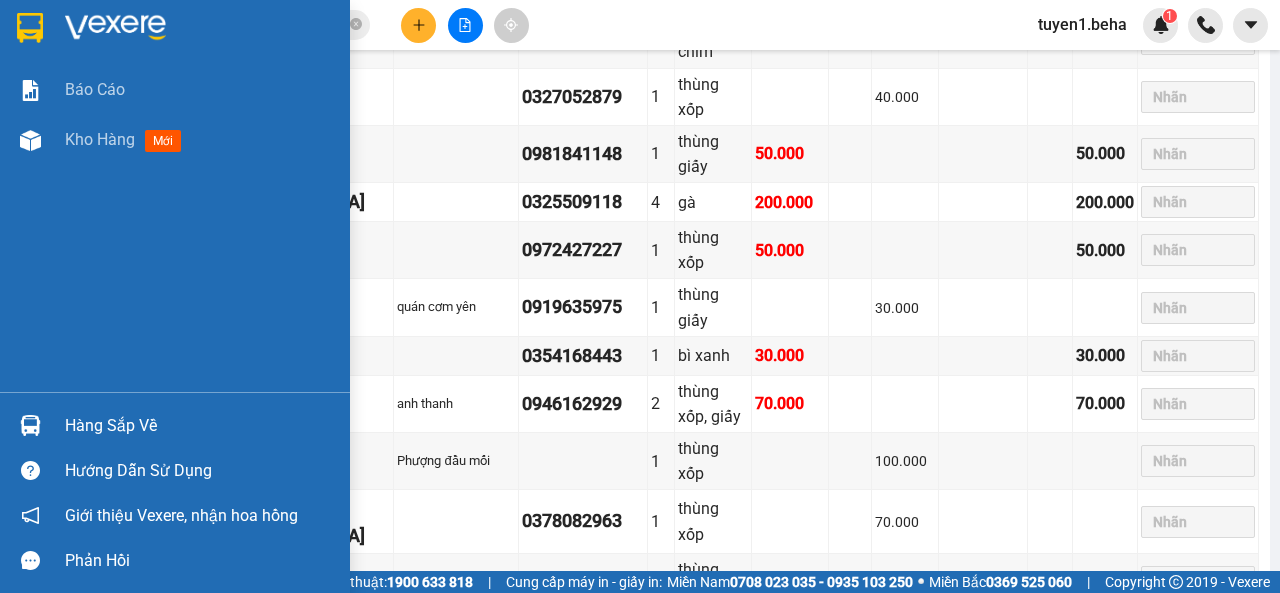 click on "Báo cáo     Kho hàng mới" at bounding box center [175, 228] 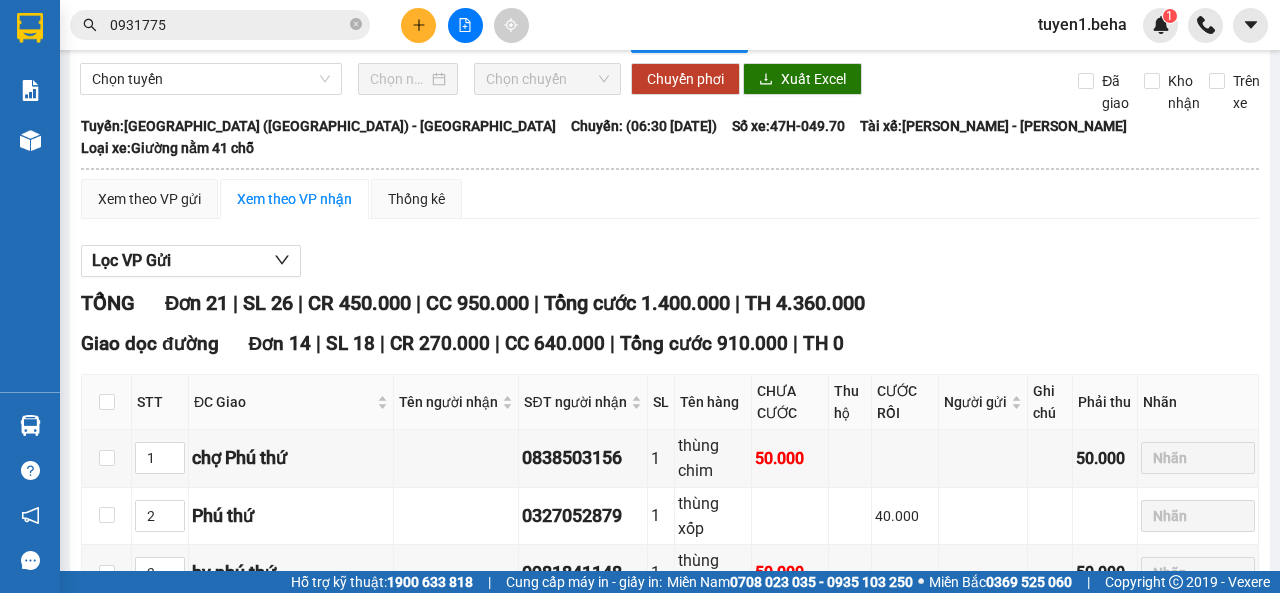 scroll, scrollTop: 0, scrollLeft: 0, axis: both 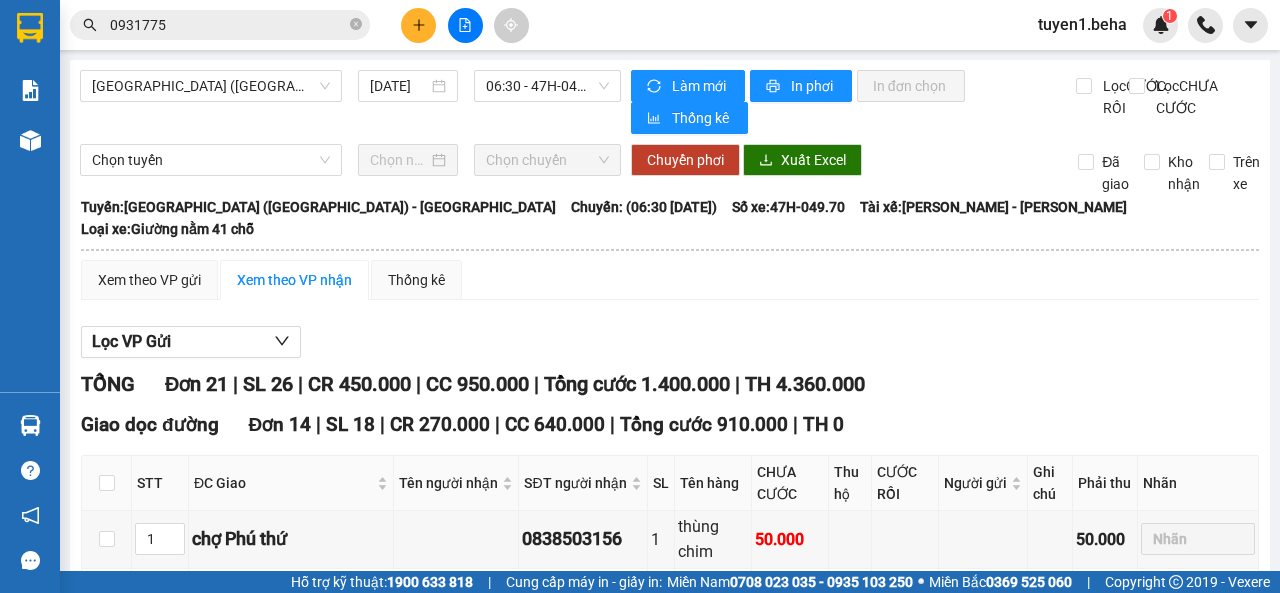 click on "Phú Yên (SC) - Đắk Lắk 12/07/2025 06:30     - 47H-049.70" at bounding box center [350, 102] 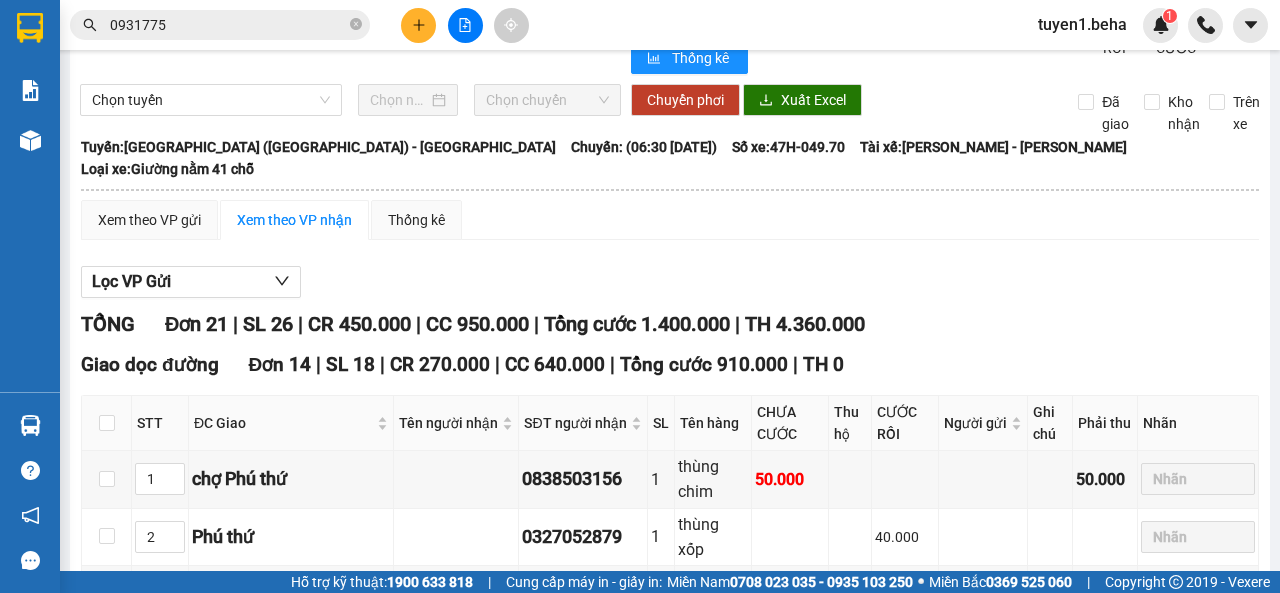 scroll, scrollTop: 0, scrollLeft: 0, axis: both 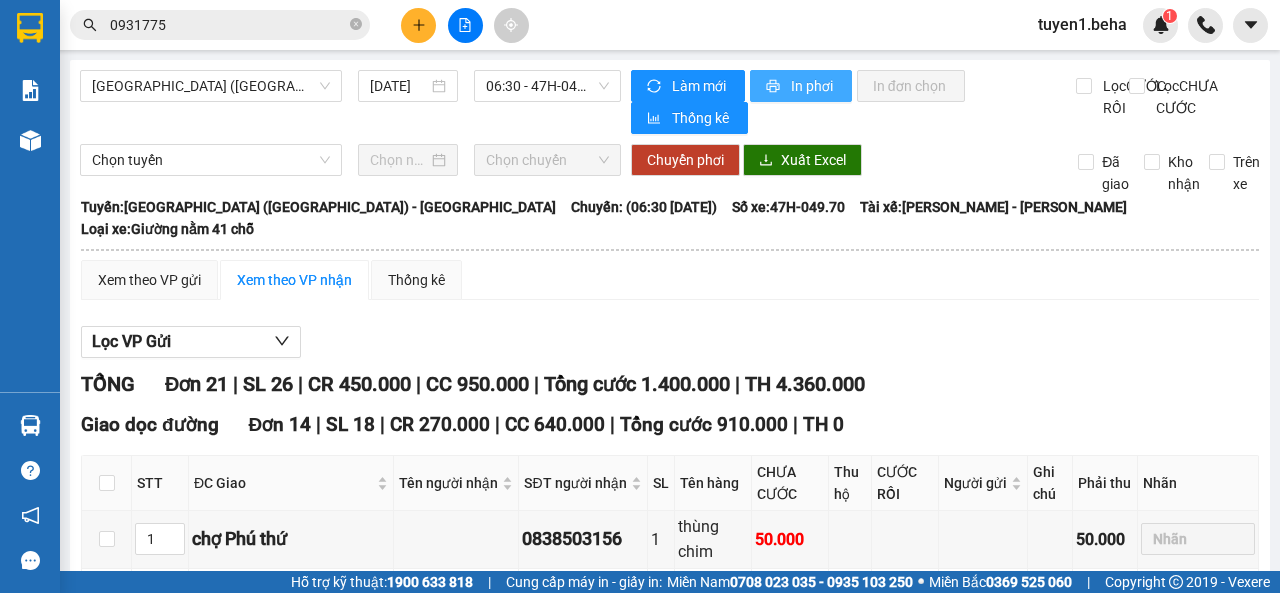 click on "In phơi" at bounding box center [813, 86] 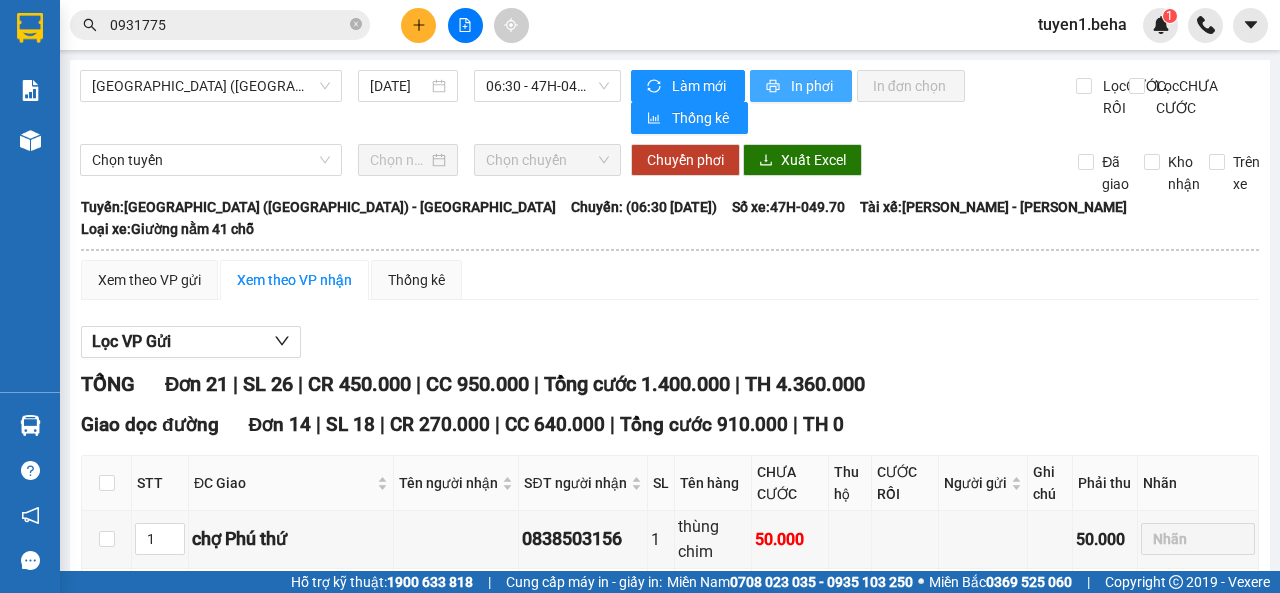 scroll, scrollTop: 0, scrollLeft: 0, axis: both 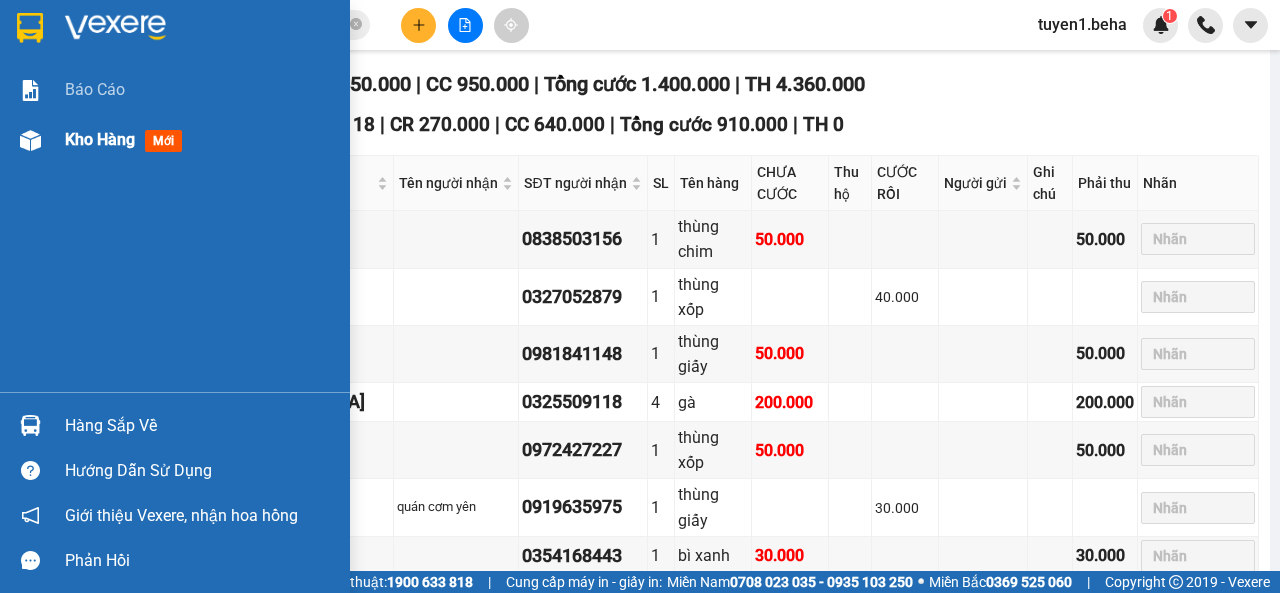 click on "Kho hàng" at bounding box center (100, 139) 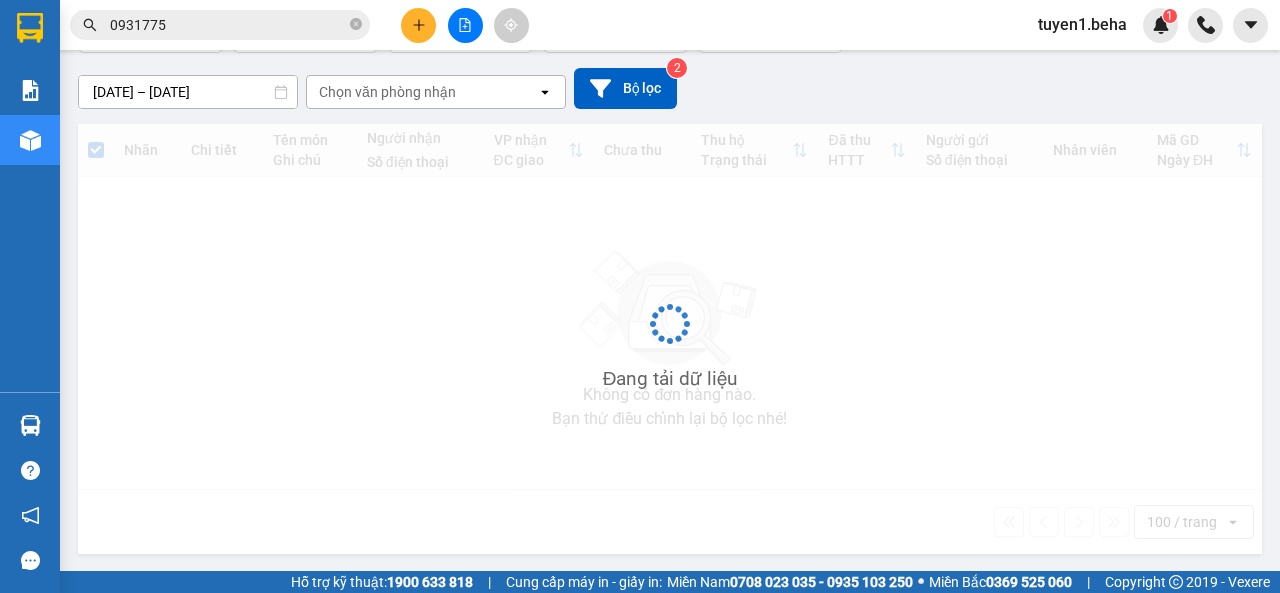 scroll, scrollTop: 158, scrollLeft: 0, axis: vertical 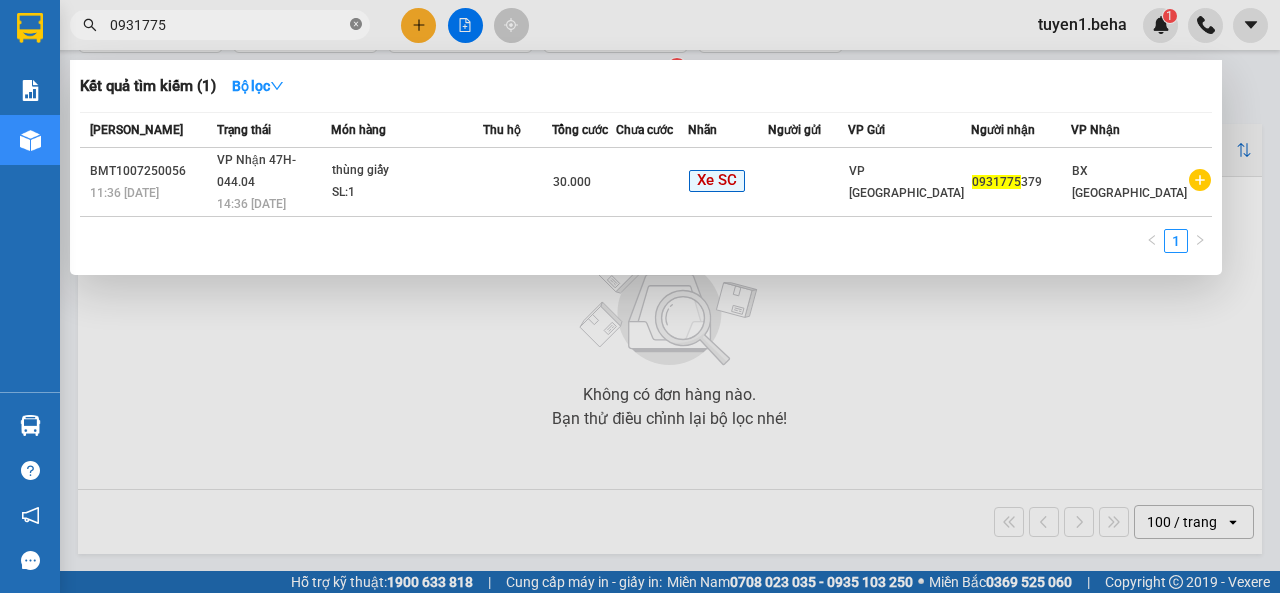 click at bounding box center [356, 25] 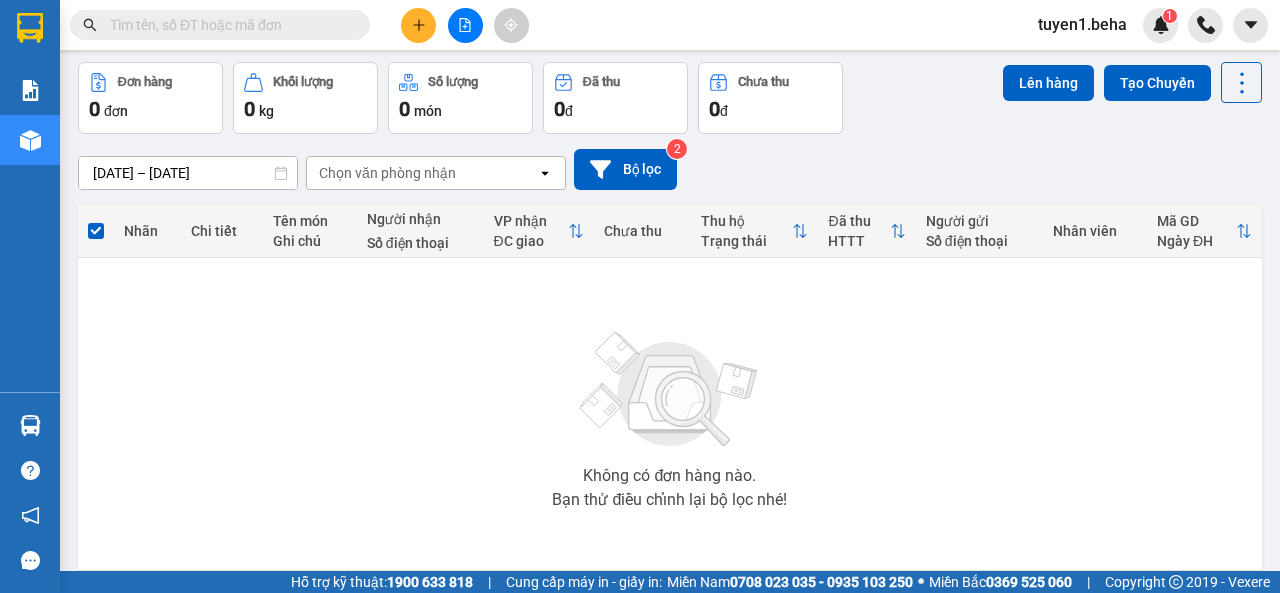 scroll, scrollTop: 0, scrollLeft: 0, axis: both 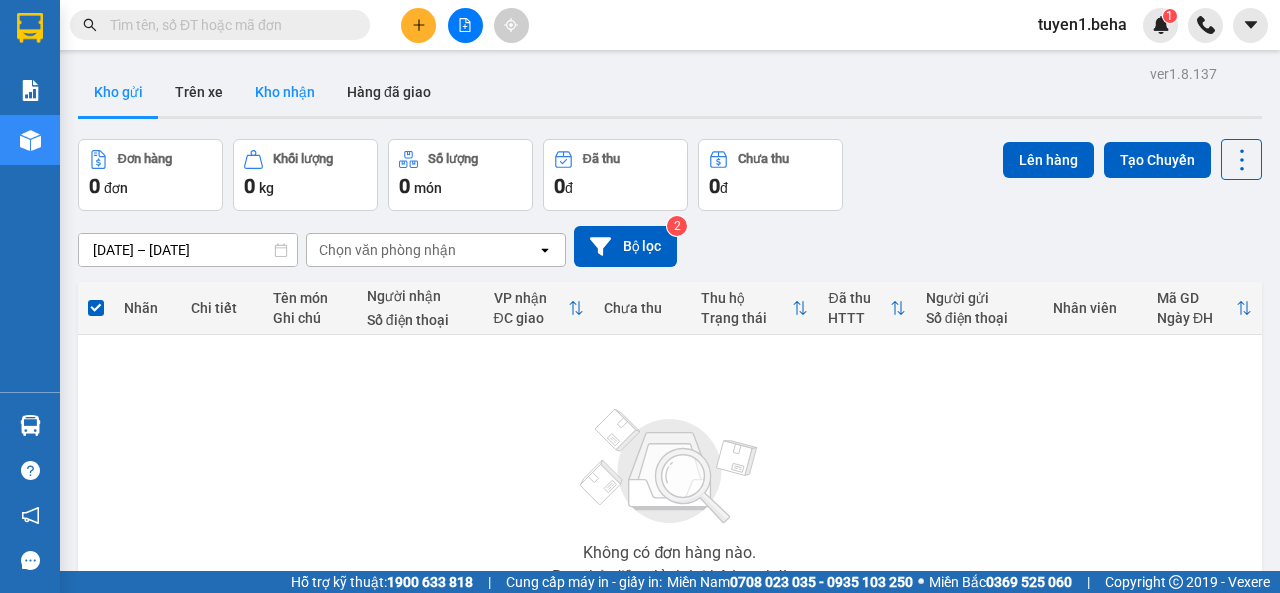 click on "Kho nhận" at bounding box center [285, 92] 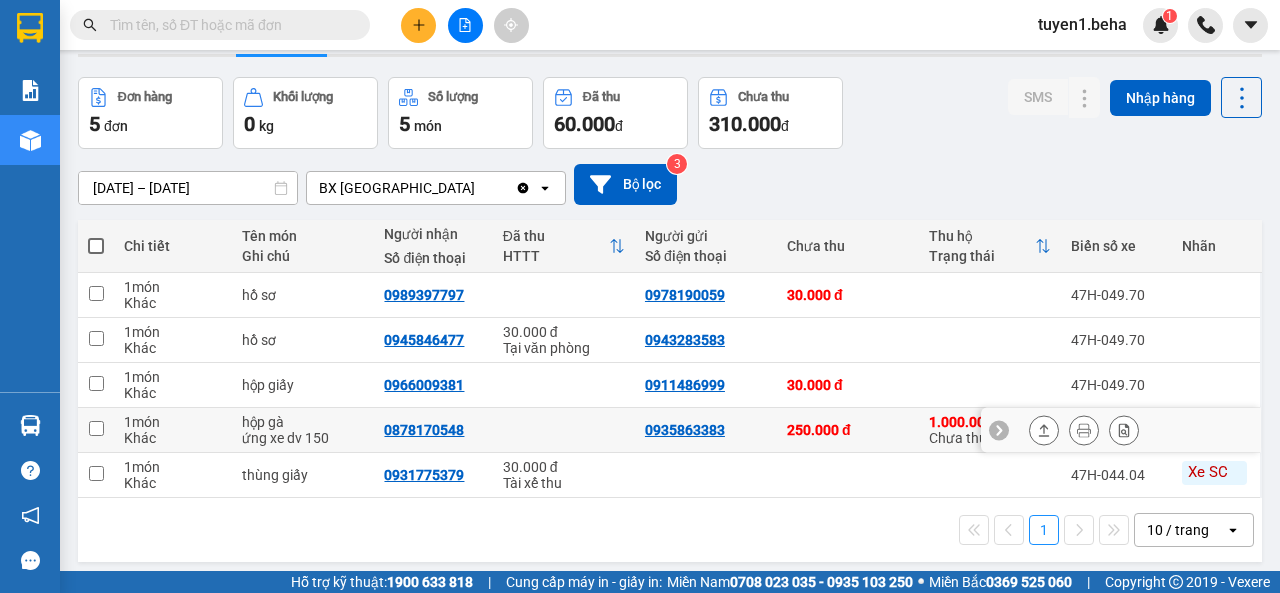 scroll, scrollTop: 92, scrollLeft: 0, axis: vertical 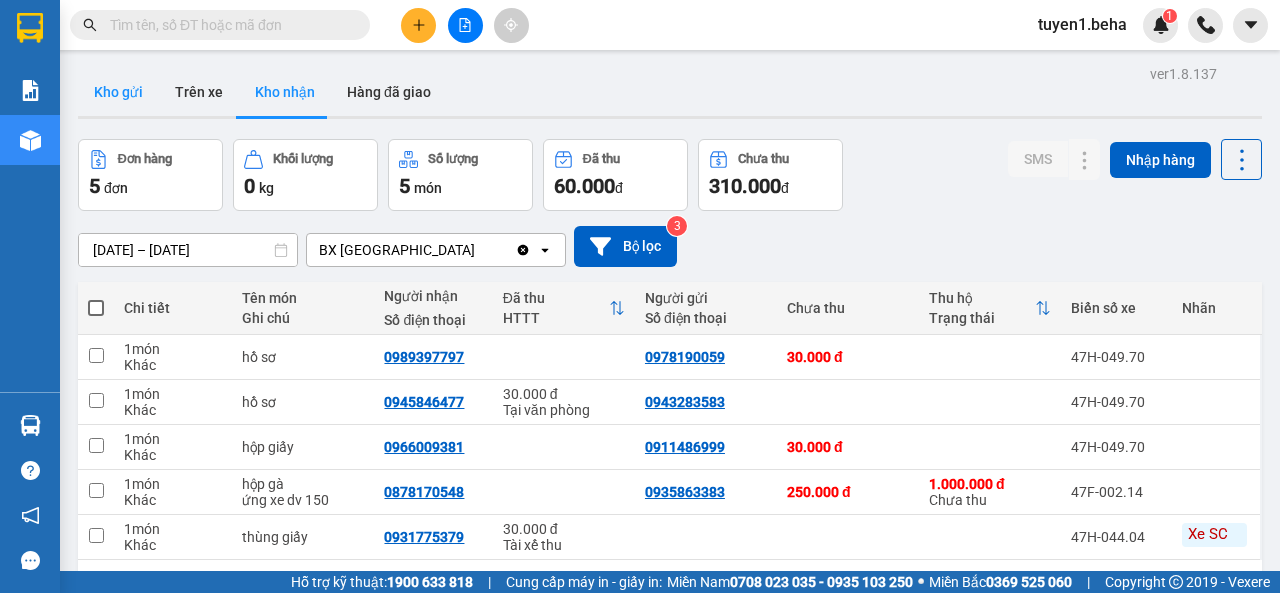click on "Kho gửi" at bounding box center [118, 92] 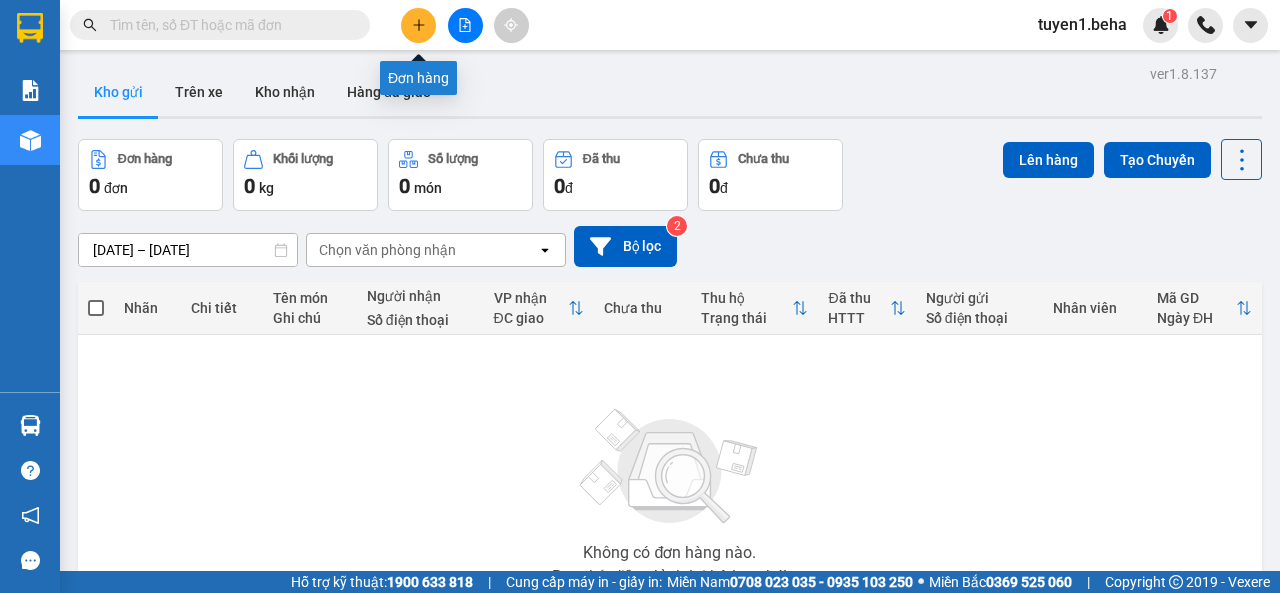 click 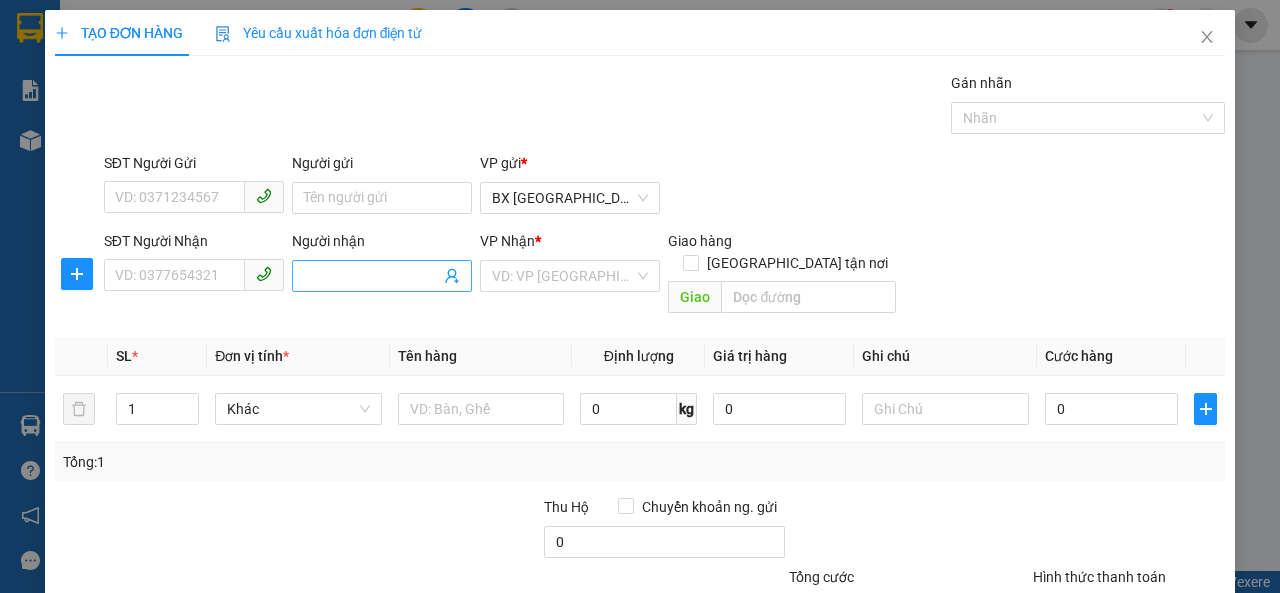 click at bounding box center [382, 276] 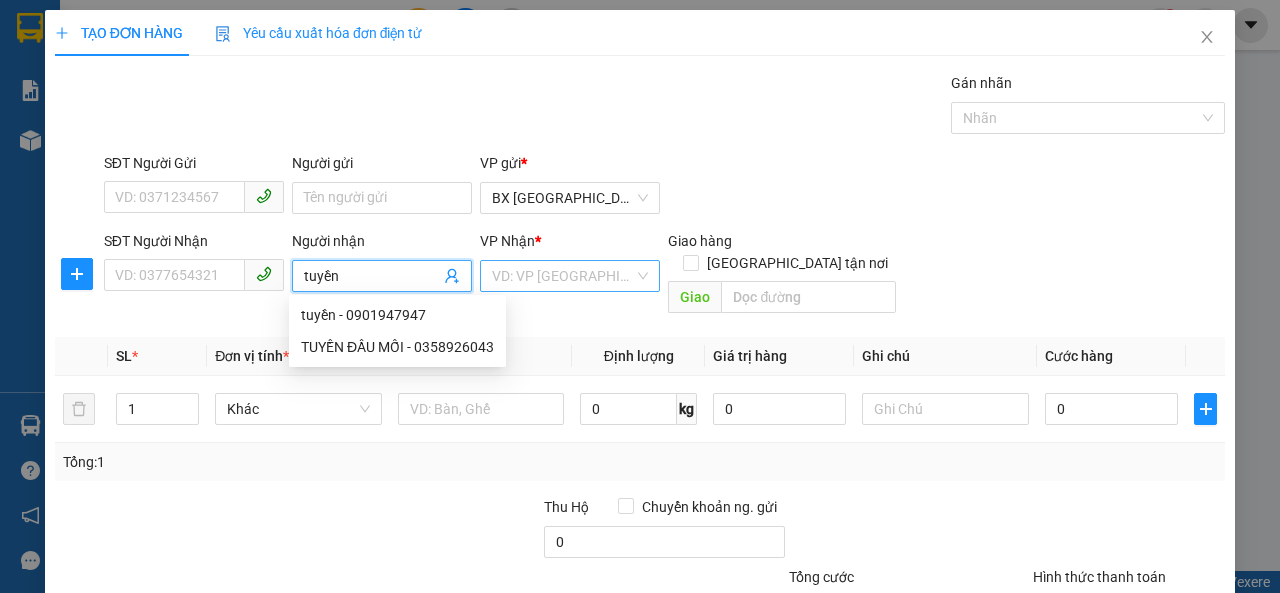 type on "tuyền" 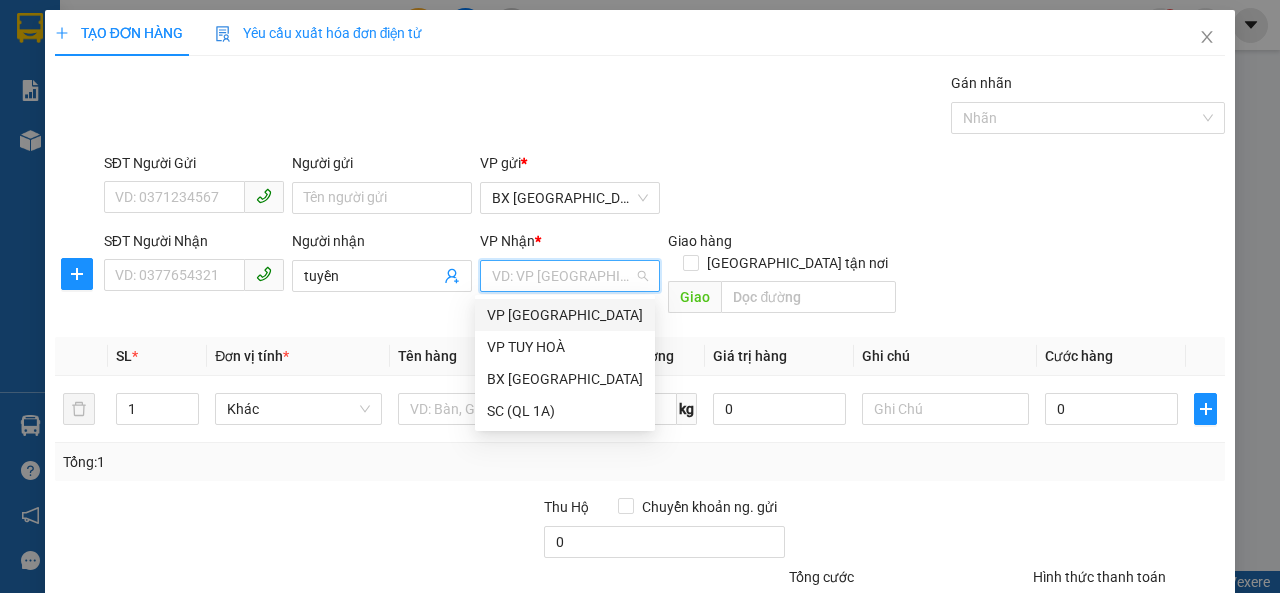 click on "VP [GEOGRAPHIC_DATA]" at bounding box center [565, 315] 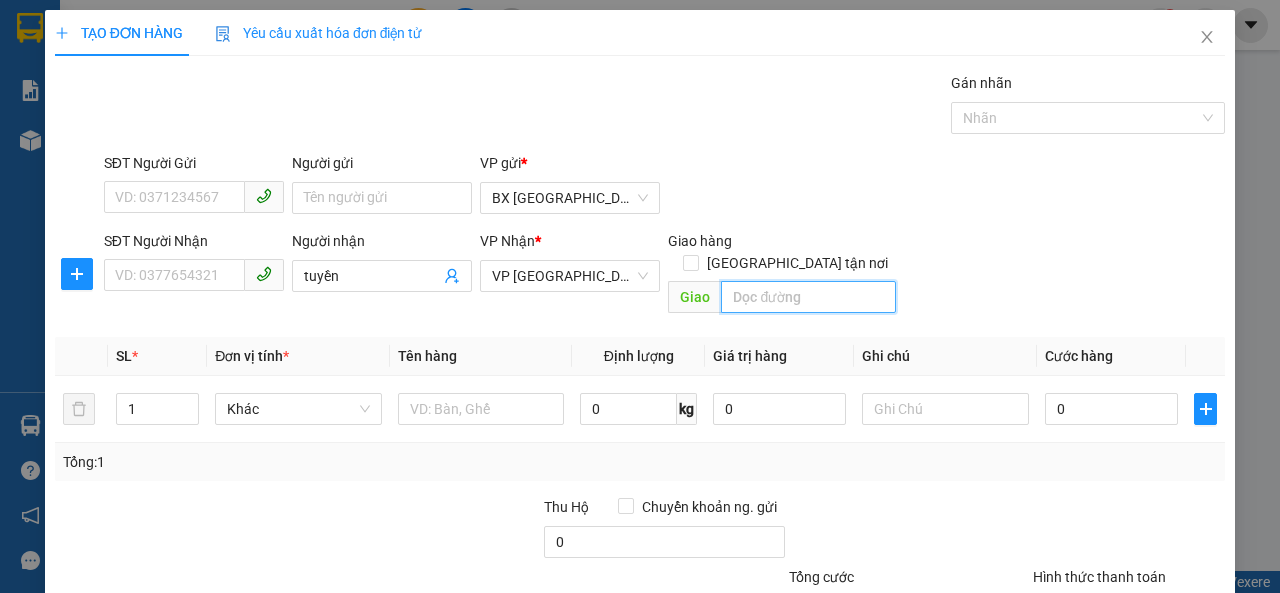 click at bounding box center (808, 297) 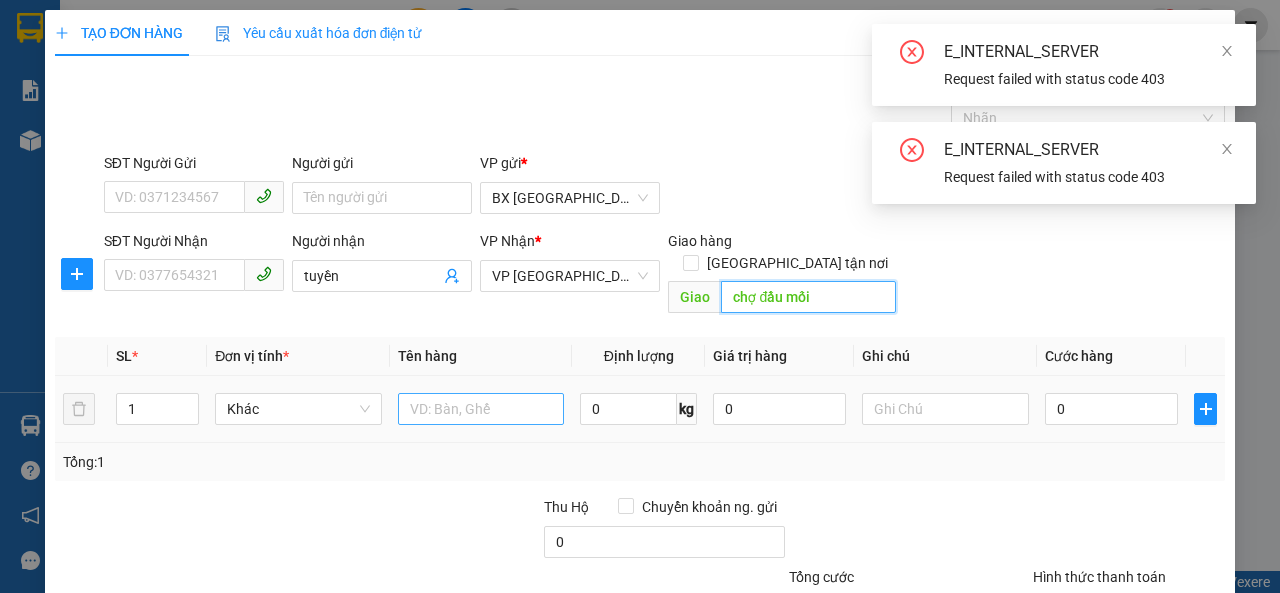 type on "chợ đầu mối" 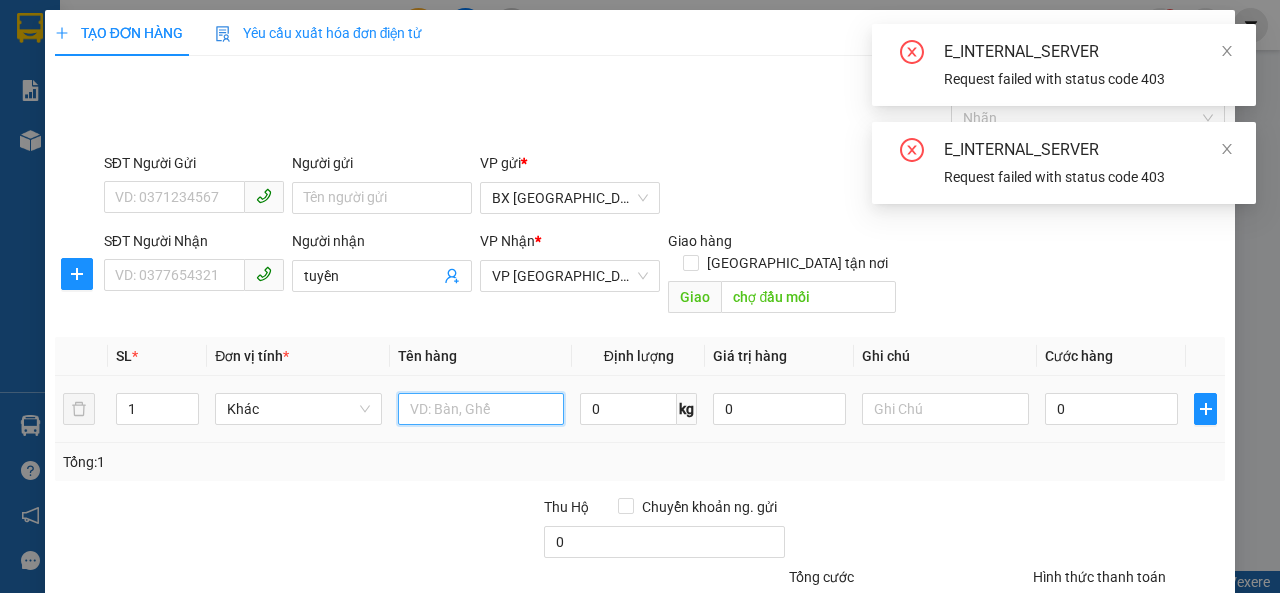 click at bounding box center [481, 409] 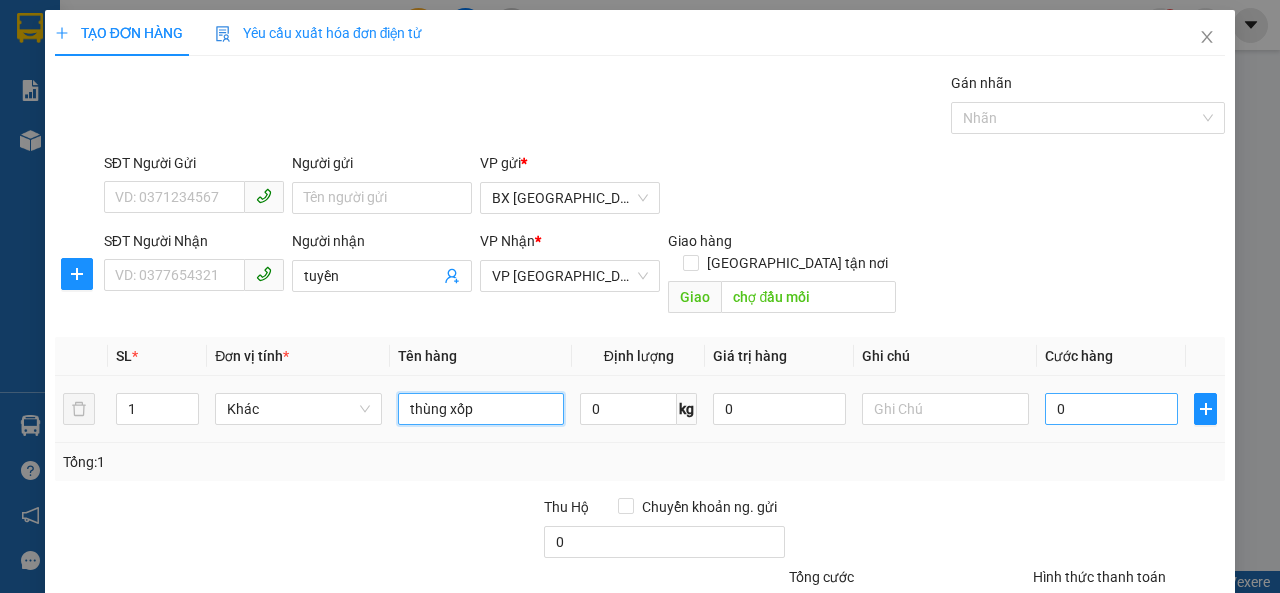 type on "thùng xốp" 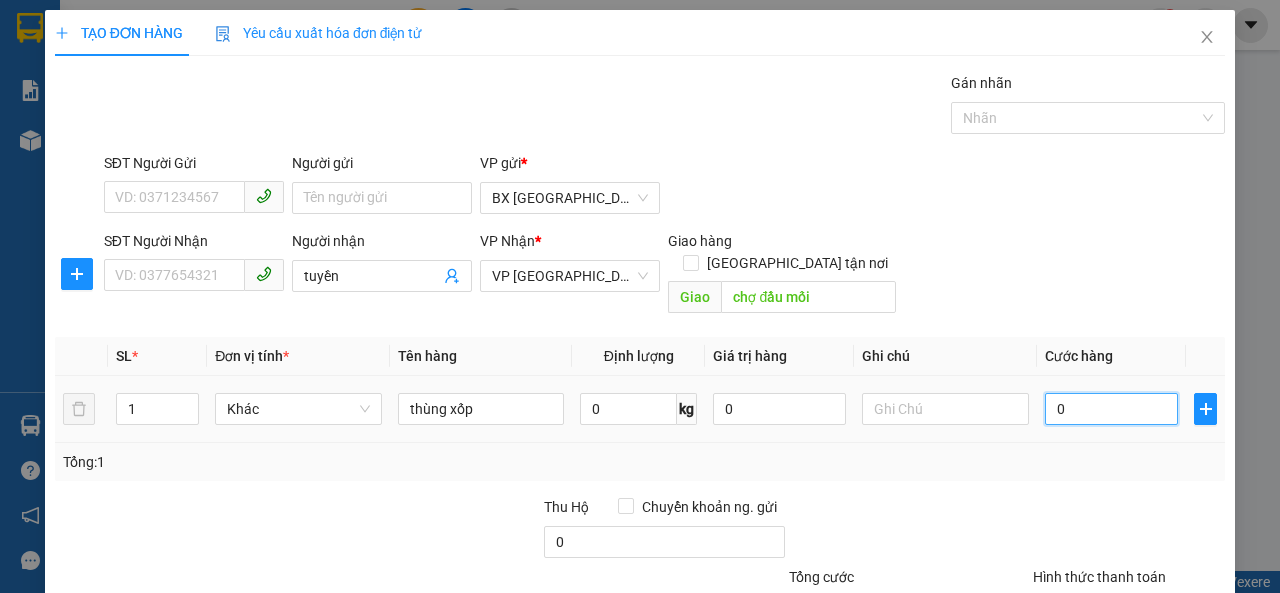 click on "0" at bounding box center (1111, 409) 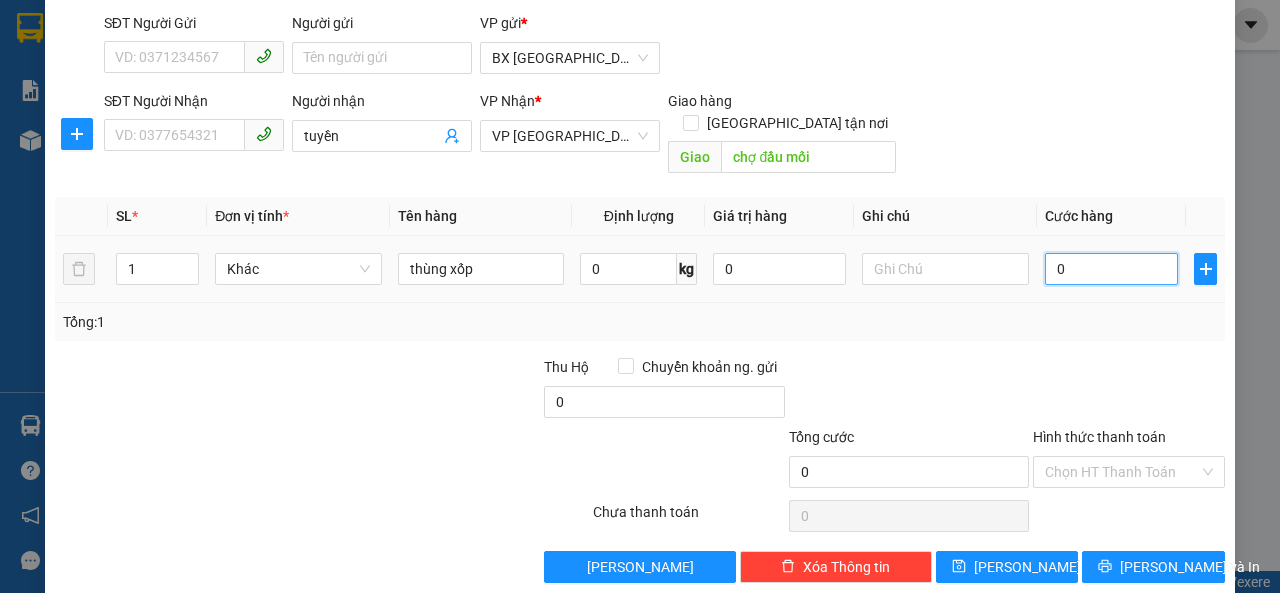 scroll, scrollTop: 144, scrollLeft: 0, axis: vertical 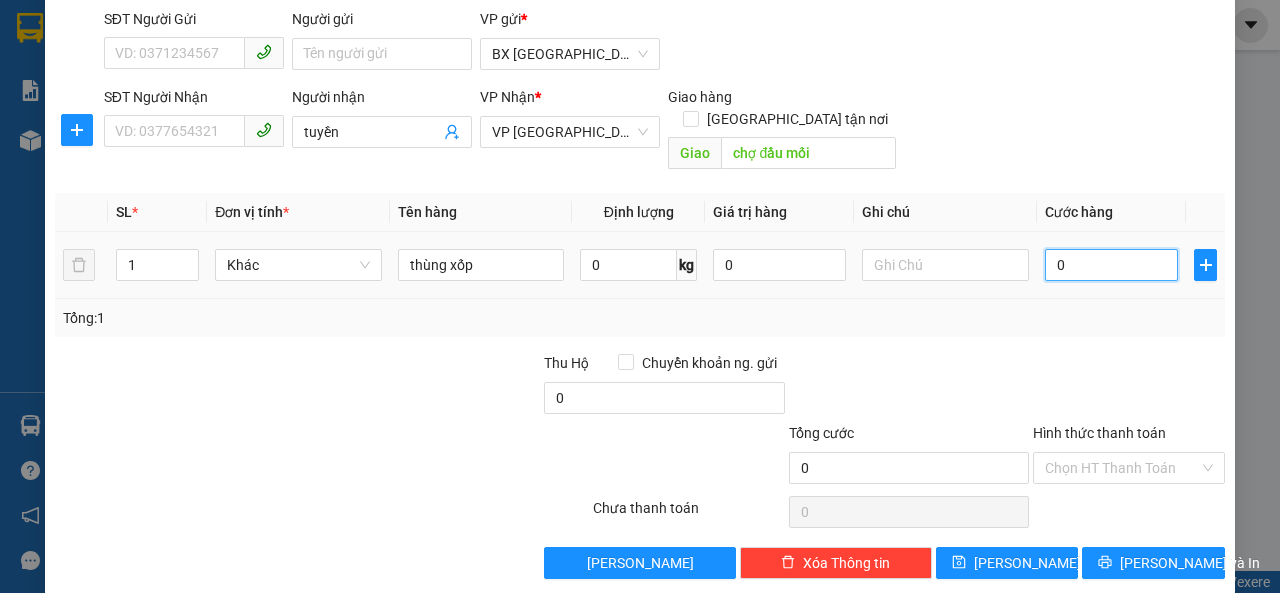 type on "7" 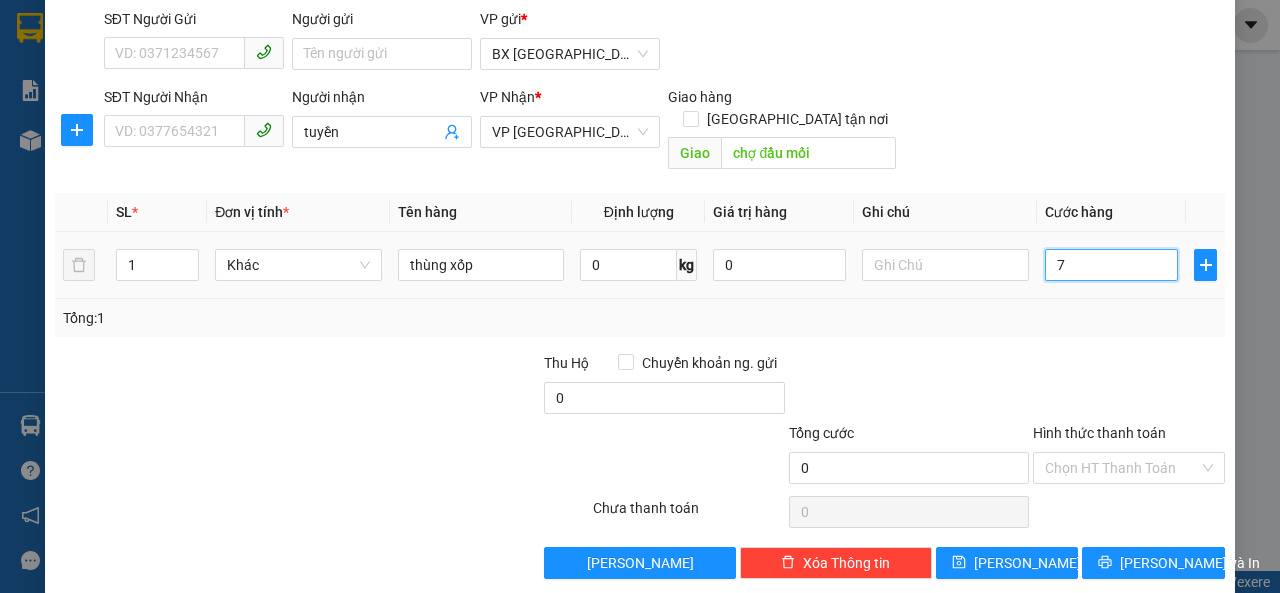 type on "7" 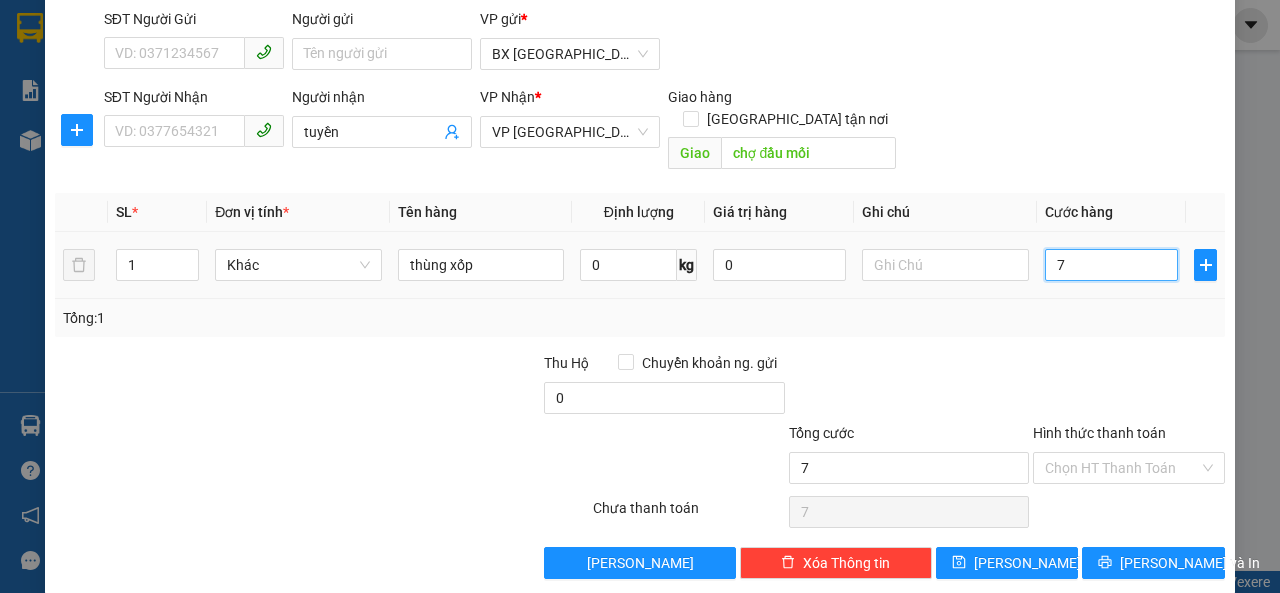 type on "70" 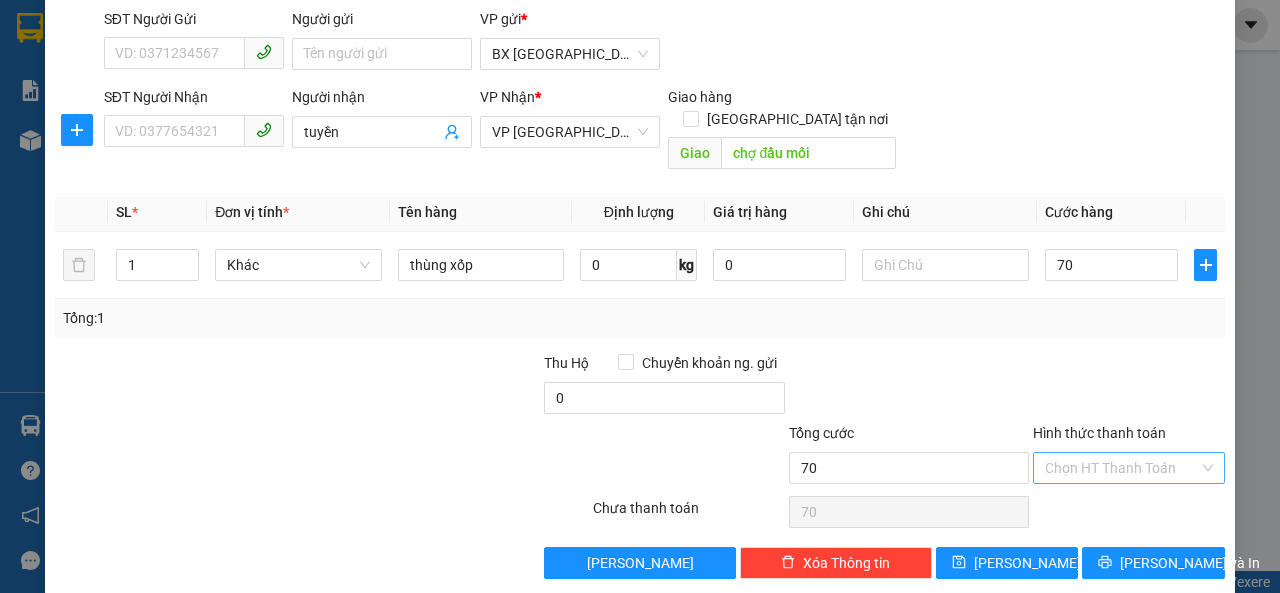 type on "70.000" 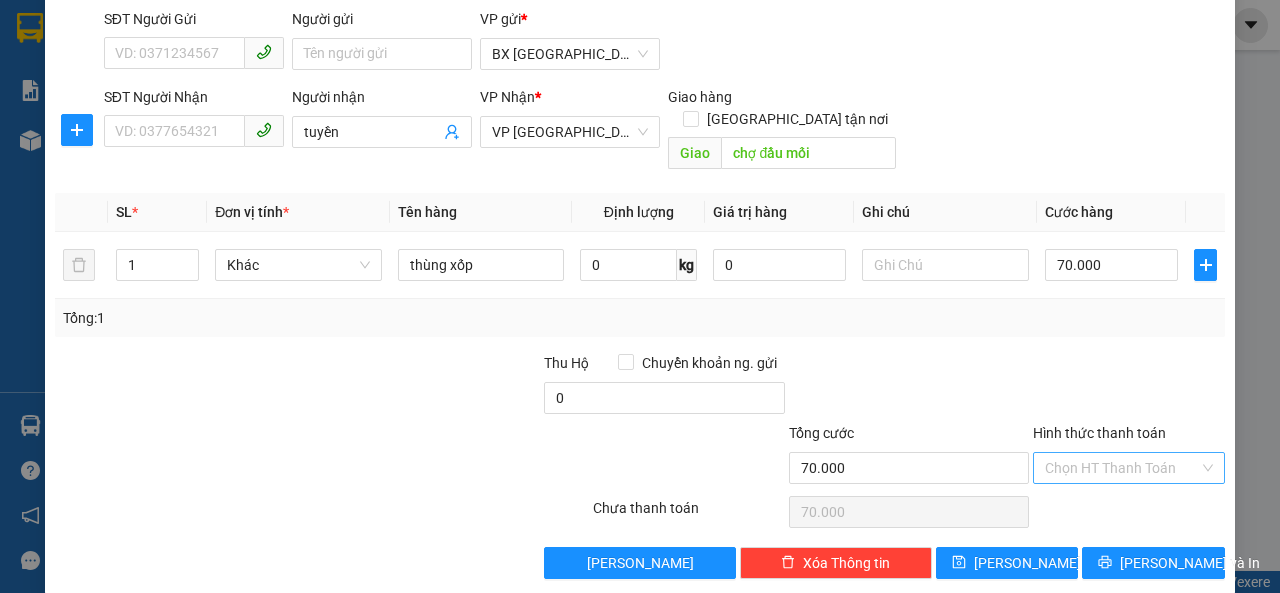 click on "Hình thức thanh toán" at bounding box center (1122, 468) 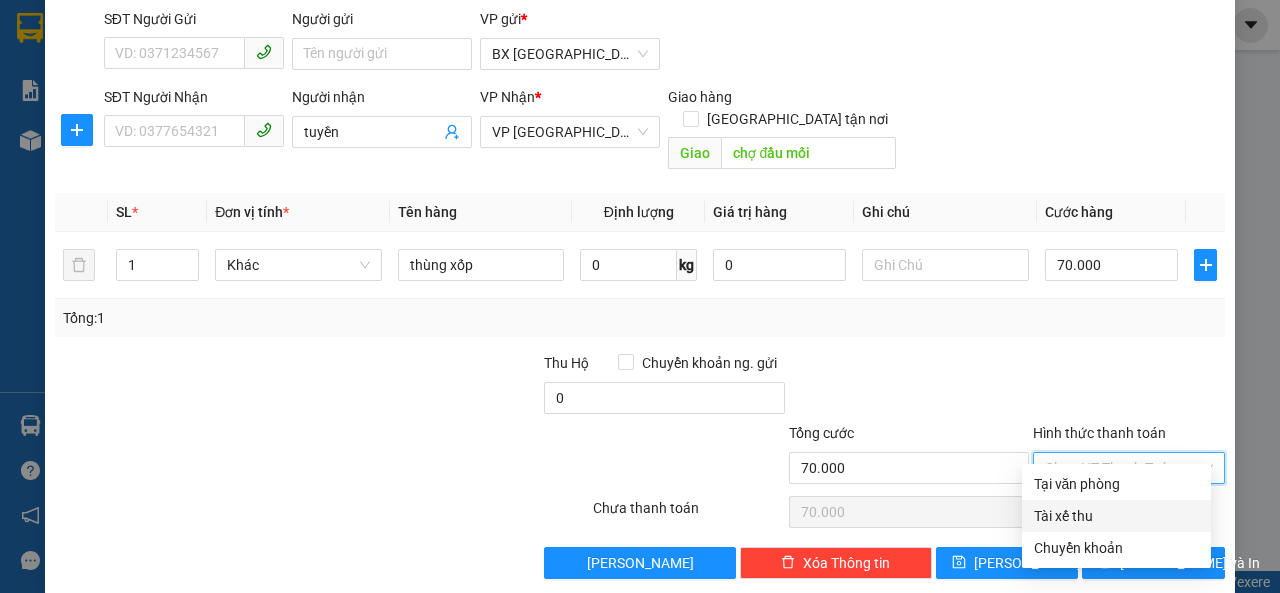 click on "Tài xế thu" at bounding box center [1116, 516] 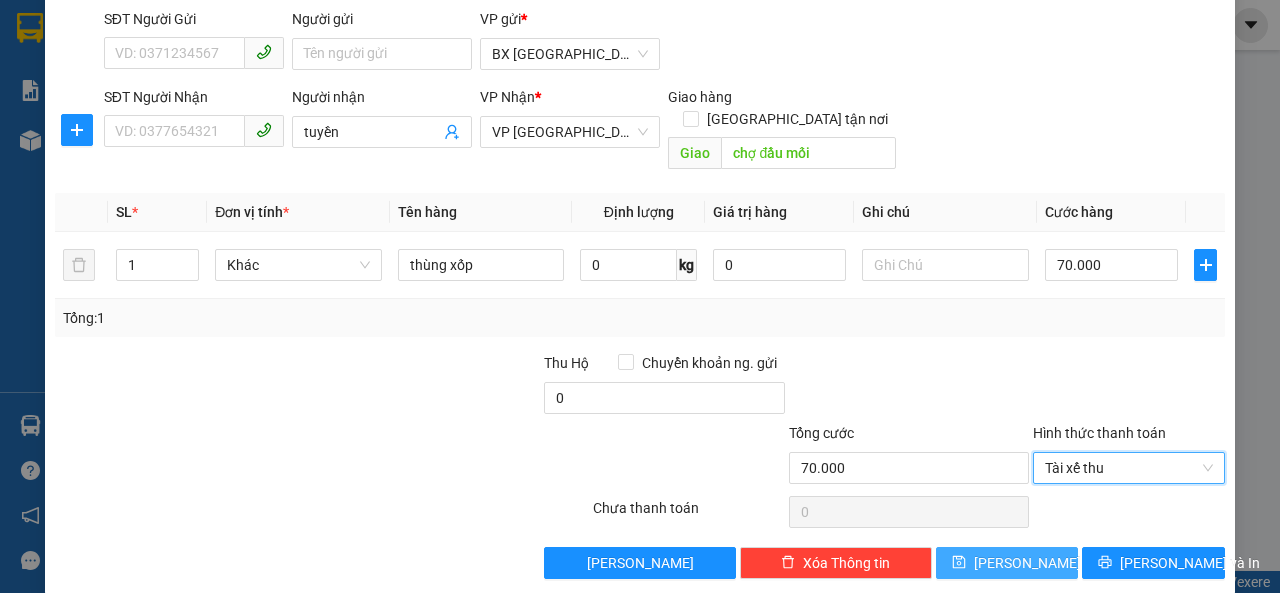 click 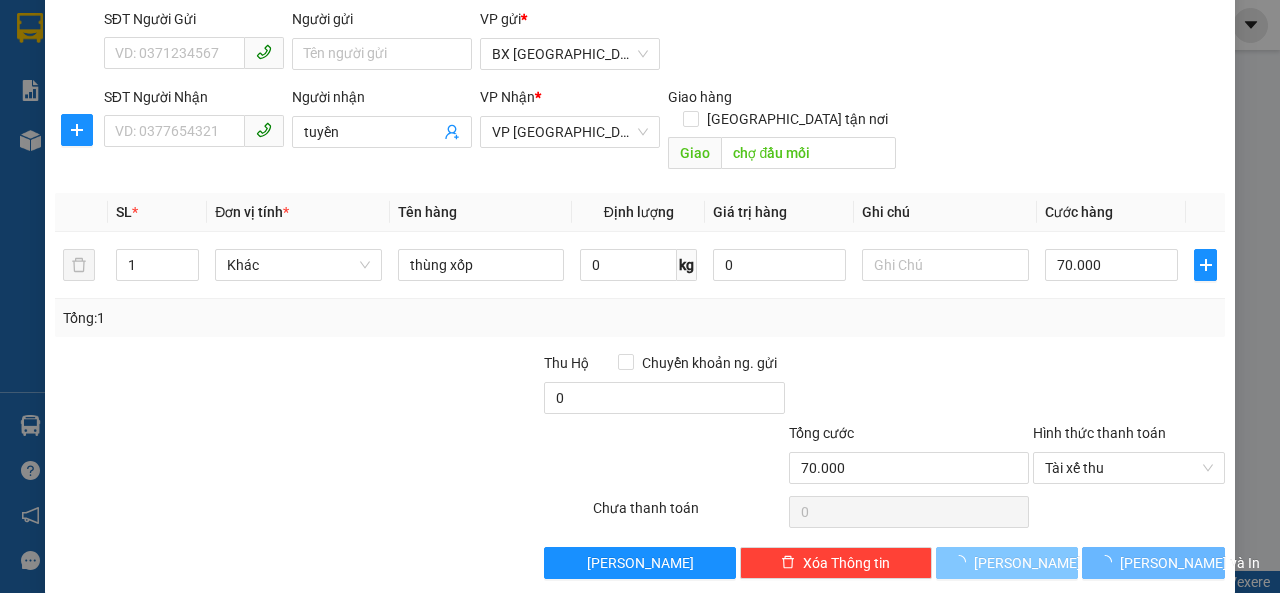 type 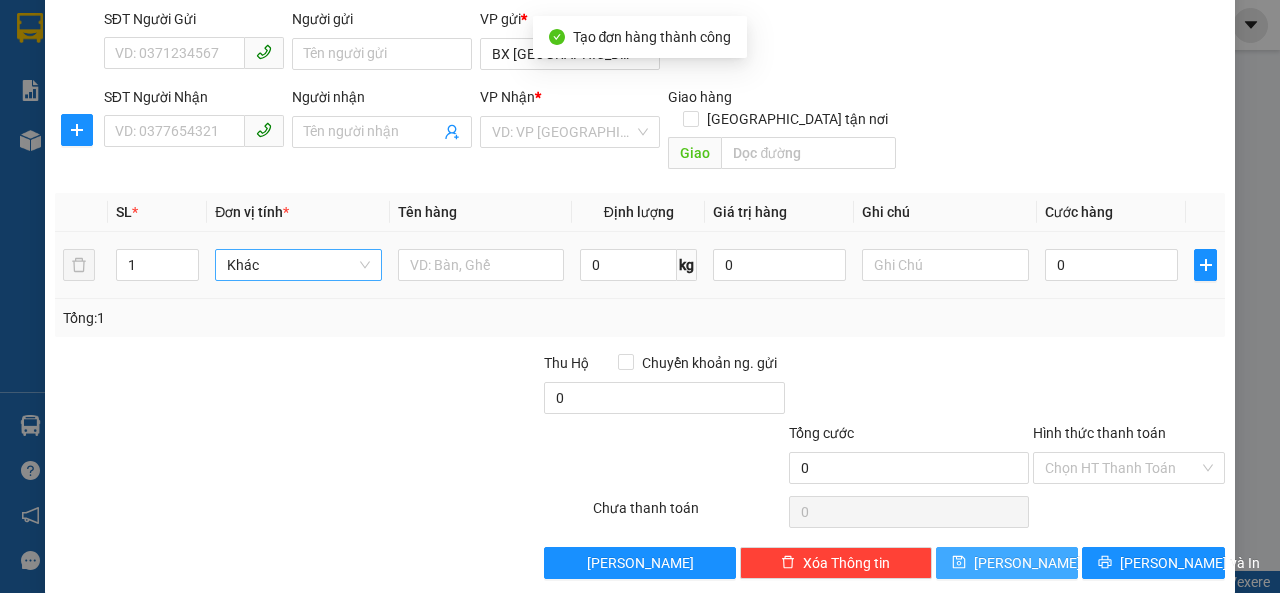 scroll, scrollTop: 0, scrollLeft: 0, axis: both 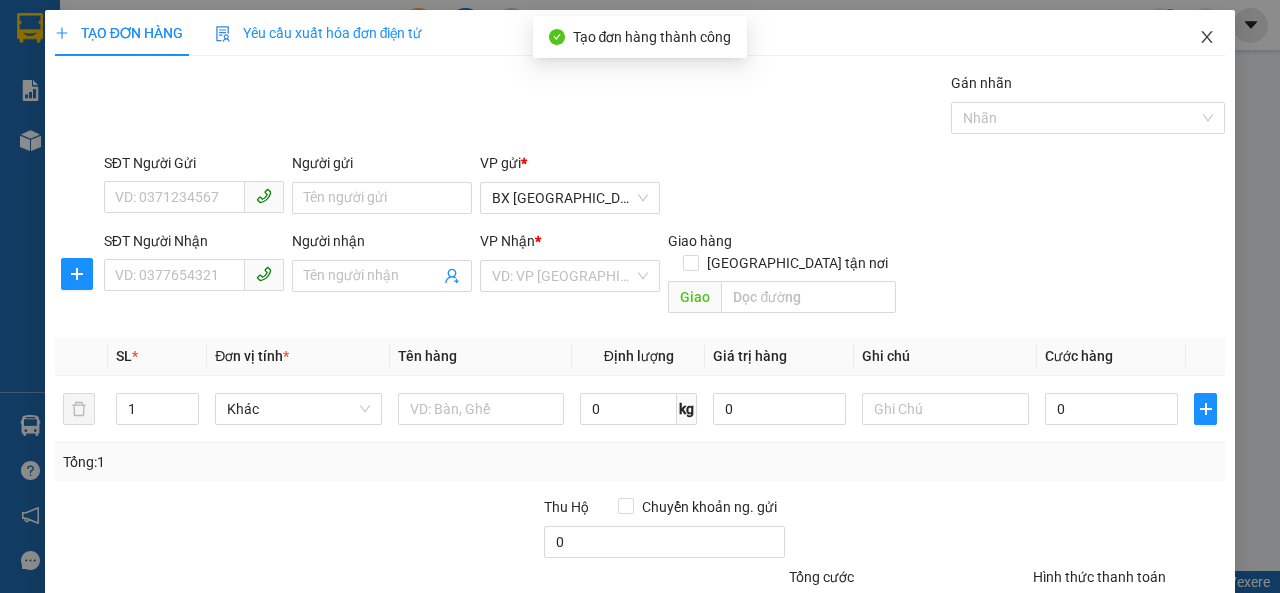 click 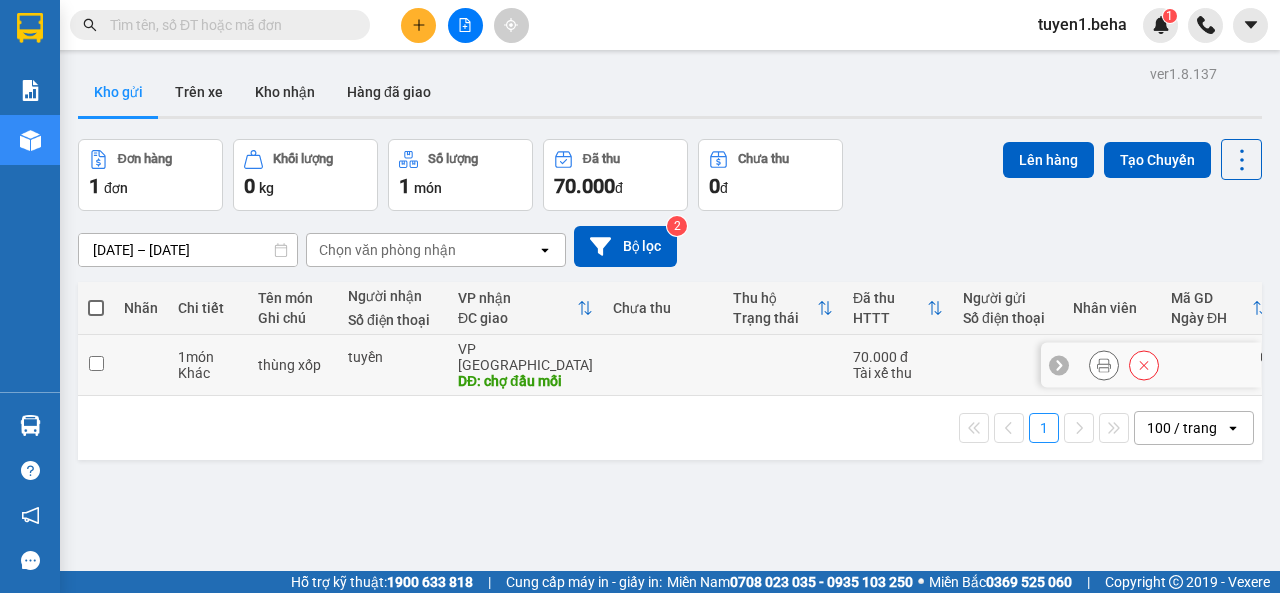 click at bounding box center [96, 363] 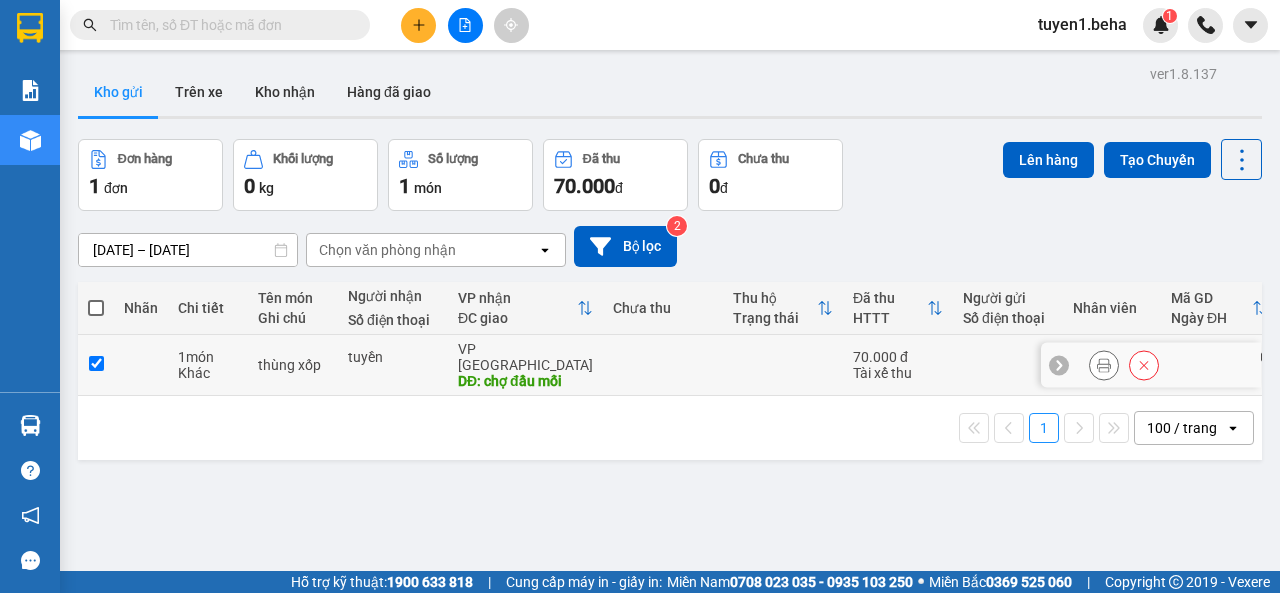 checkbox on "true" 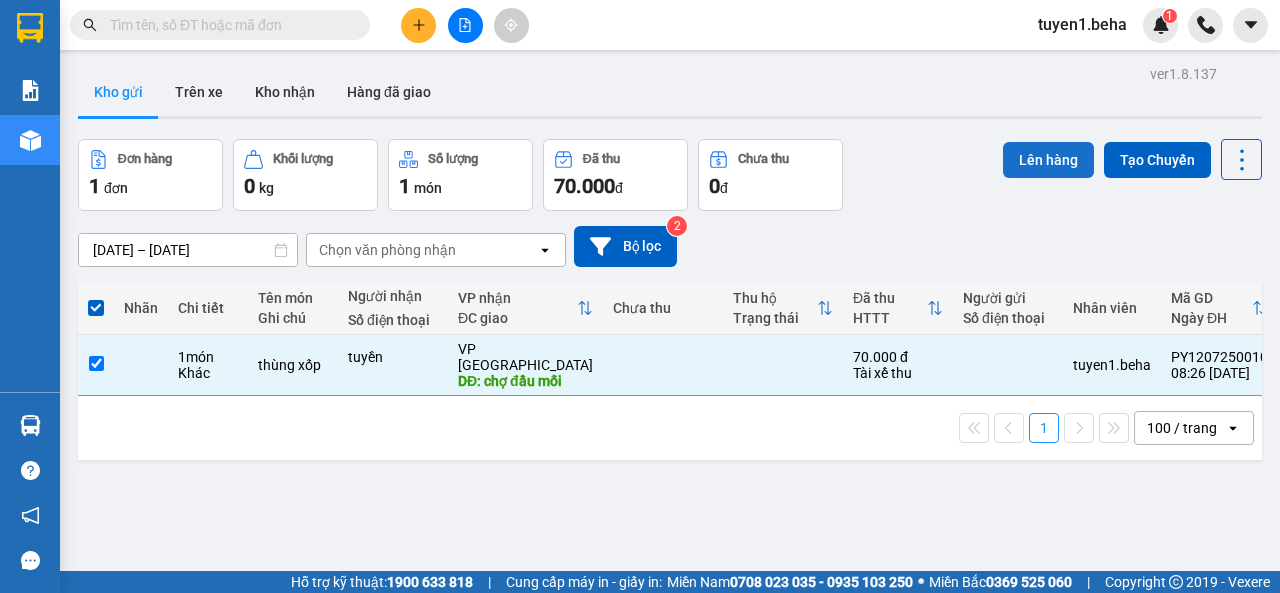 click on "Lên hàng" at bounding box center (1048, 160) 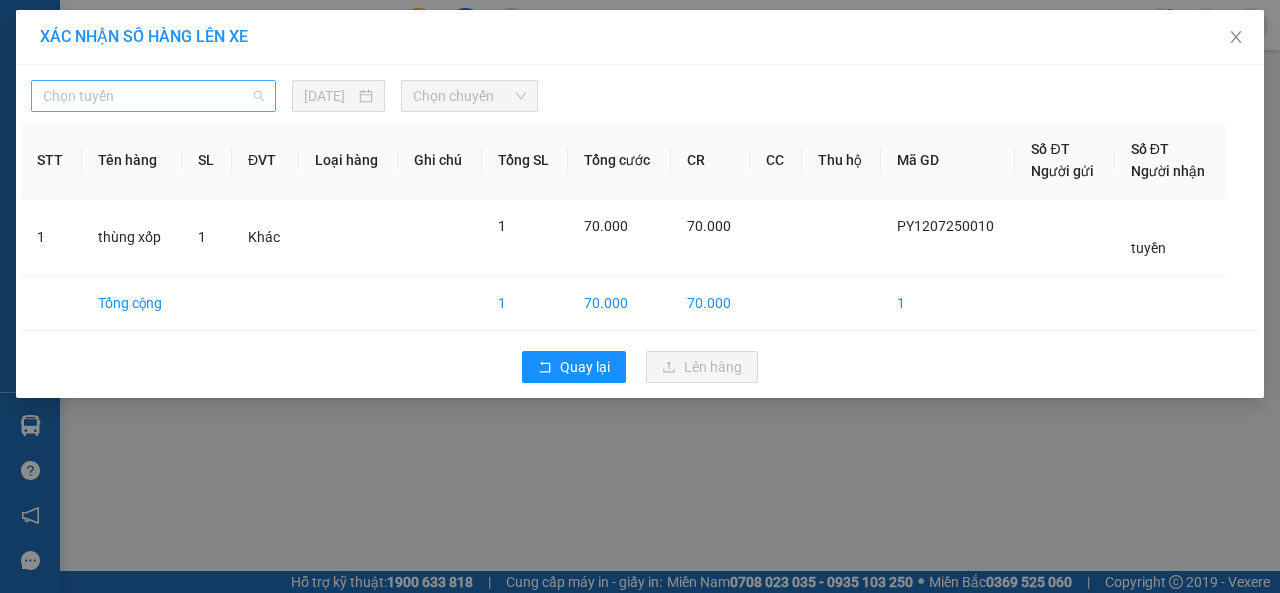 click on "Chọn tuyến" at bounding box center [153, 96] 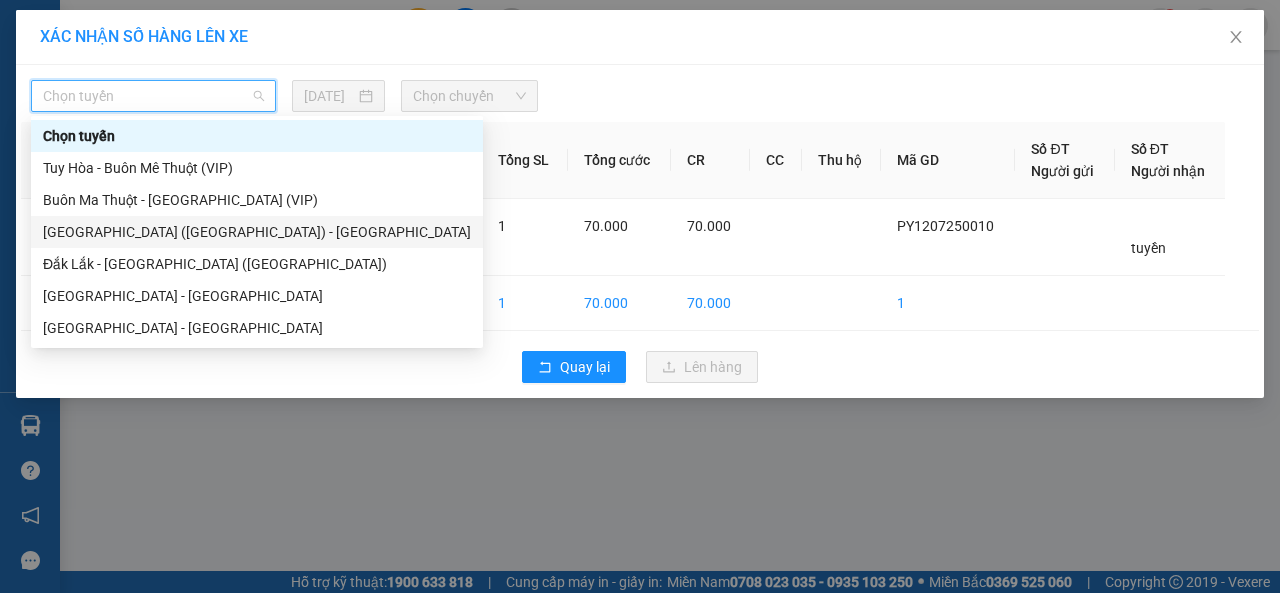 click on "Phú Yên (SC) - Đắk Lắk" at bounding box center [257, 232] 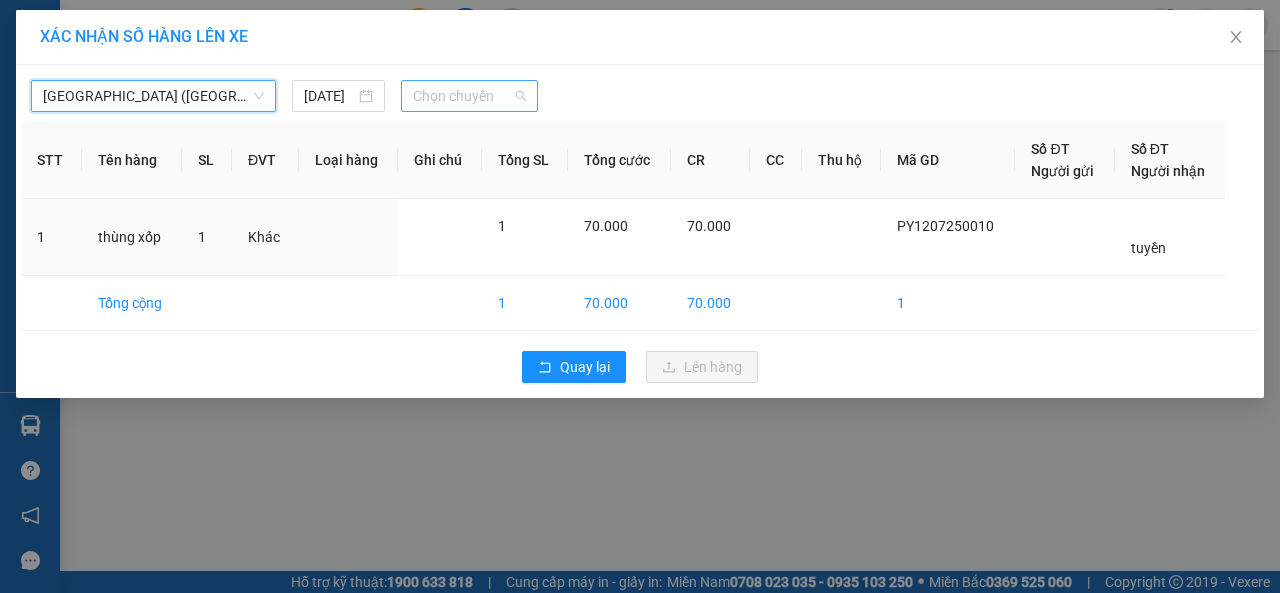 click on "Chọn chuyến" at bounding box center (469, 96) 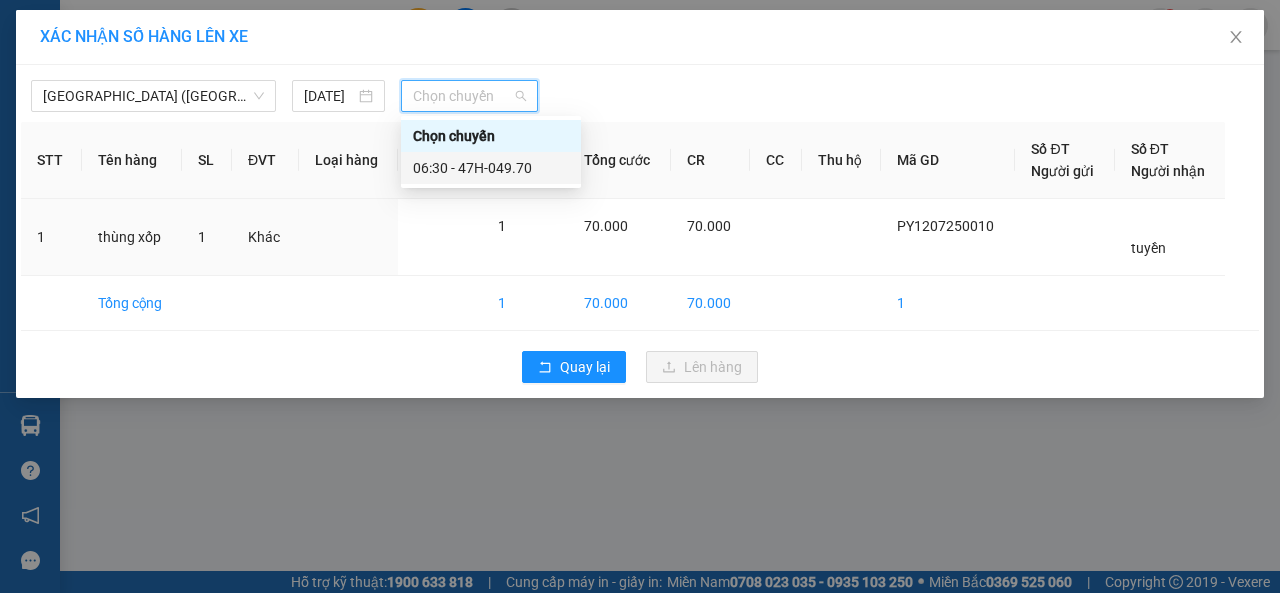 click on "06:30     - 47H-049.70" at bounding box center (491, 168) 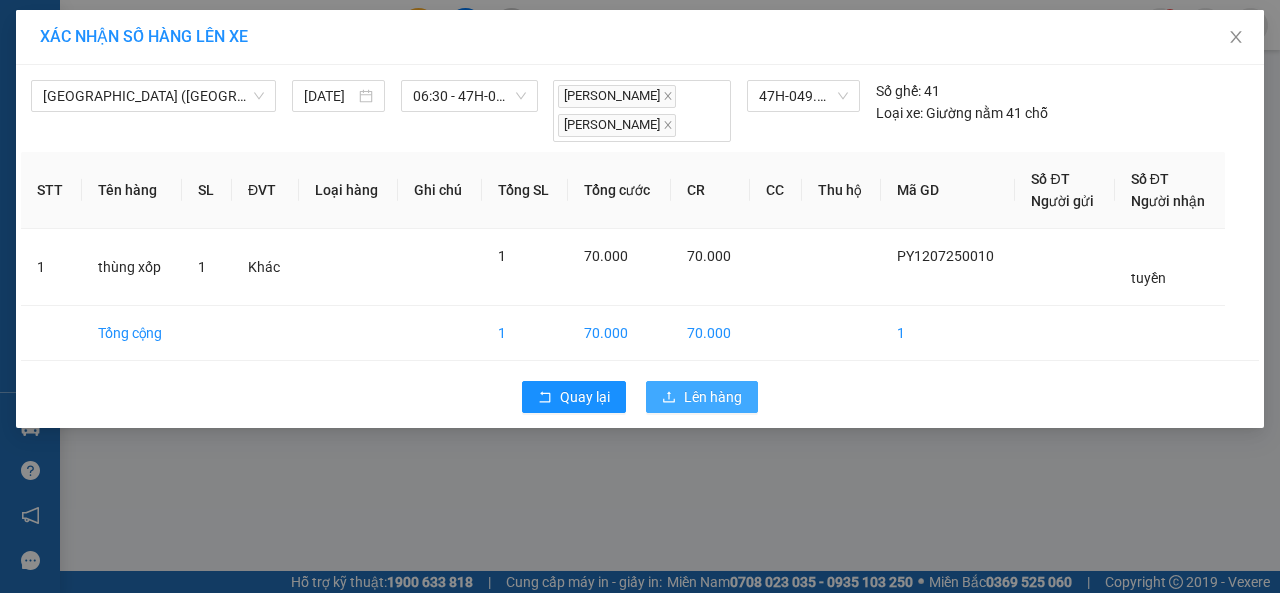 click 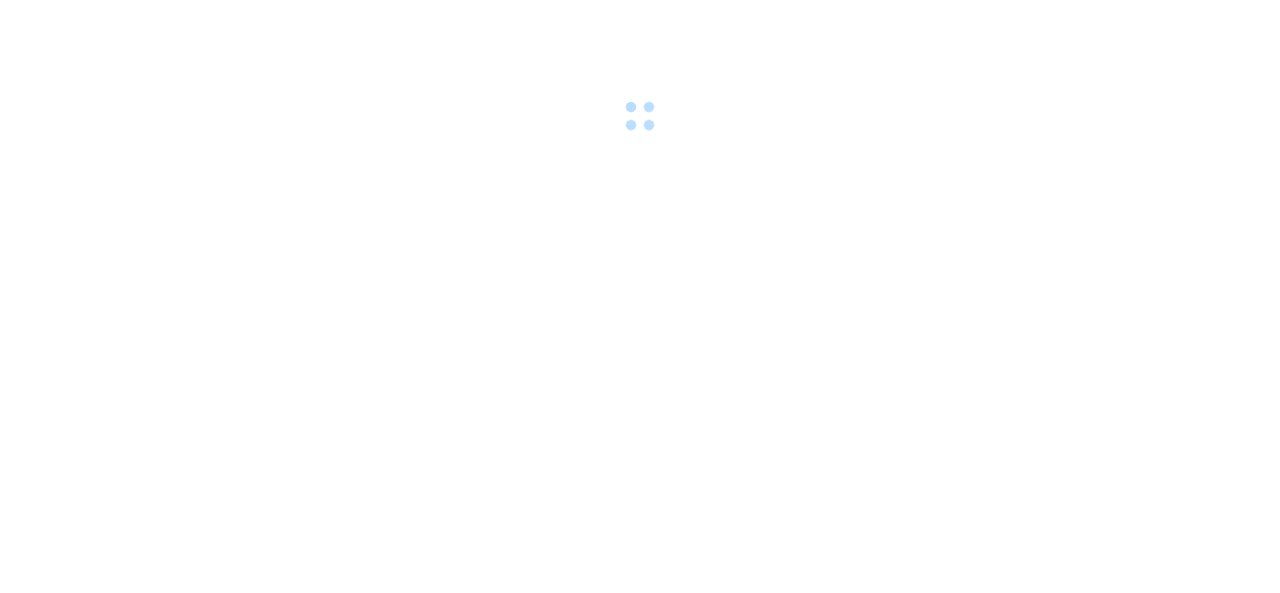 scroll, scrollTop: 0, scrollLeft: 0, axis: both 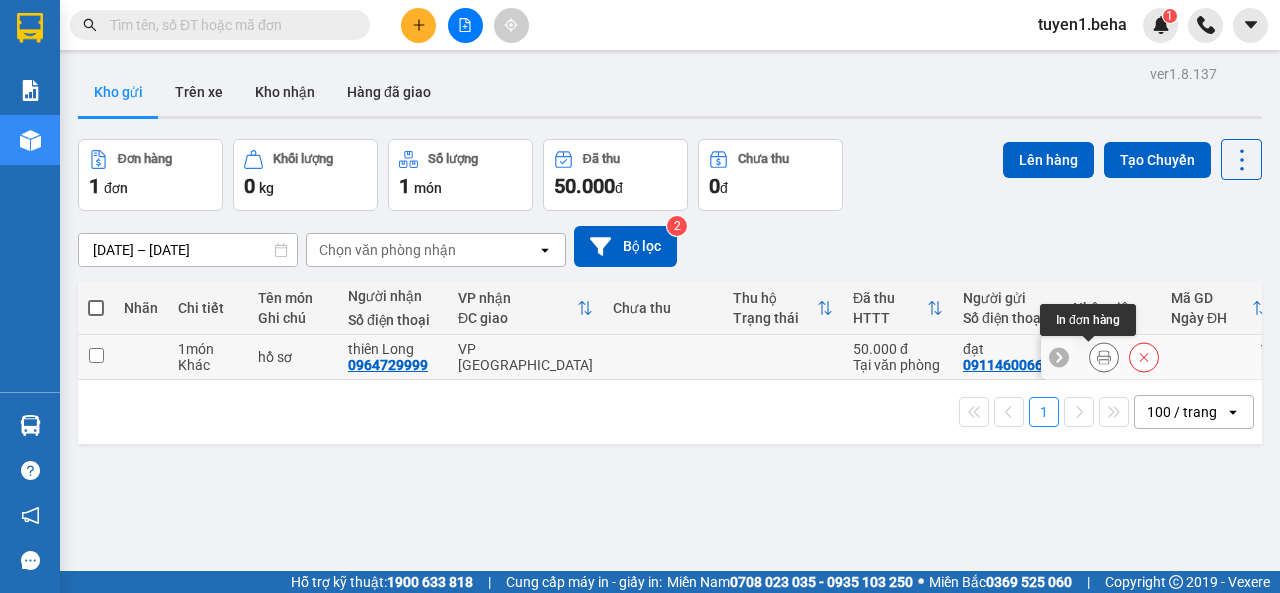click 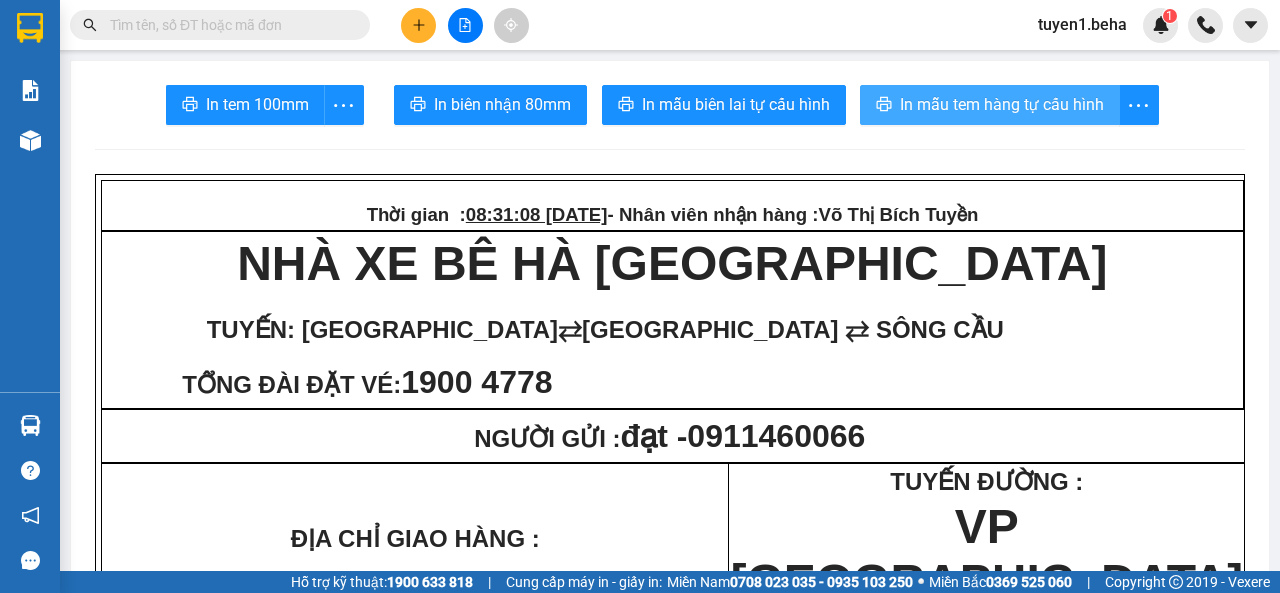 click on "In mẫu tem hàng tự cấu hình" at bounding box center [1002, 104] 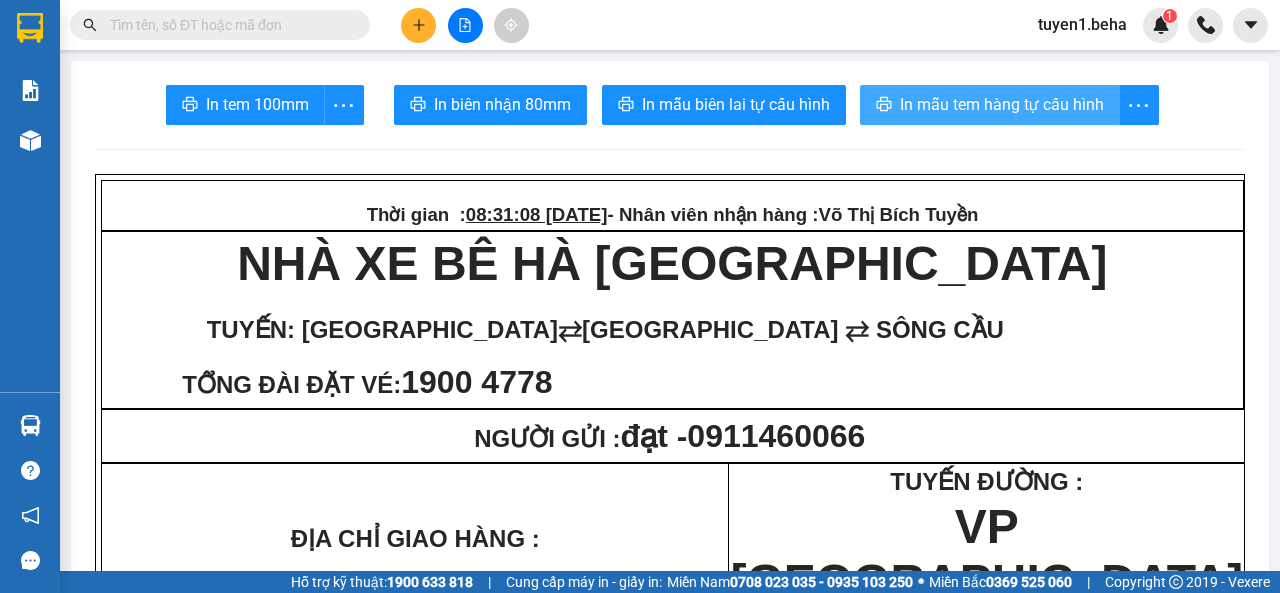 scroll, scrollTop: 0, scrollLeft: 0, axis: both 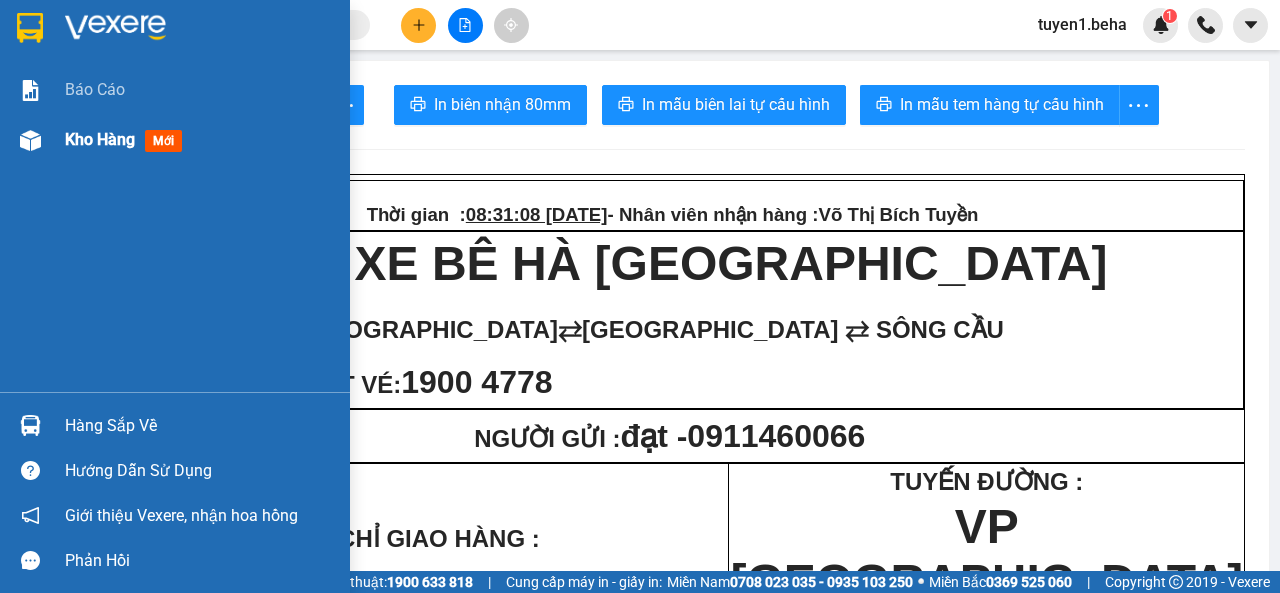 click on "Kho hàng" at bounding box center (100, 139) 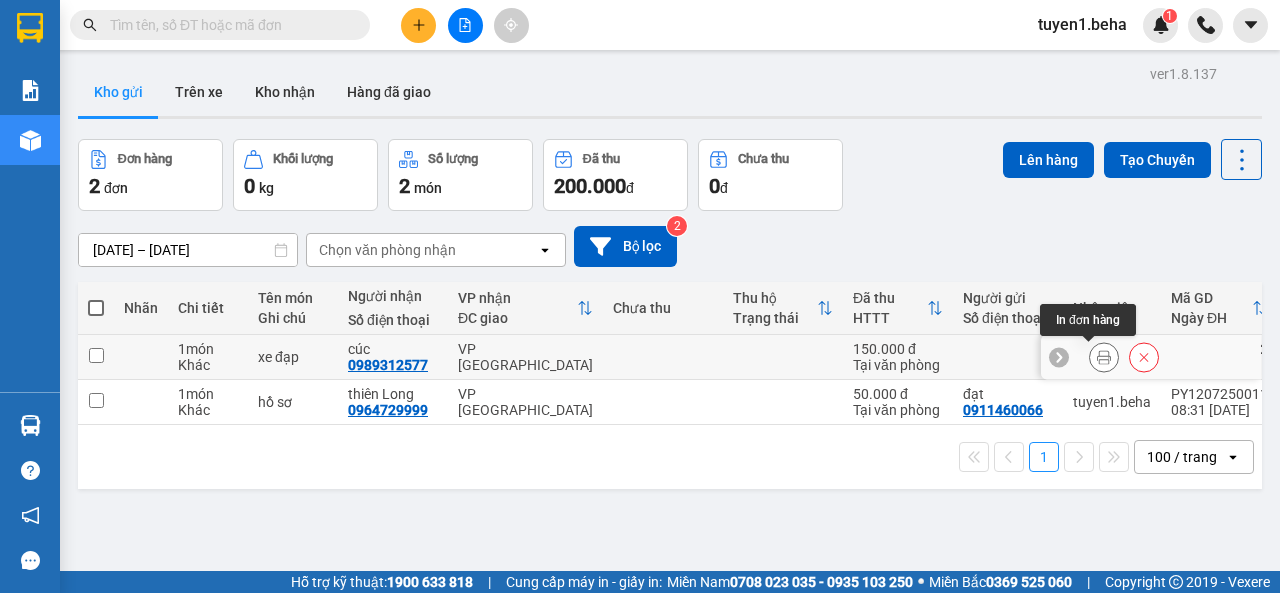 click 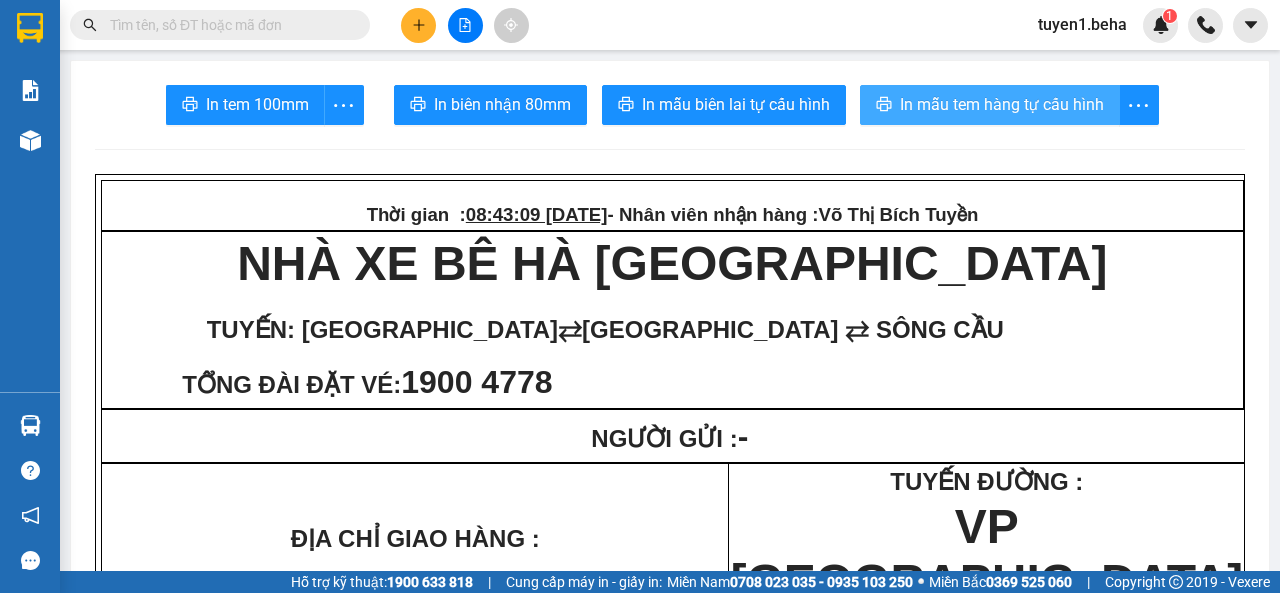 click on "In mẫu tem hàng tự cấu hình" at bounding box center (1002, 104) 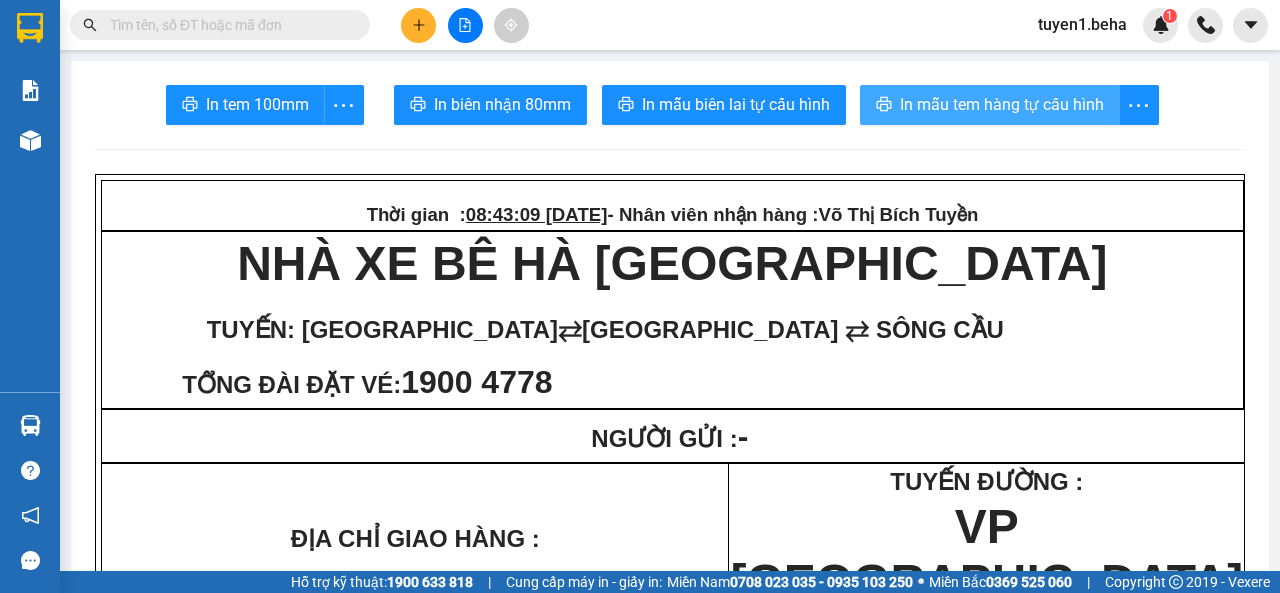 scroll, scrollTop: 0, scrollLeft: 0, axis: both 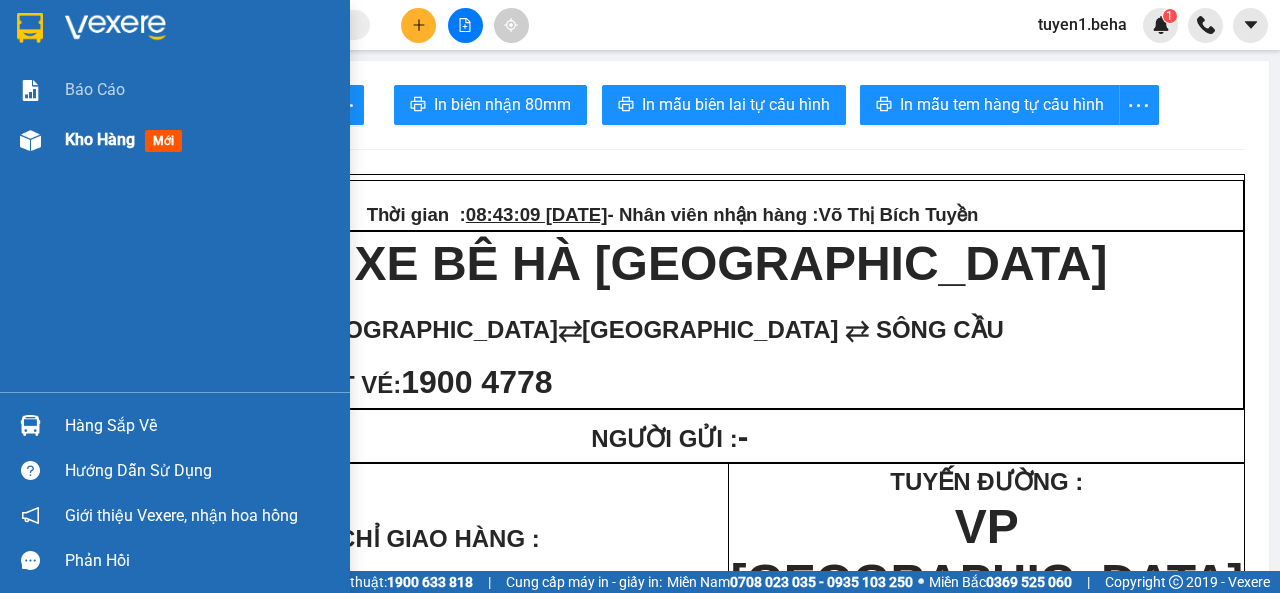 click on "Kho hàng" at bounding box center (100, 139) 